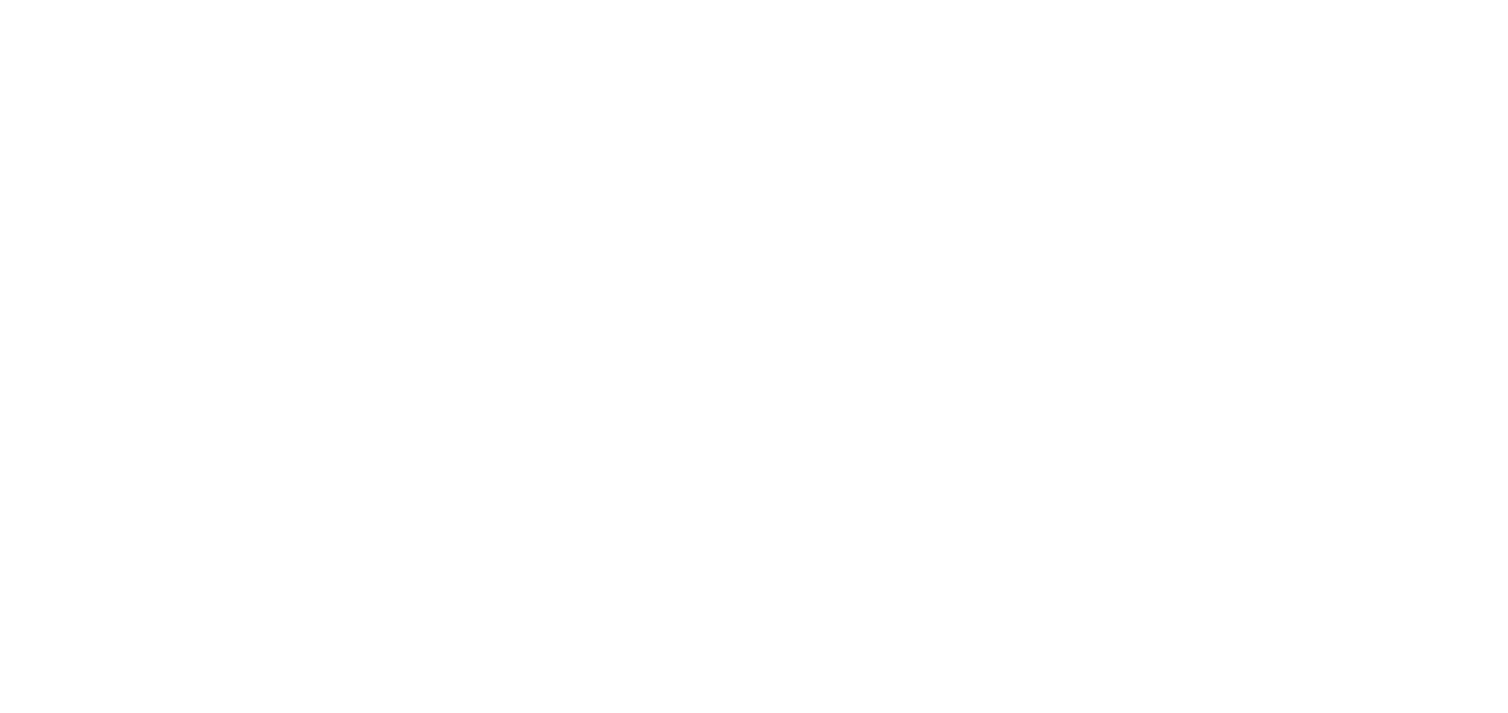scroll, scrollTop: 0, scrollLeft: 0, axis: both 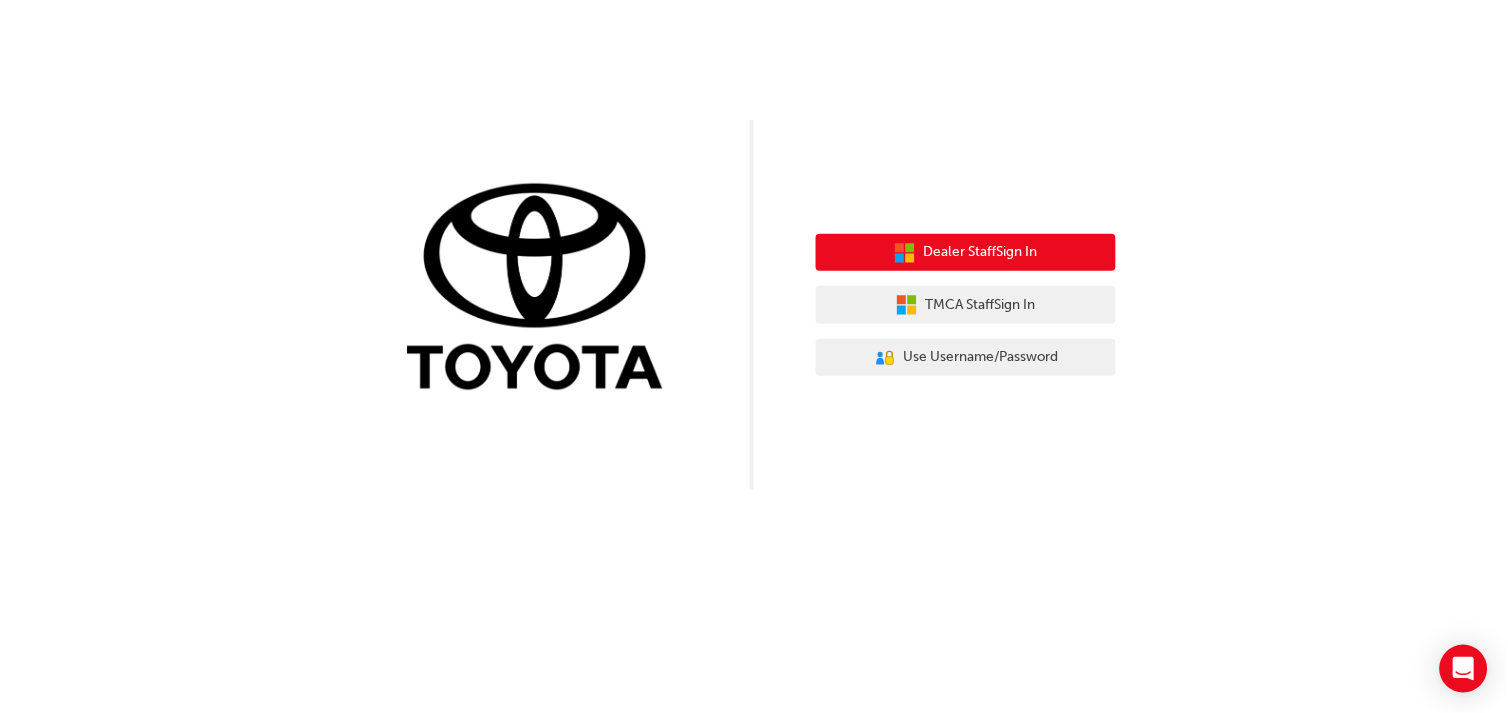click on "Dealer Staff  Sign In" at bounding box center [981, 252] 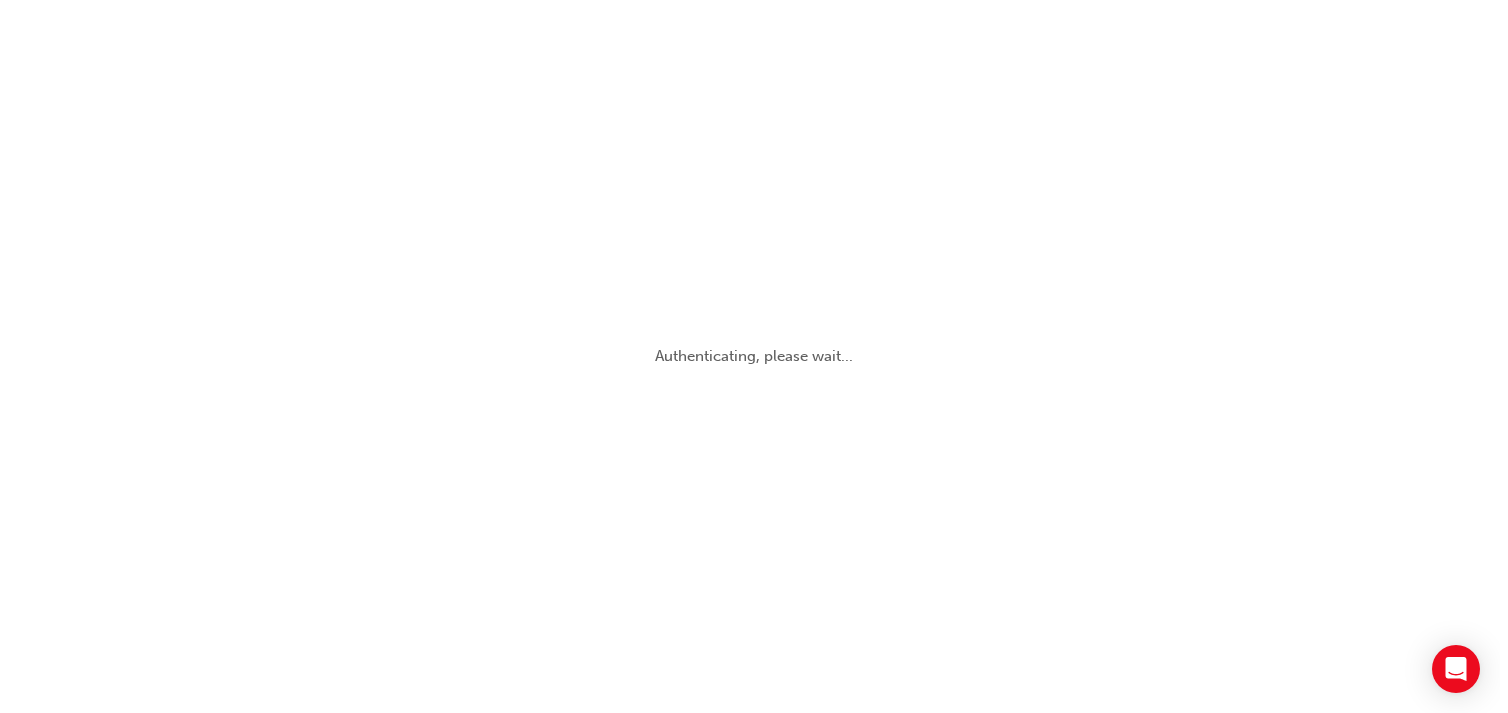 scroll, scrollTop: 0, scrollLeft: 0, axis: both 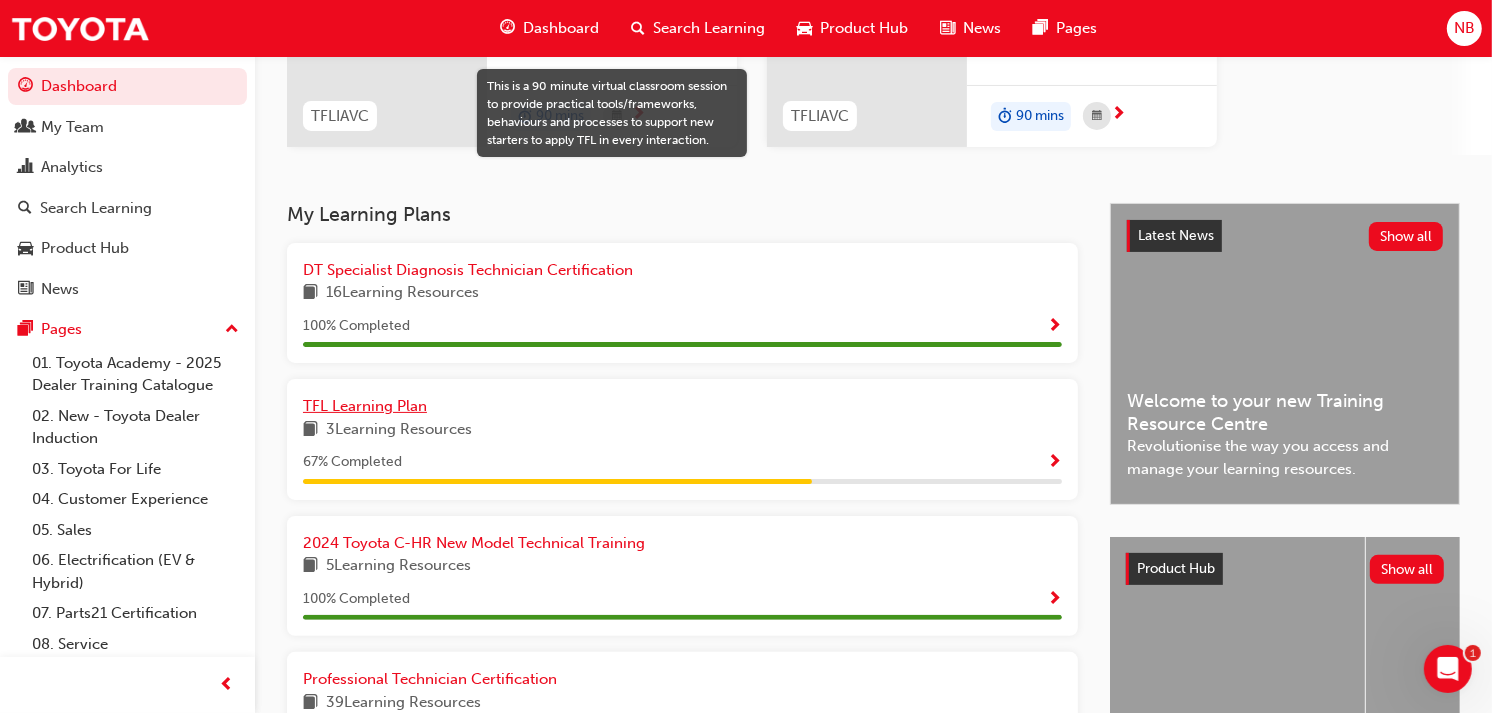 click on "TFL Learning Plan" at bounding box center (365, 406) 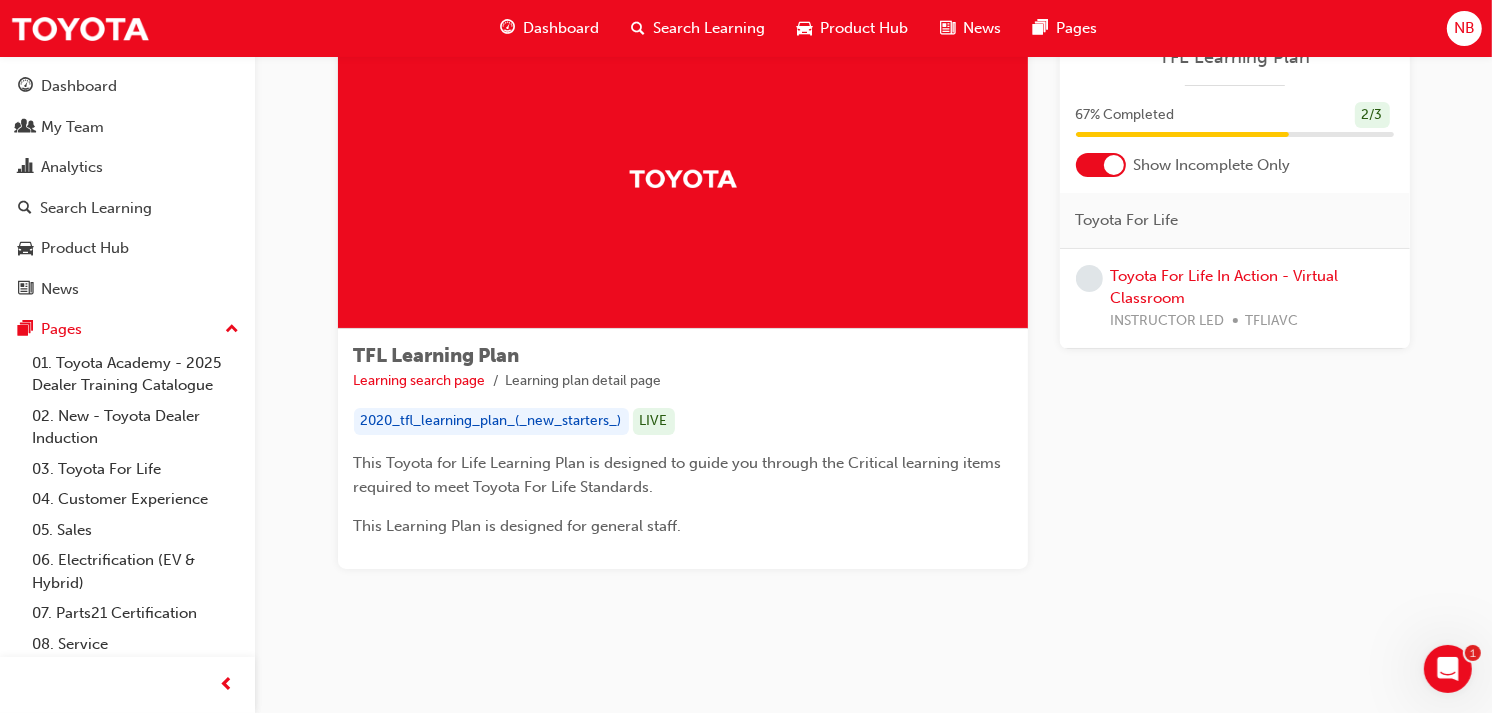 scroll, scrollTop: 0, scrollLeft: 0, axis: both 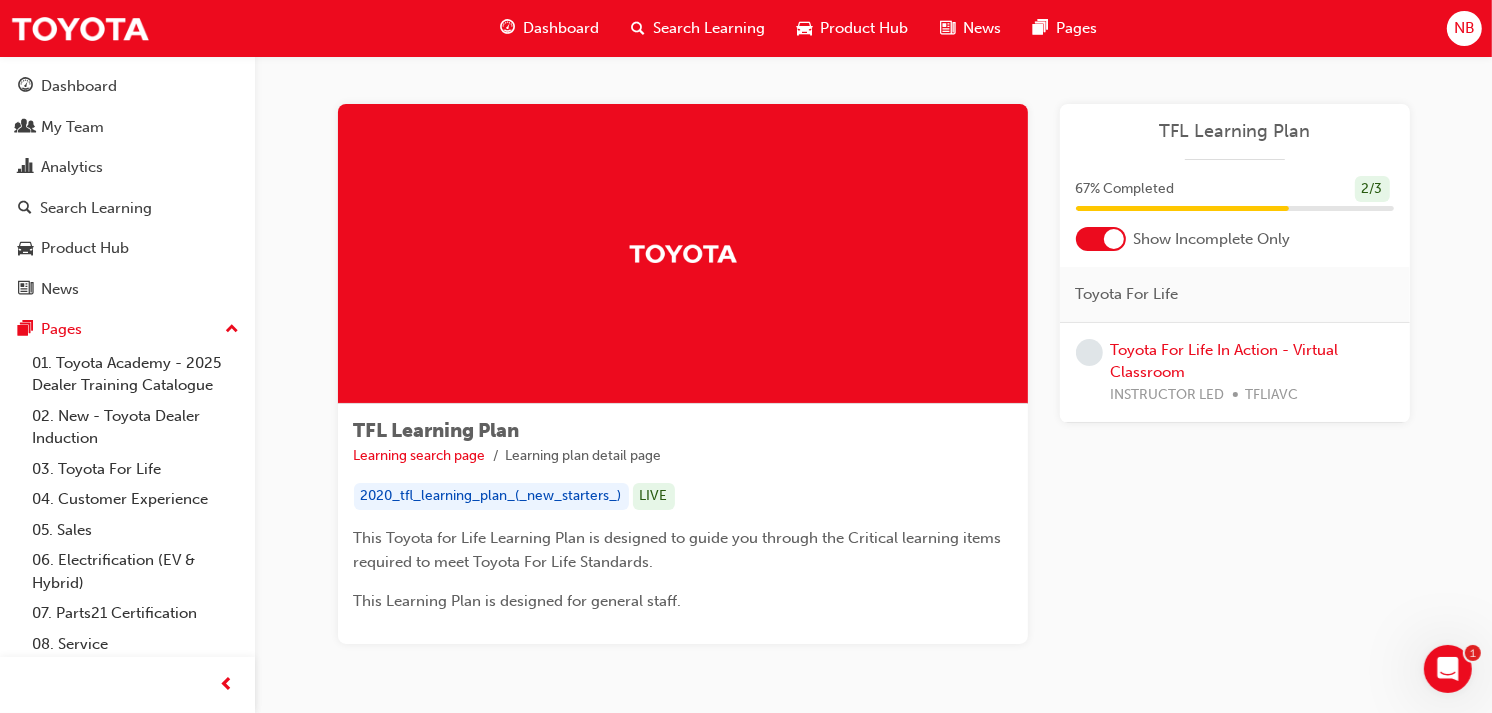 click on "Search Learning" at bounding box center (709, 28) 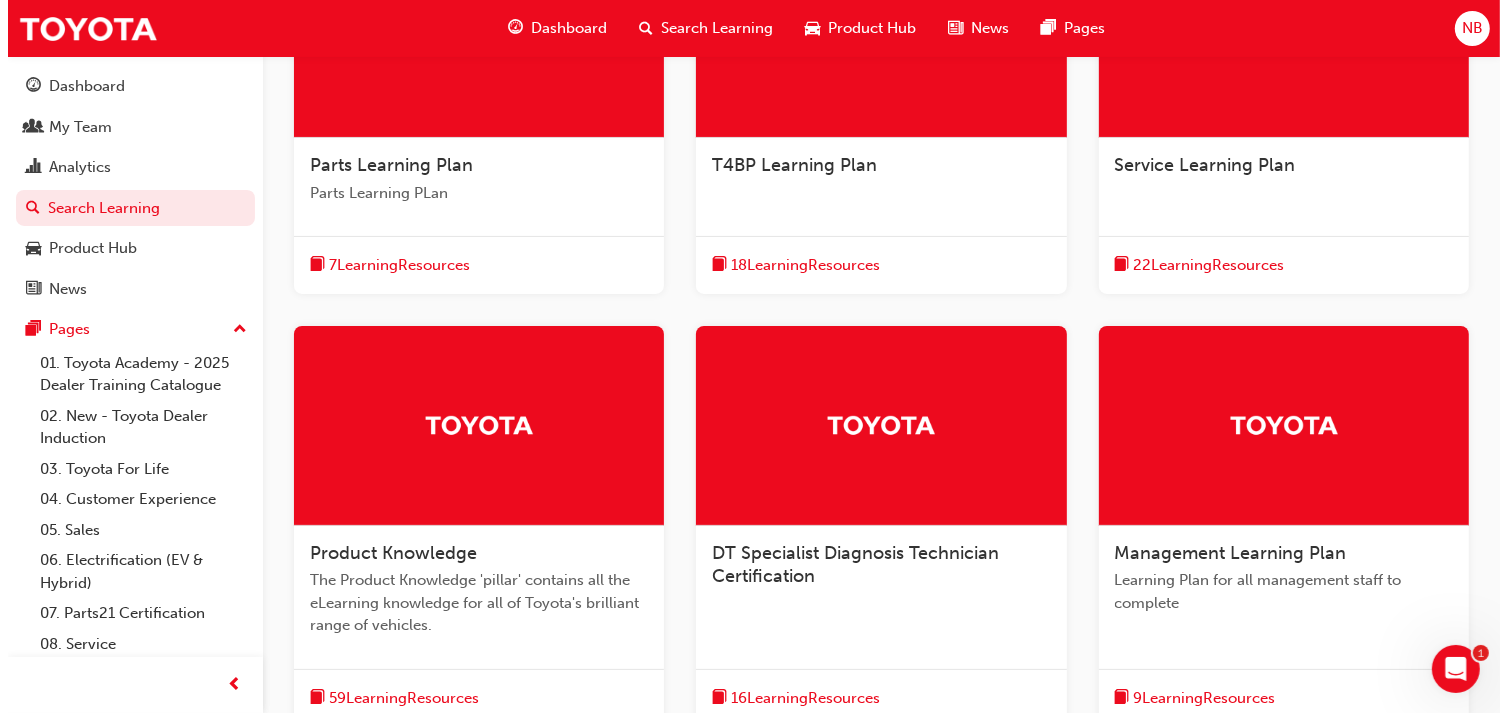 scroll, scrollTop: 0, scrollLeft: 0, axis: both 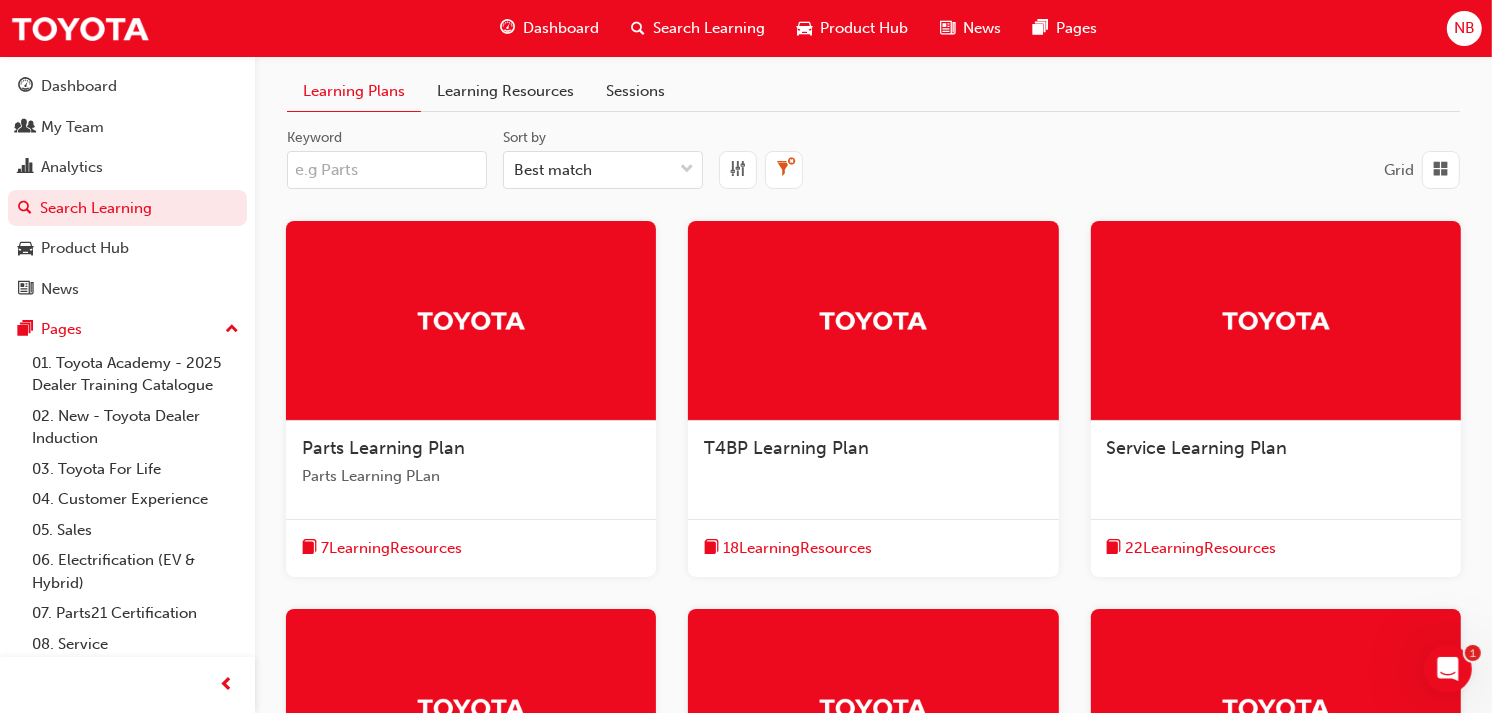 click on "Keyword" at bounding box center (387, 170) 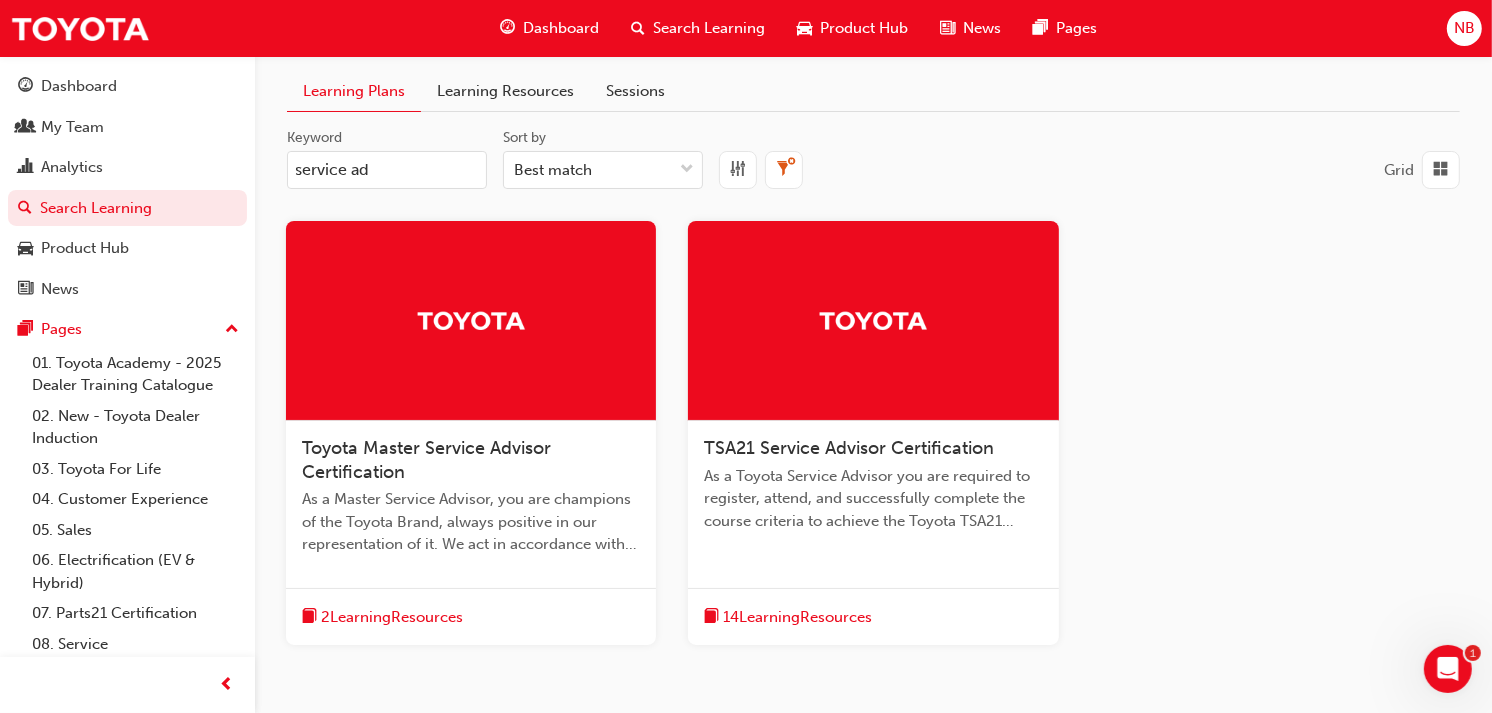 type on "service ad" 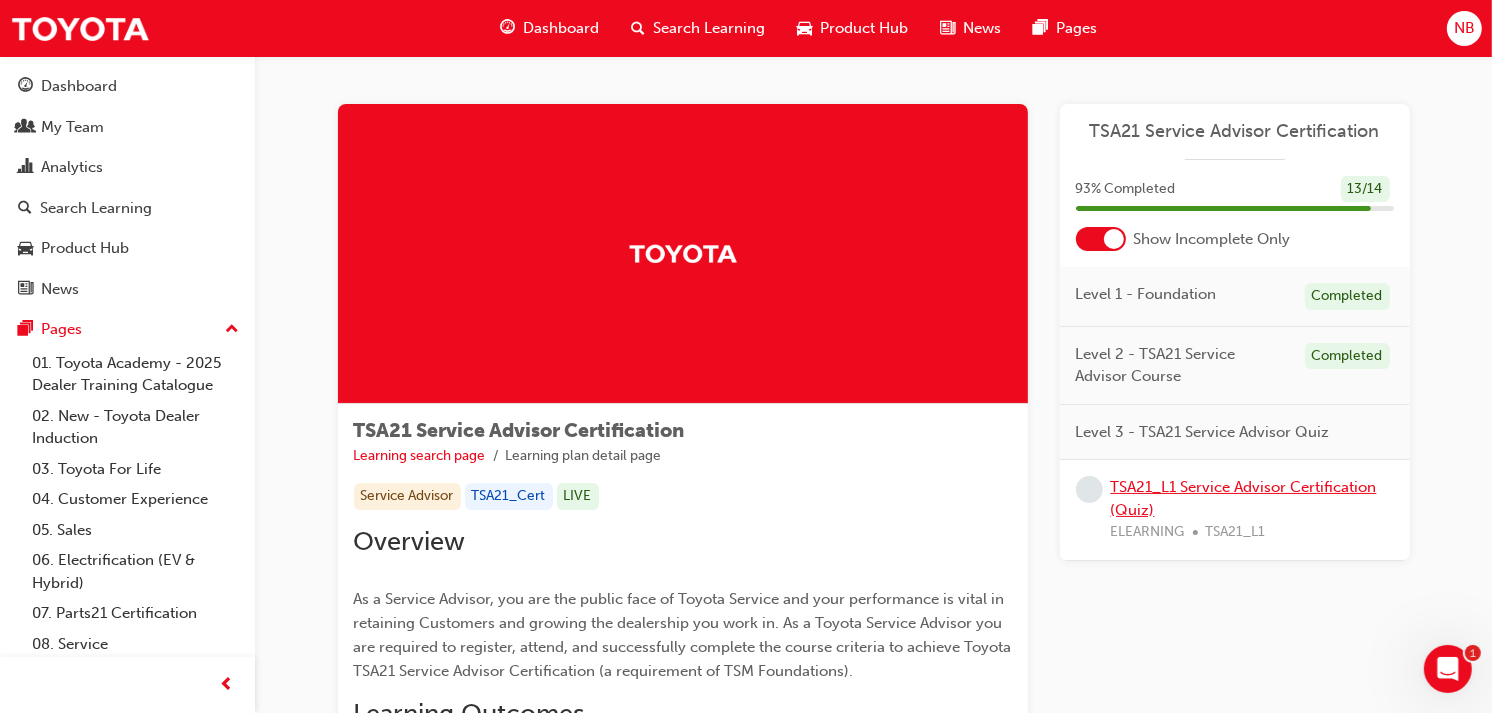 click on "TSA21_L1 Service Advisor Certification (Quiz)" at bounding box center (1244, 498) 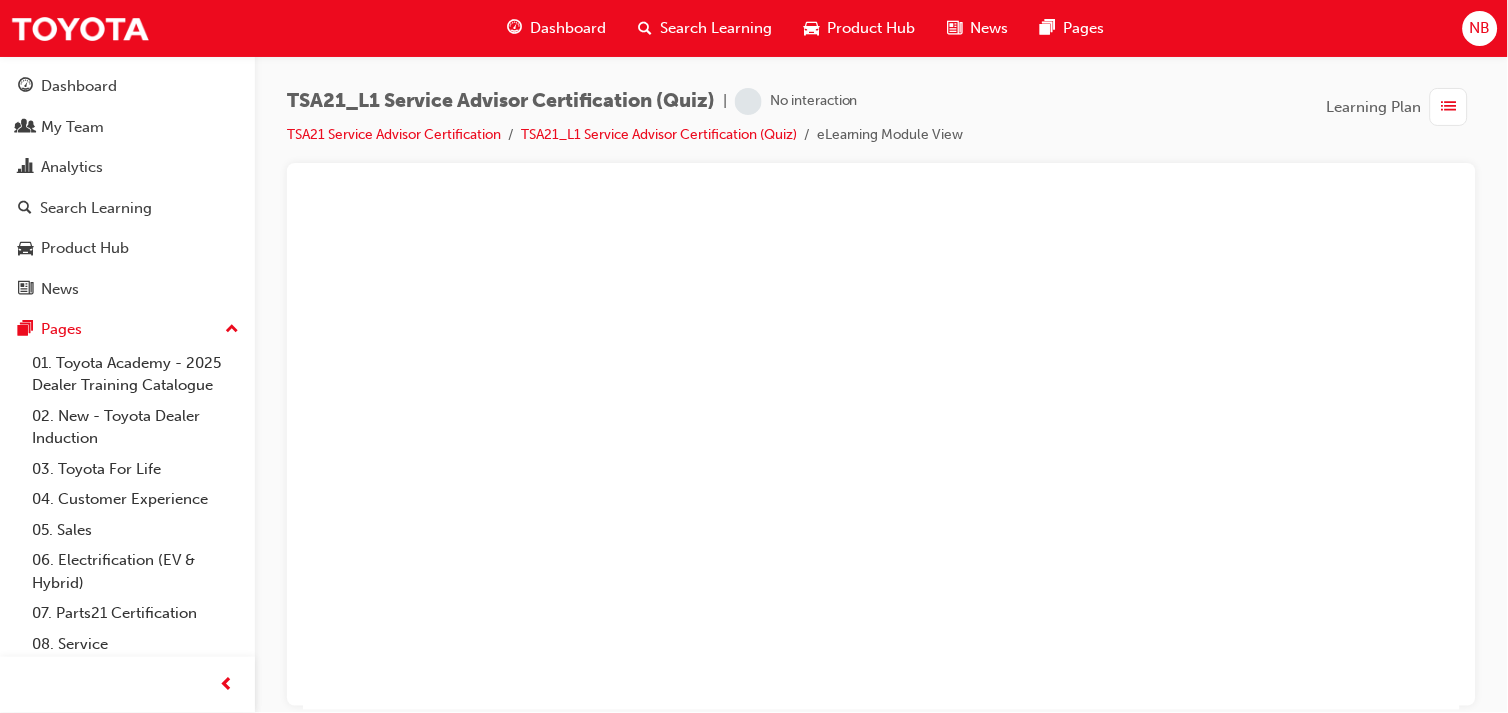 scroll, scrollTop: 222, scrollLeft: 0, axis: vertical 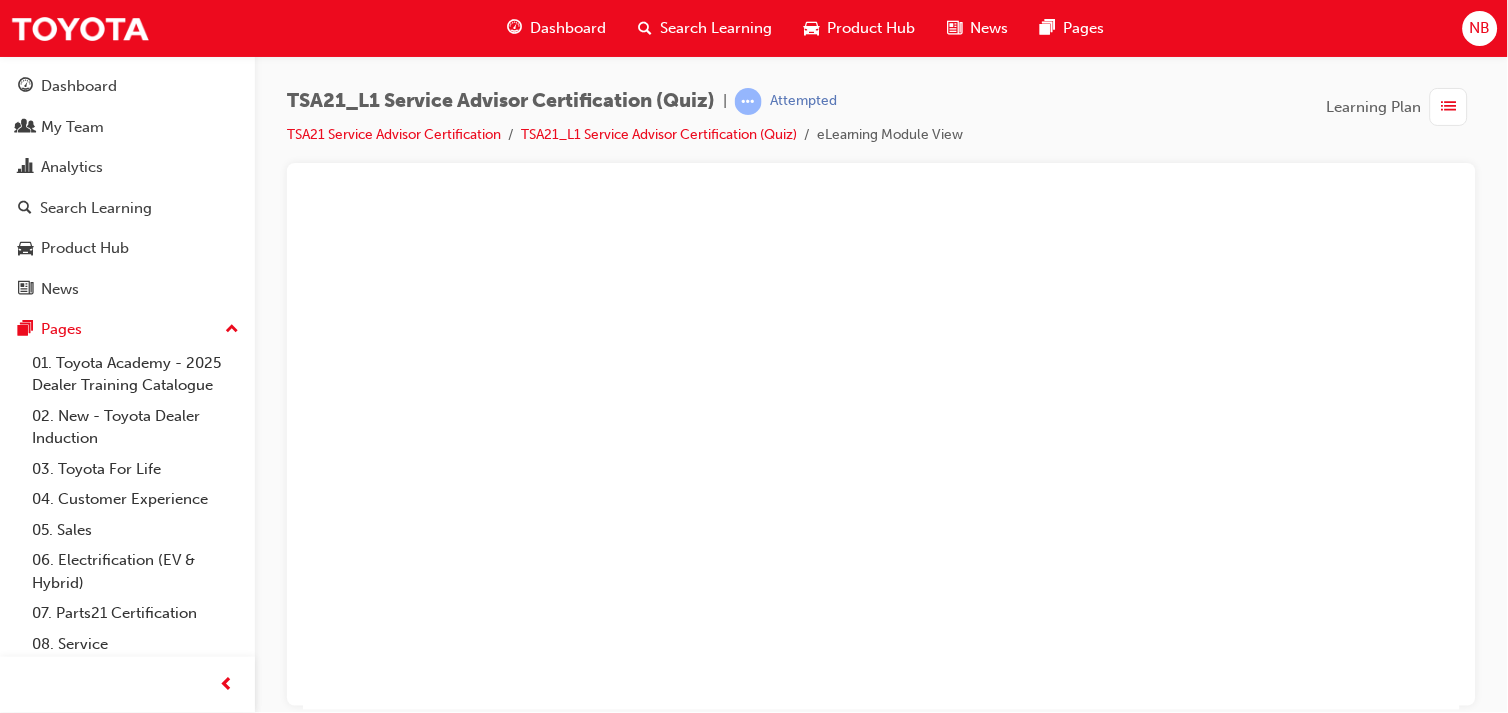 click at bounding box center (982, 349) 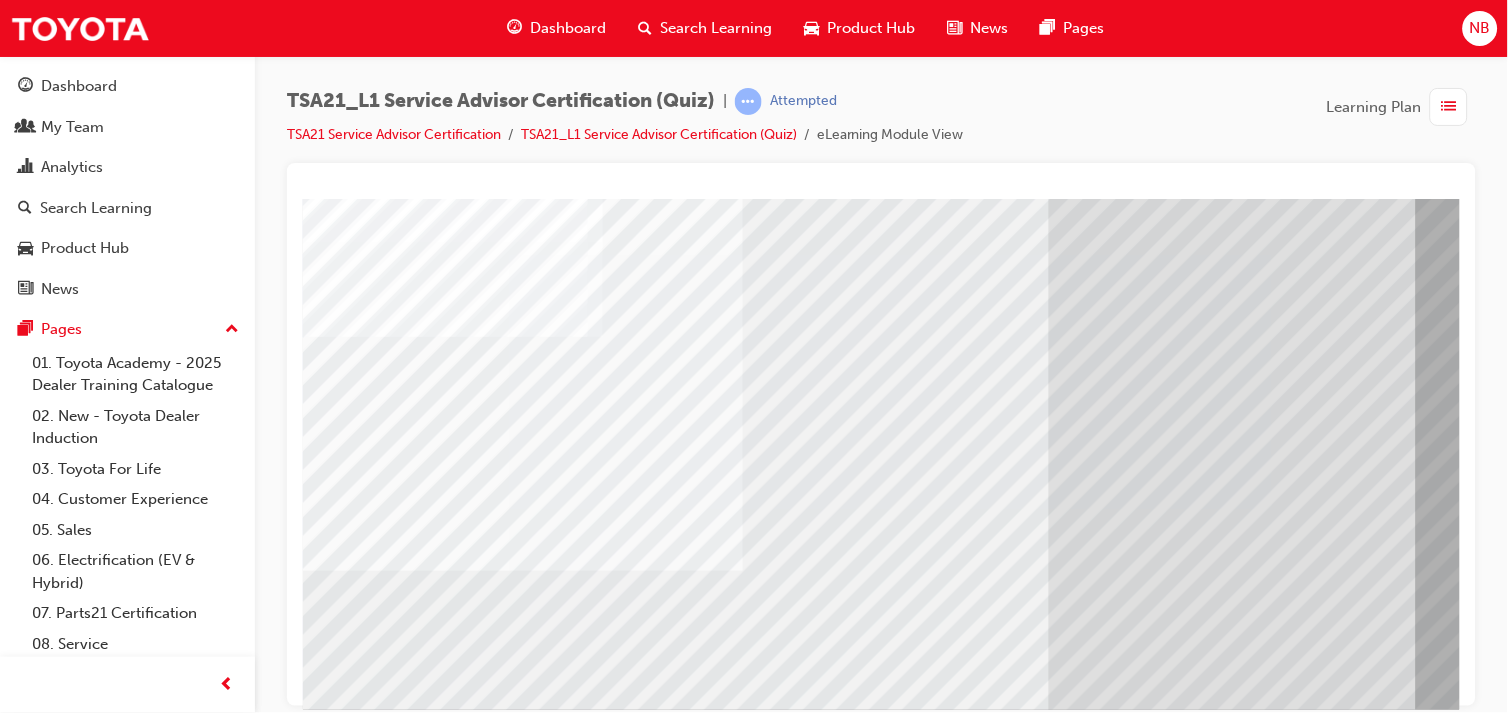 scroll, scrollTop: 0, scrollLeft: 0, axis: both 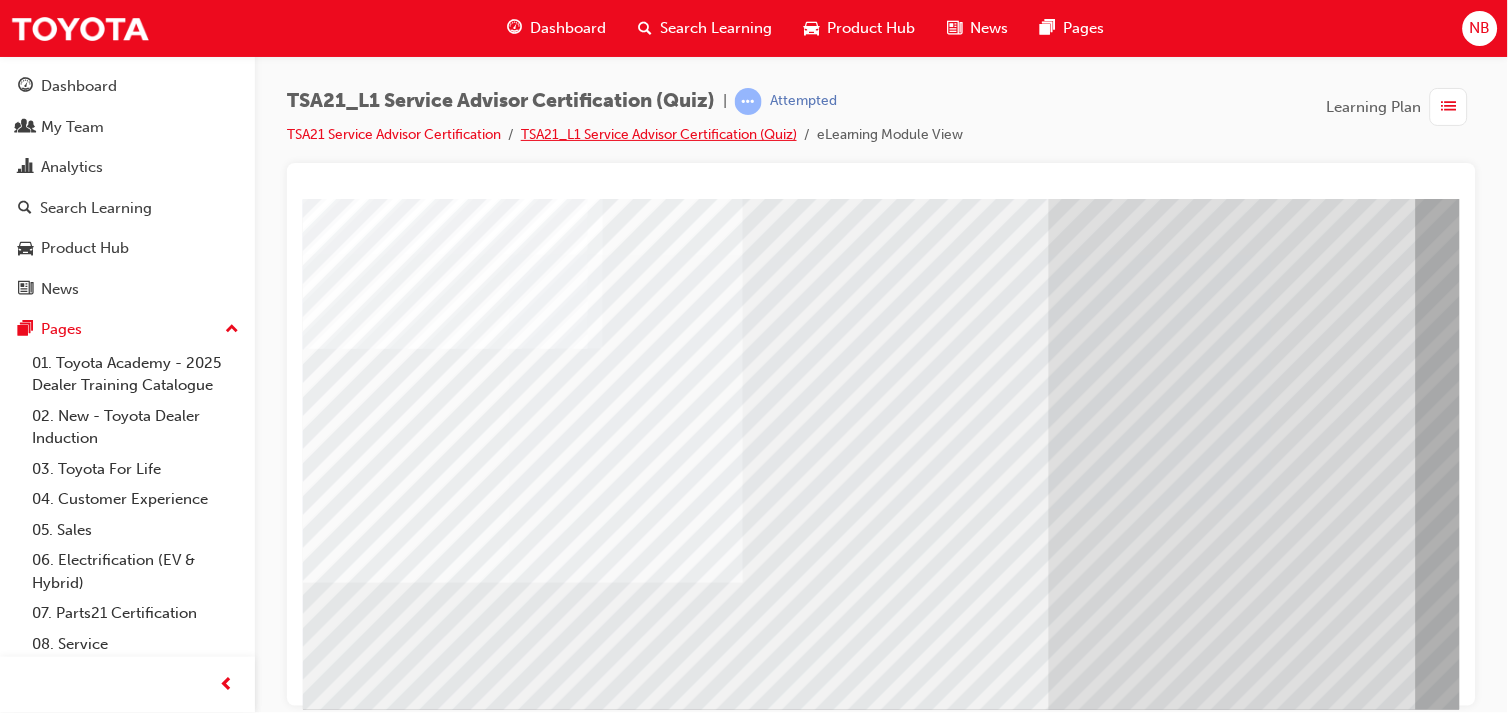 click on "TSA21_L1 Service Advisor Certification (Quiz)" at bounding box center (659, 134) 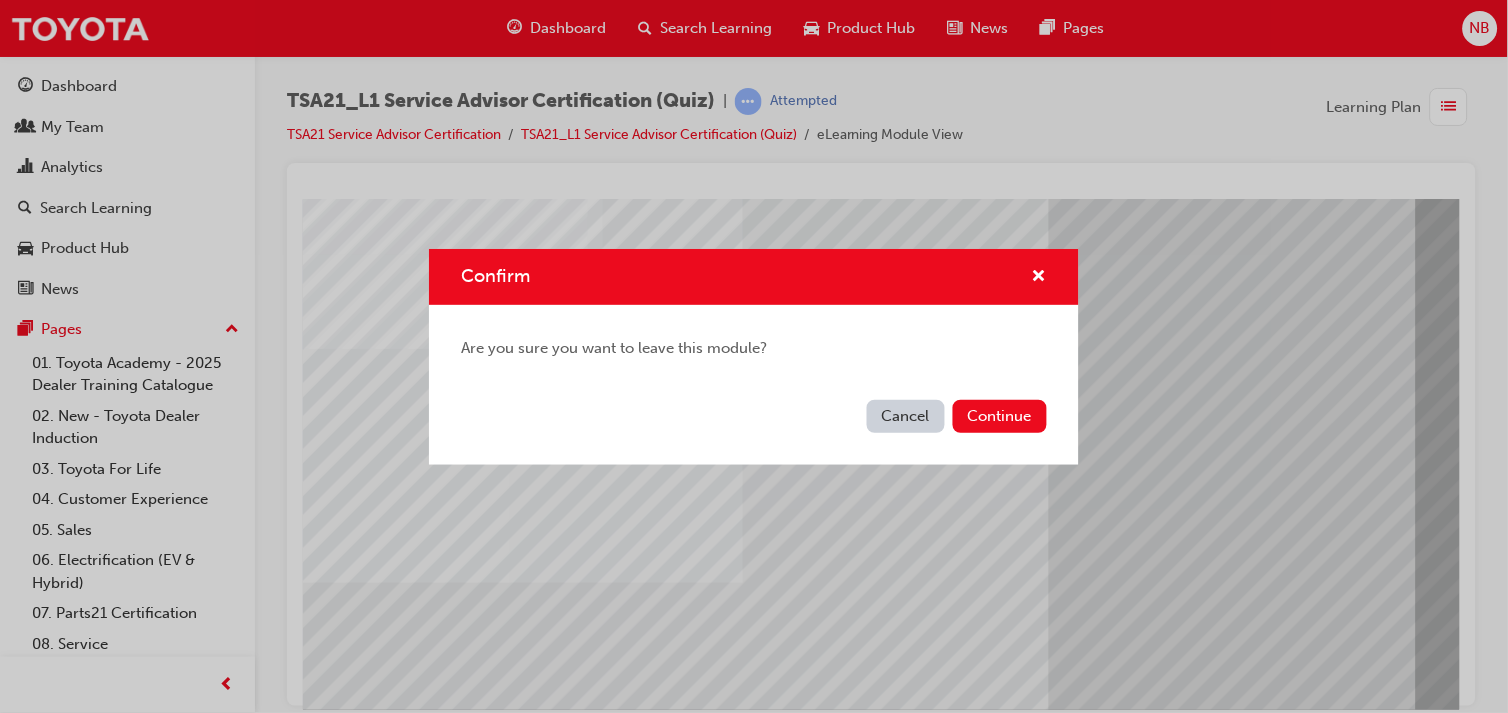 click on "Cancel" at bounding box center (906, 416) 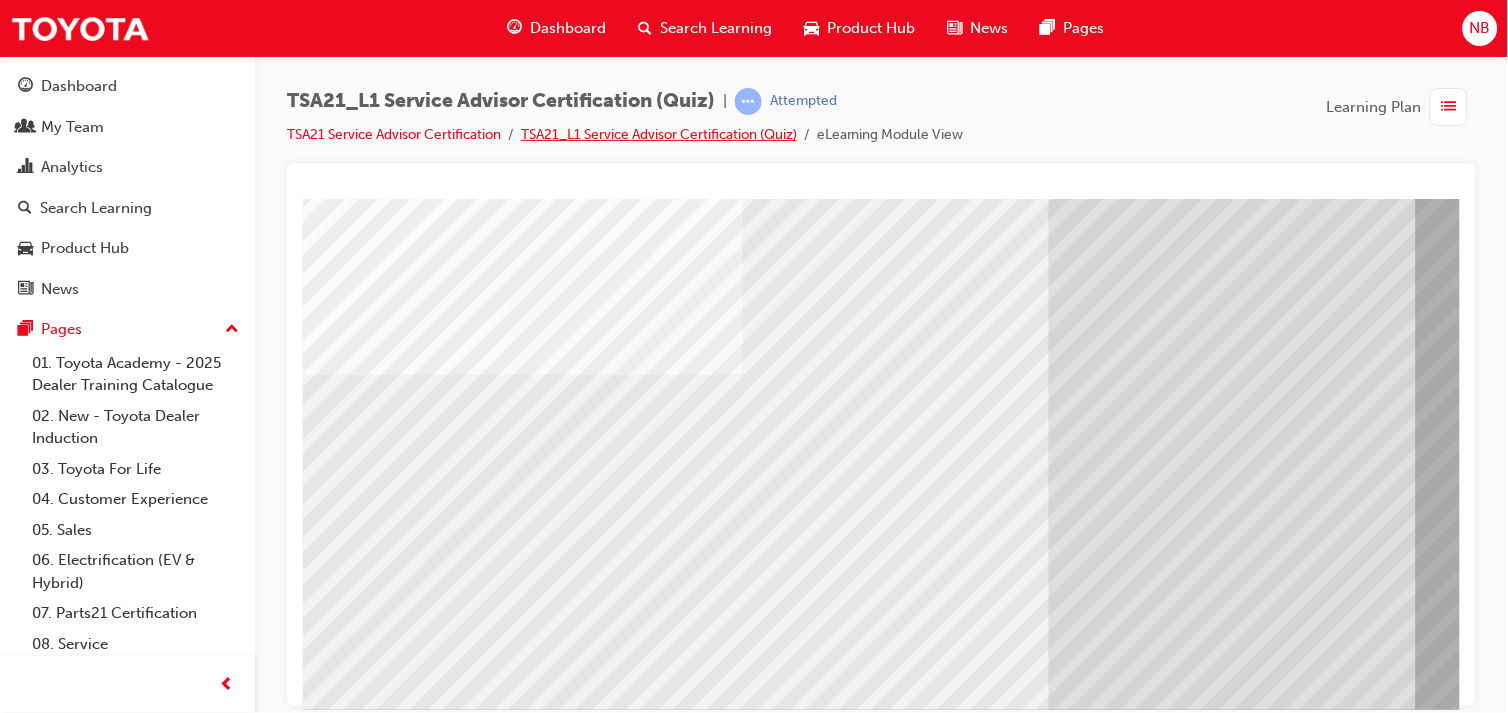 scroll, scrollTop: 225, scrollLeft: 0, axis: vertical 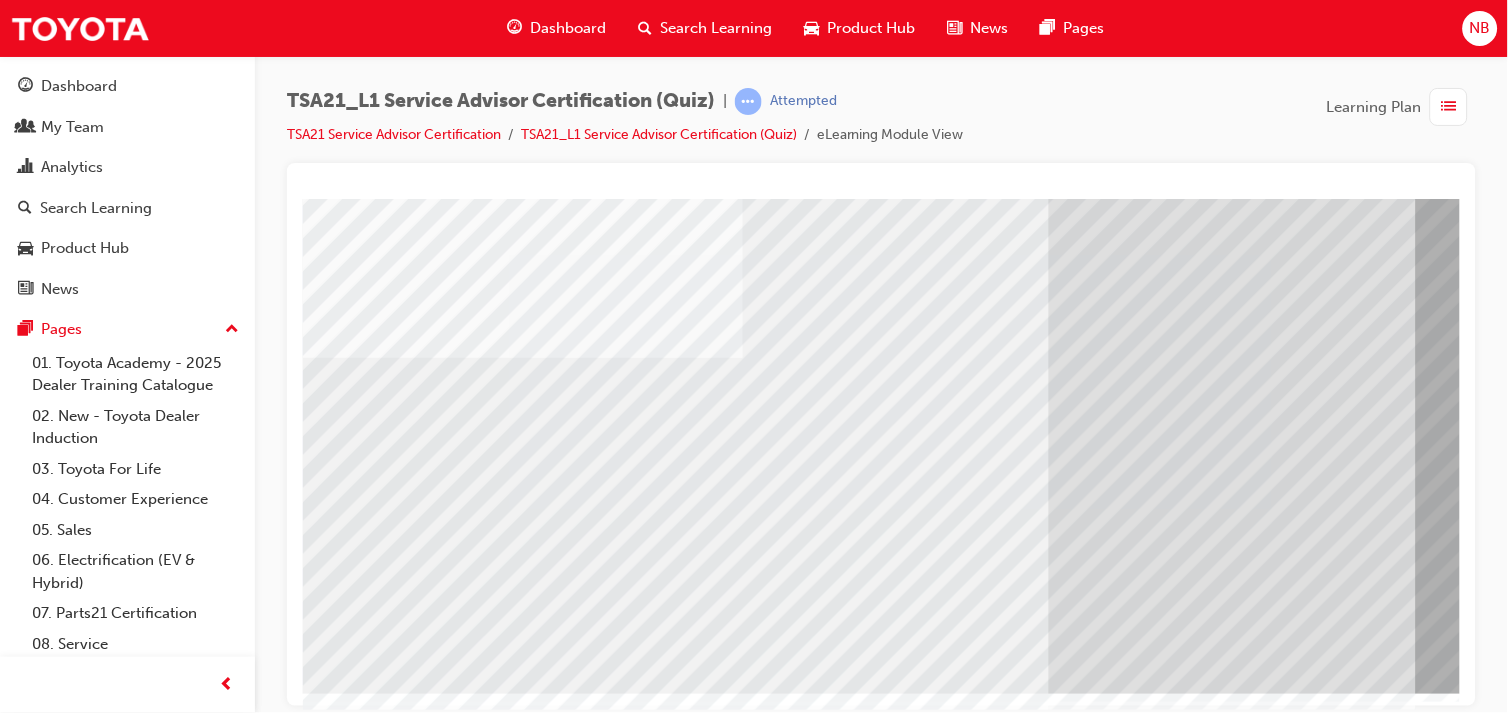 click at bounding box center (404, 3718) 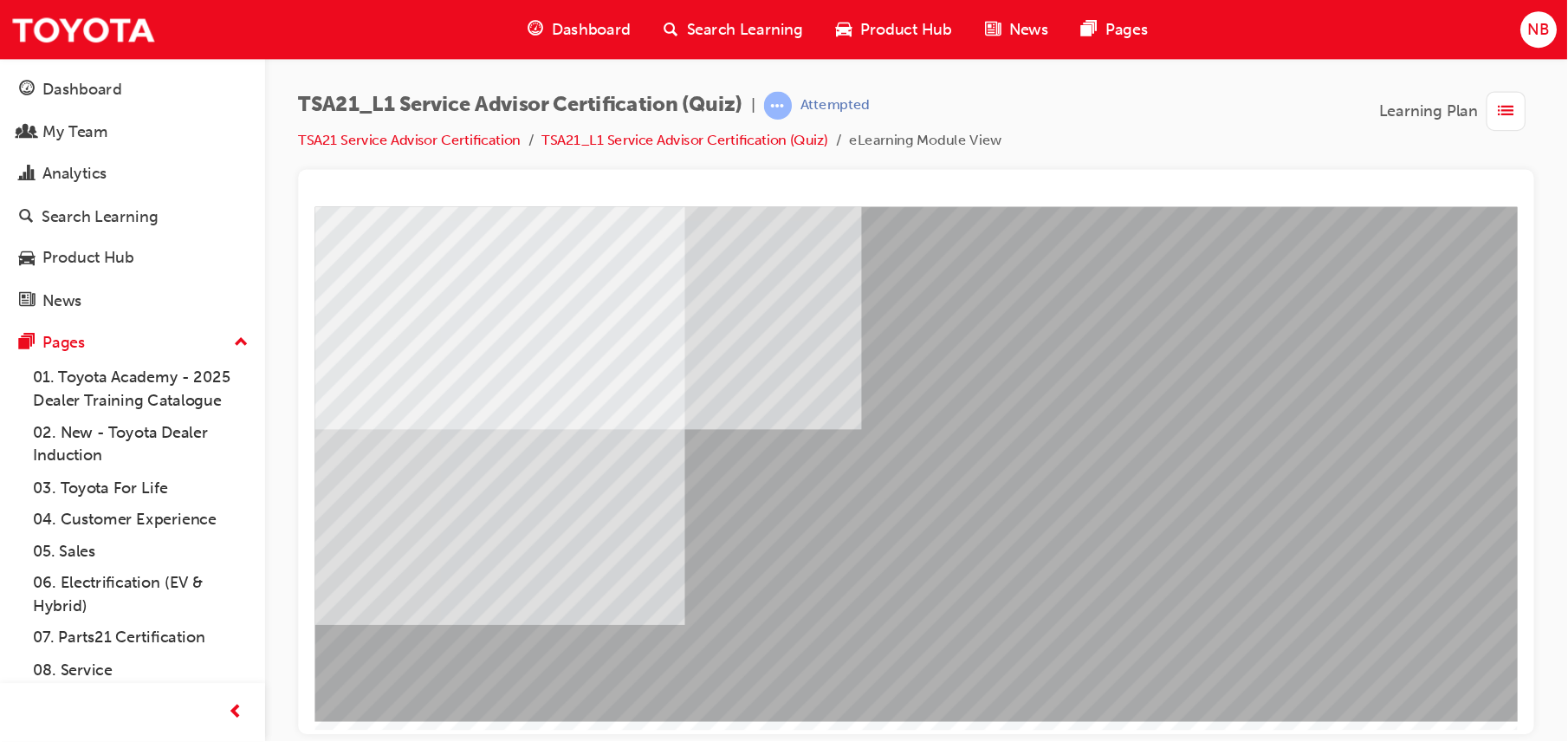 scroll, scrollTop: 0, scrollLeft: 0, axis: both 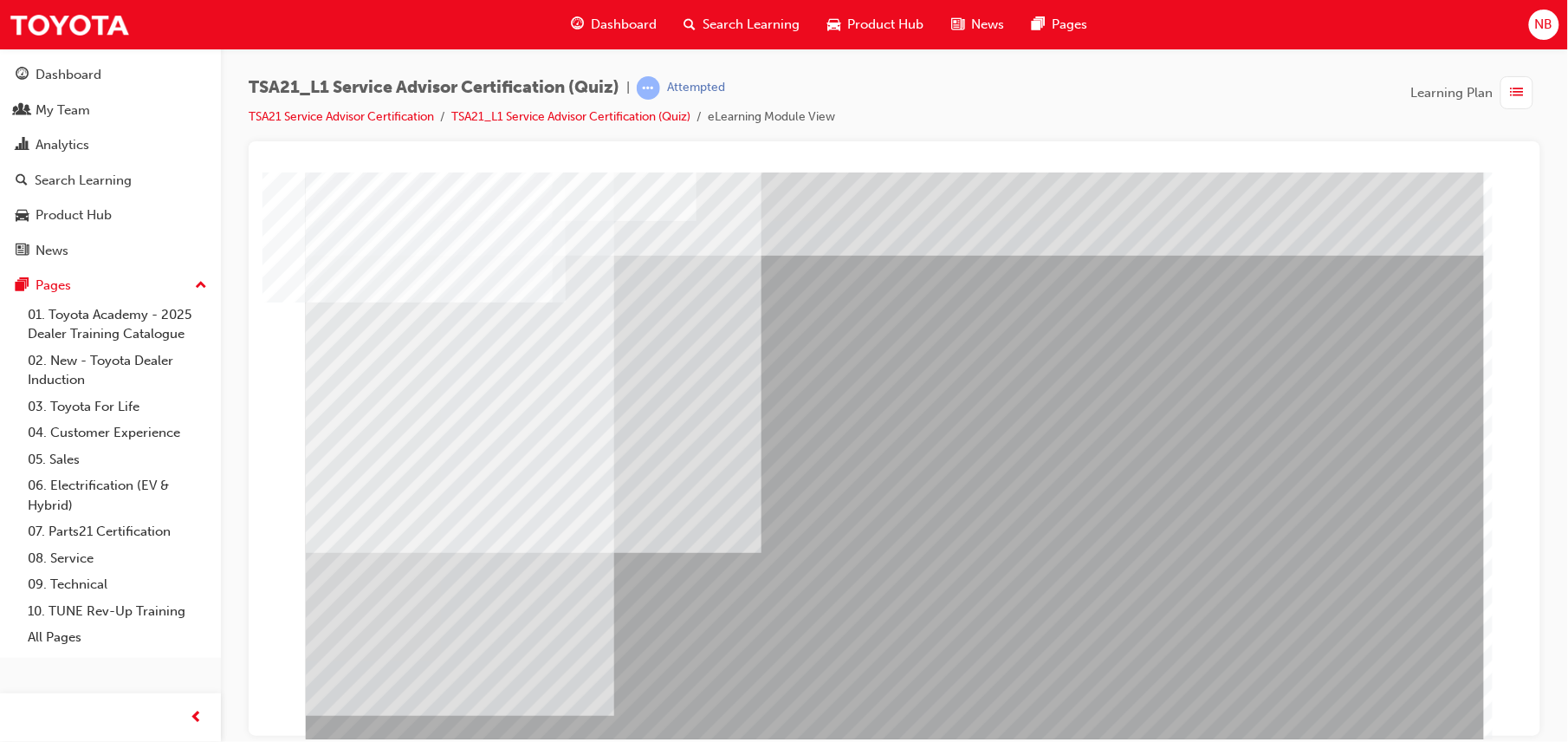 drag, startPoint x: 1137, startPoint y: 172, endPoint x: 864, endPoint y: 174, distance: 273.00733 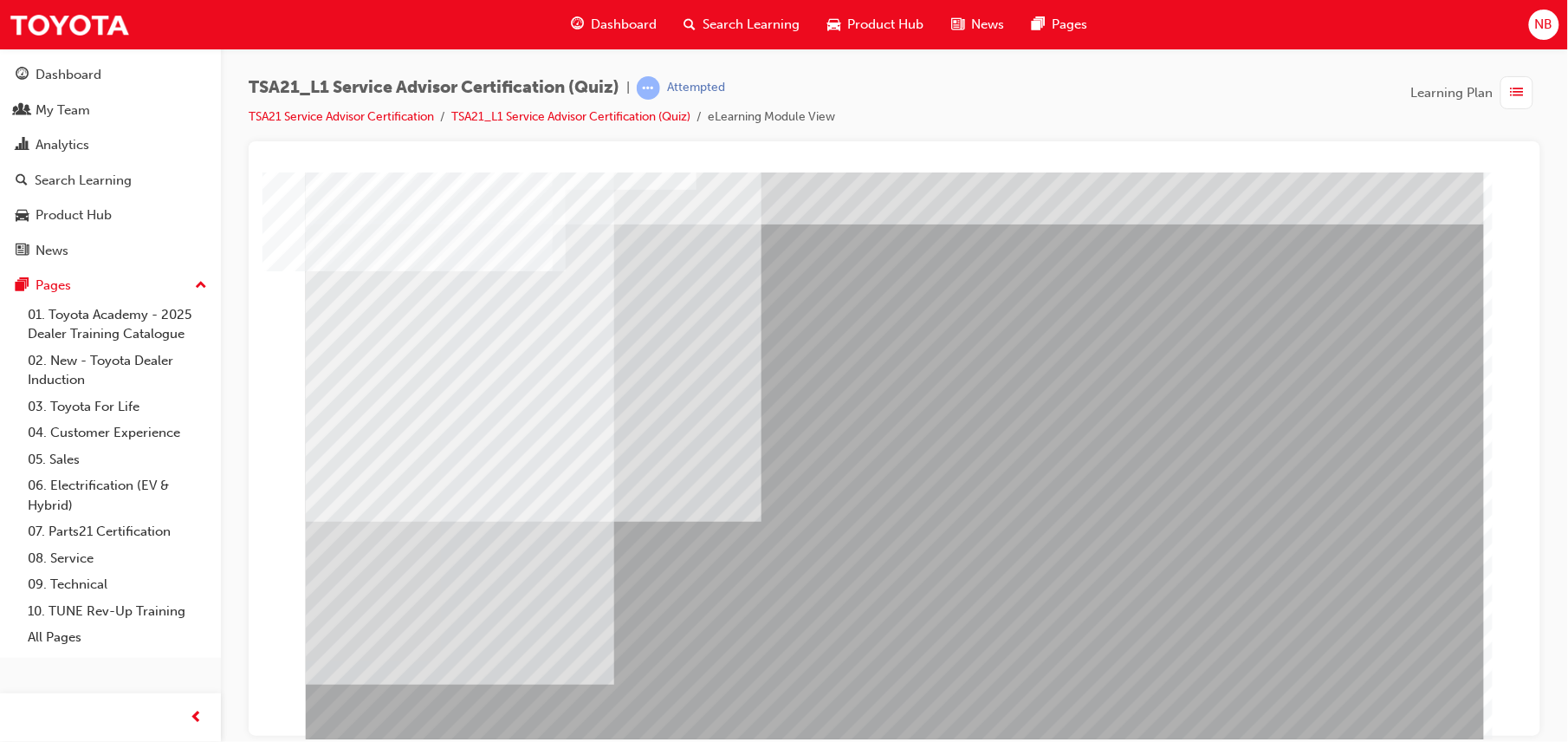 scroll, scrollTop: 56, scrollLeft: 0, axis: vertical 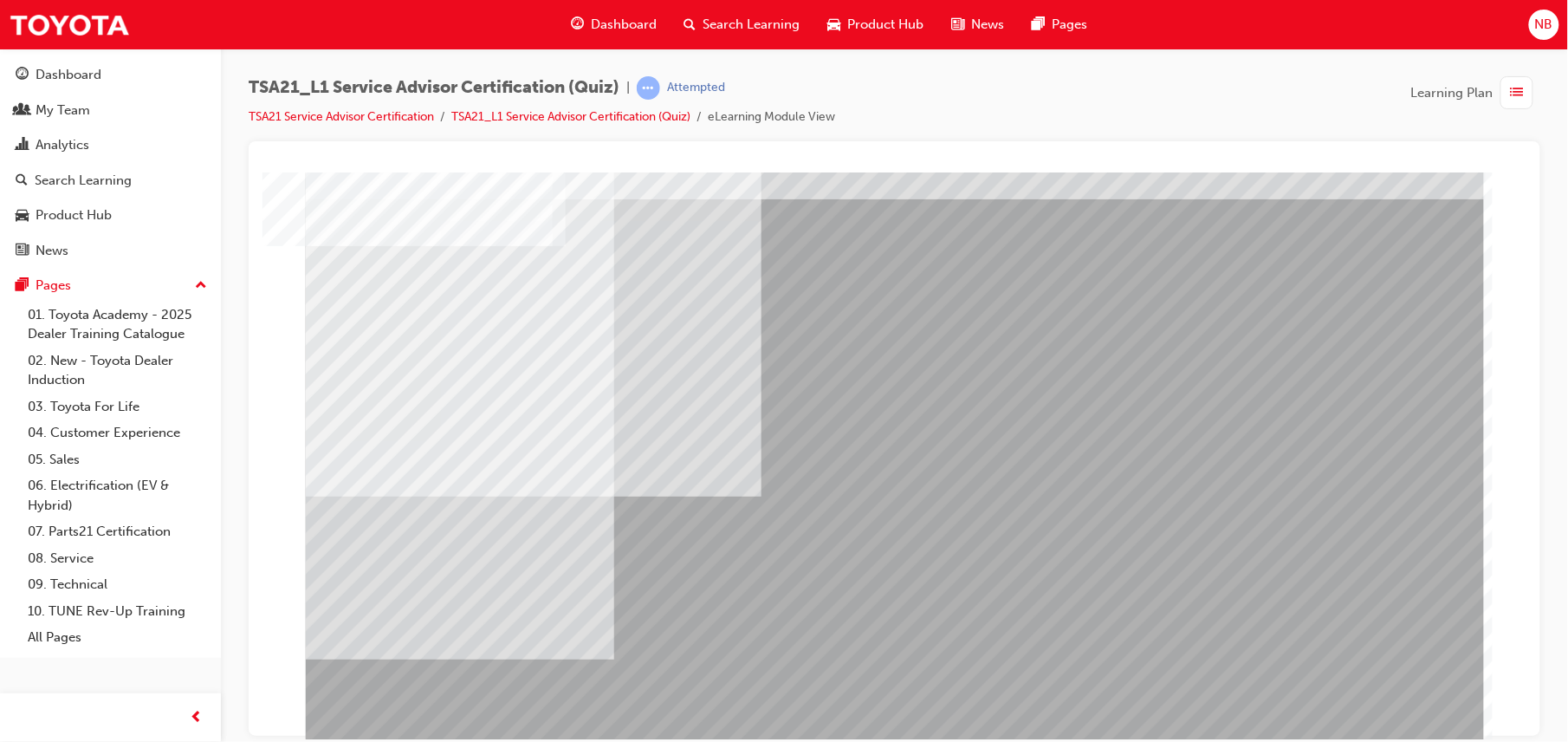 click at bounding box center (393, 2483) 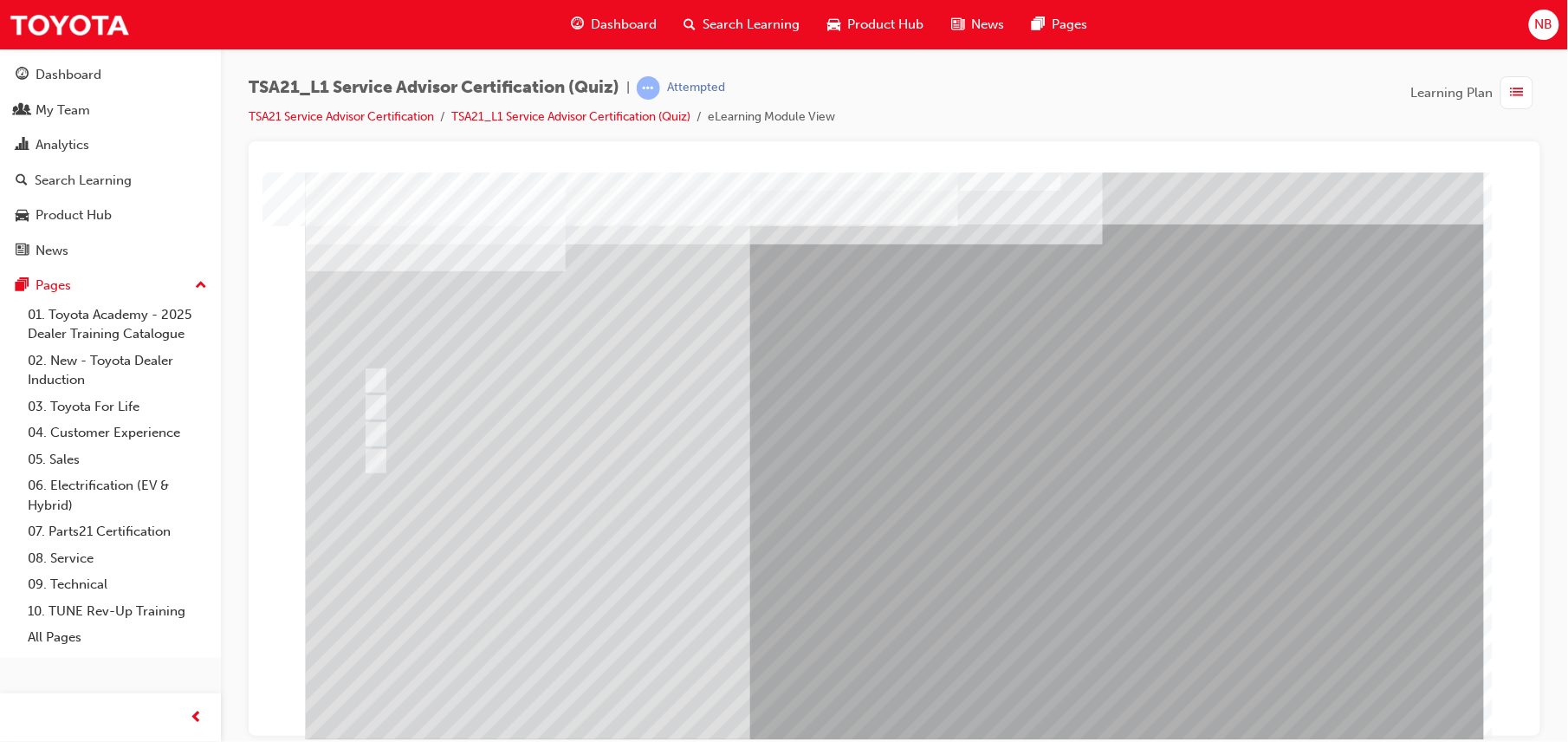 scroll, scrollTop: 56, scrollLeft: 0, axis: vertical 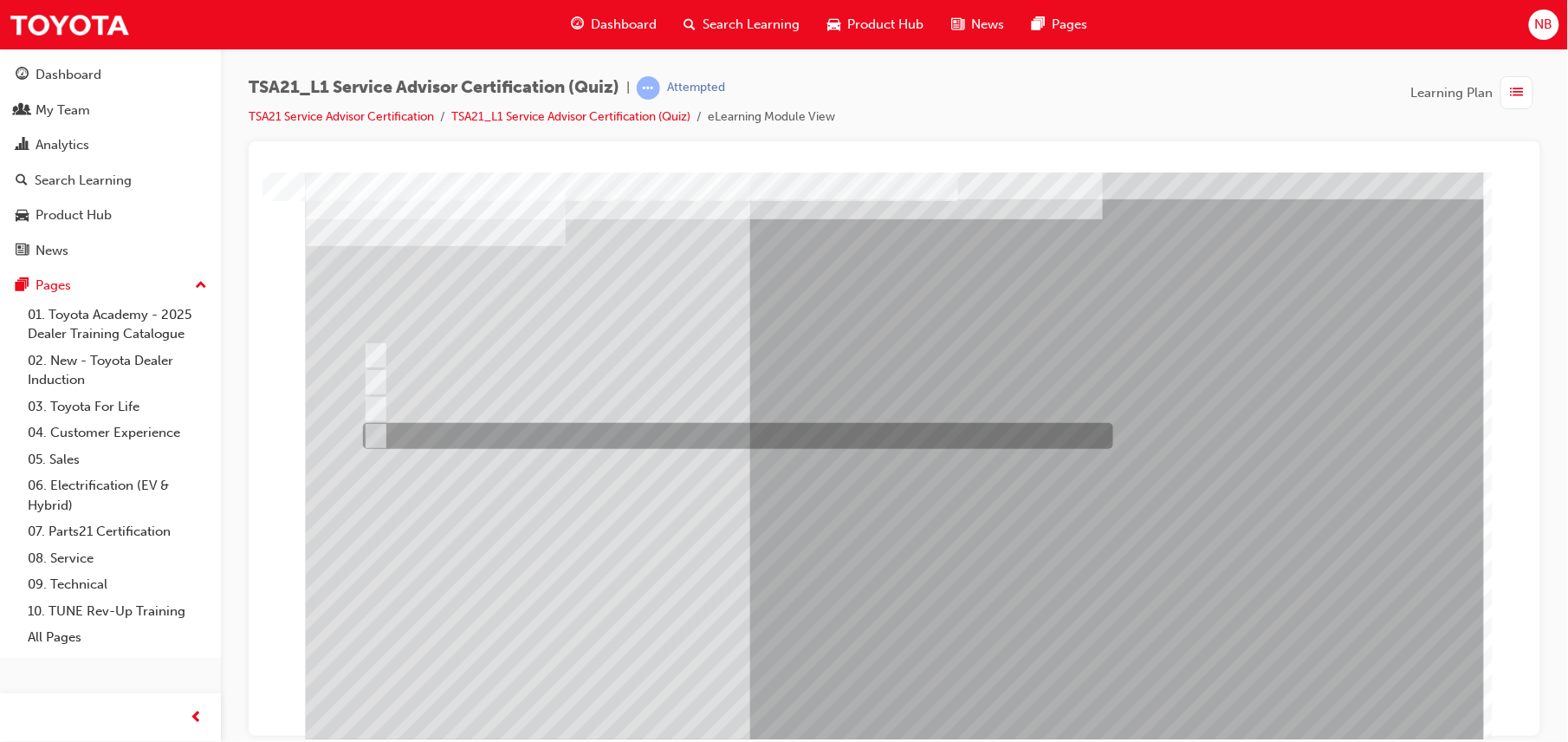 click at bounding box center (733, 436) 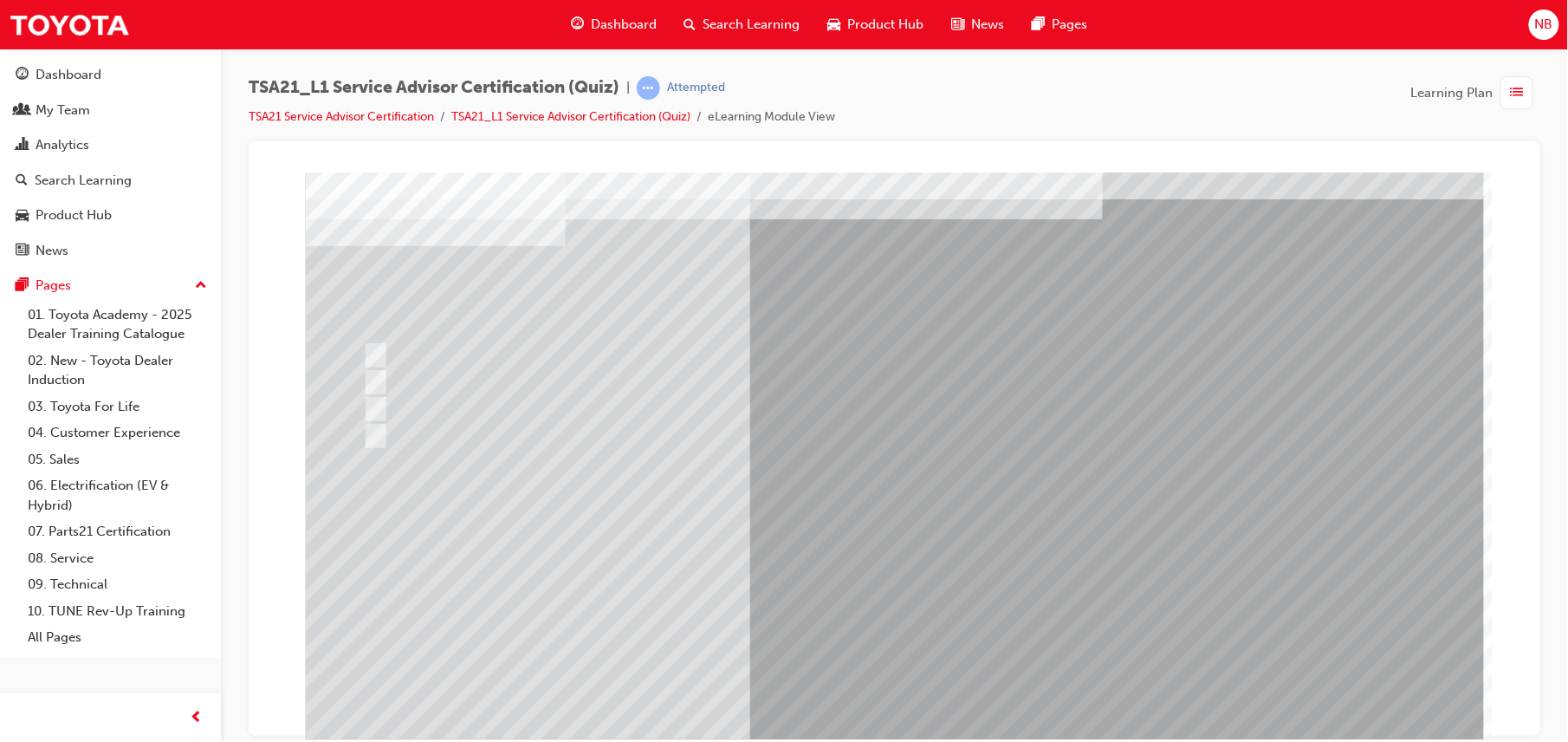 click at bounding box center (367, 3192) 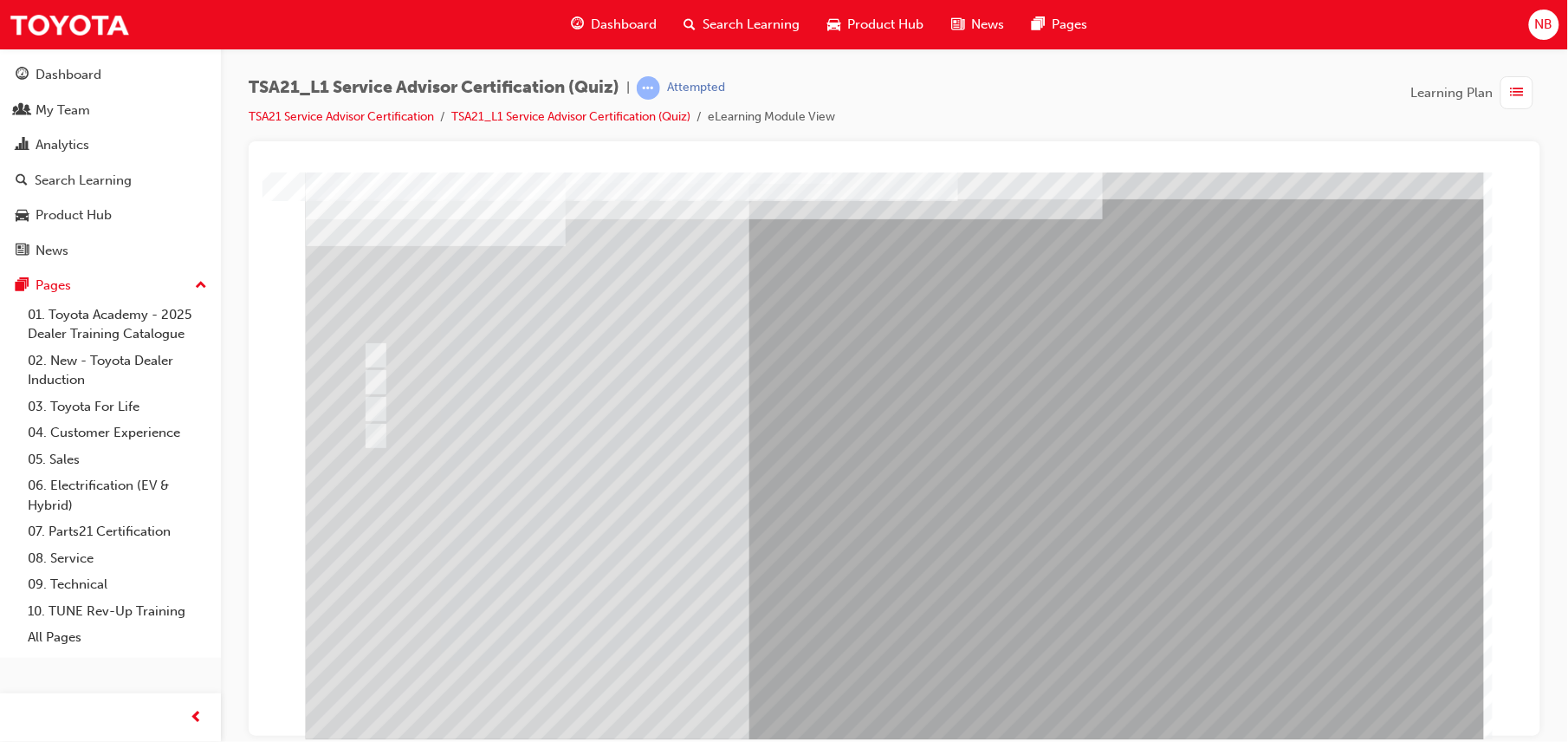 scroll, scrollTop: 0, scrollLeft: 0, axis: both 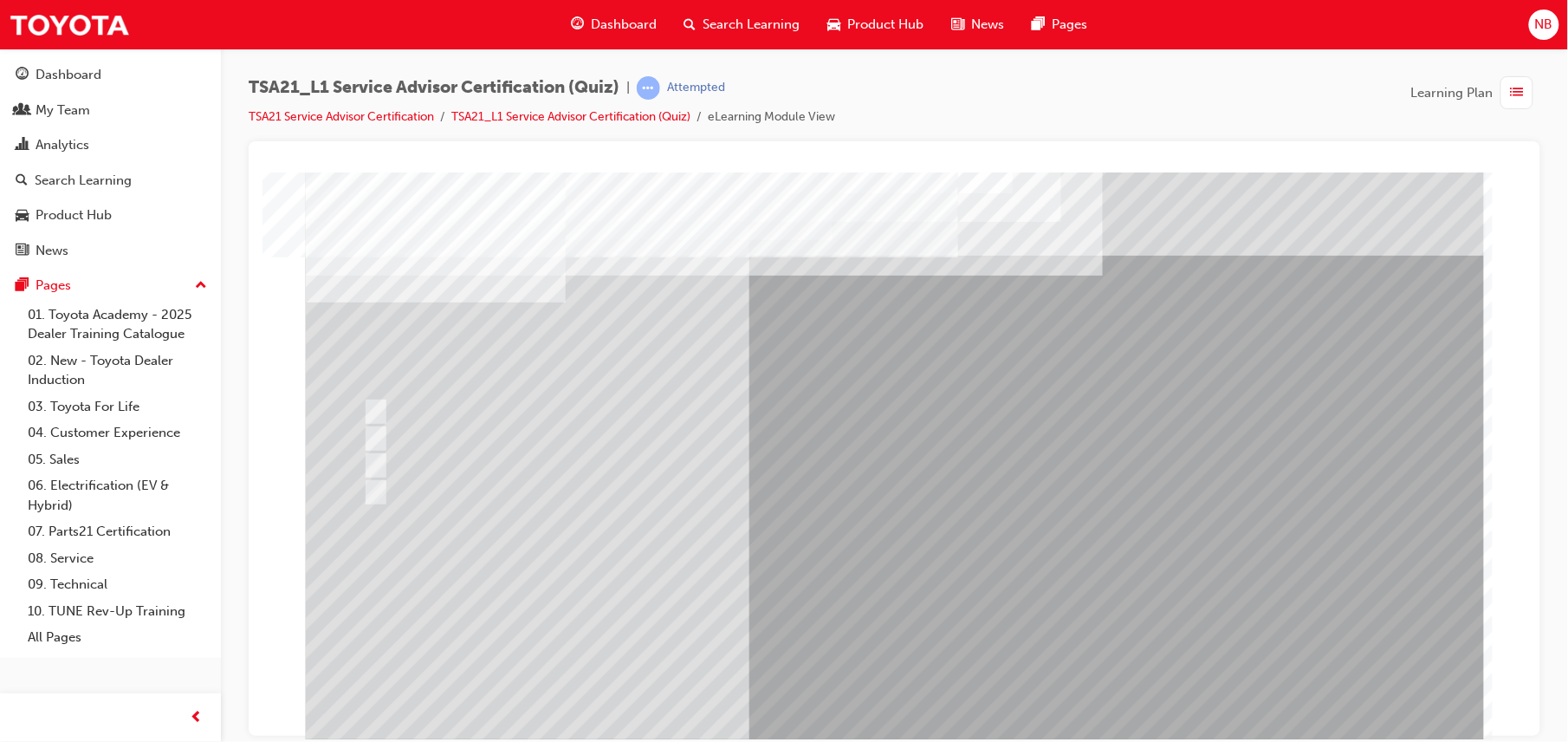 click at bounding box center [733, 439] 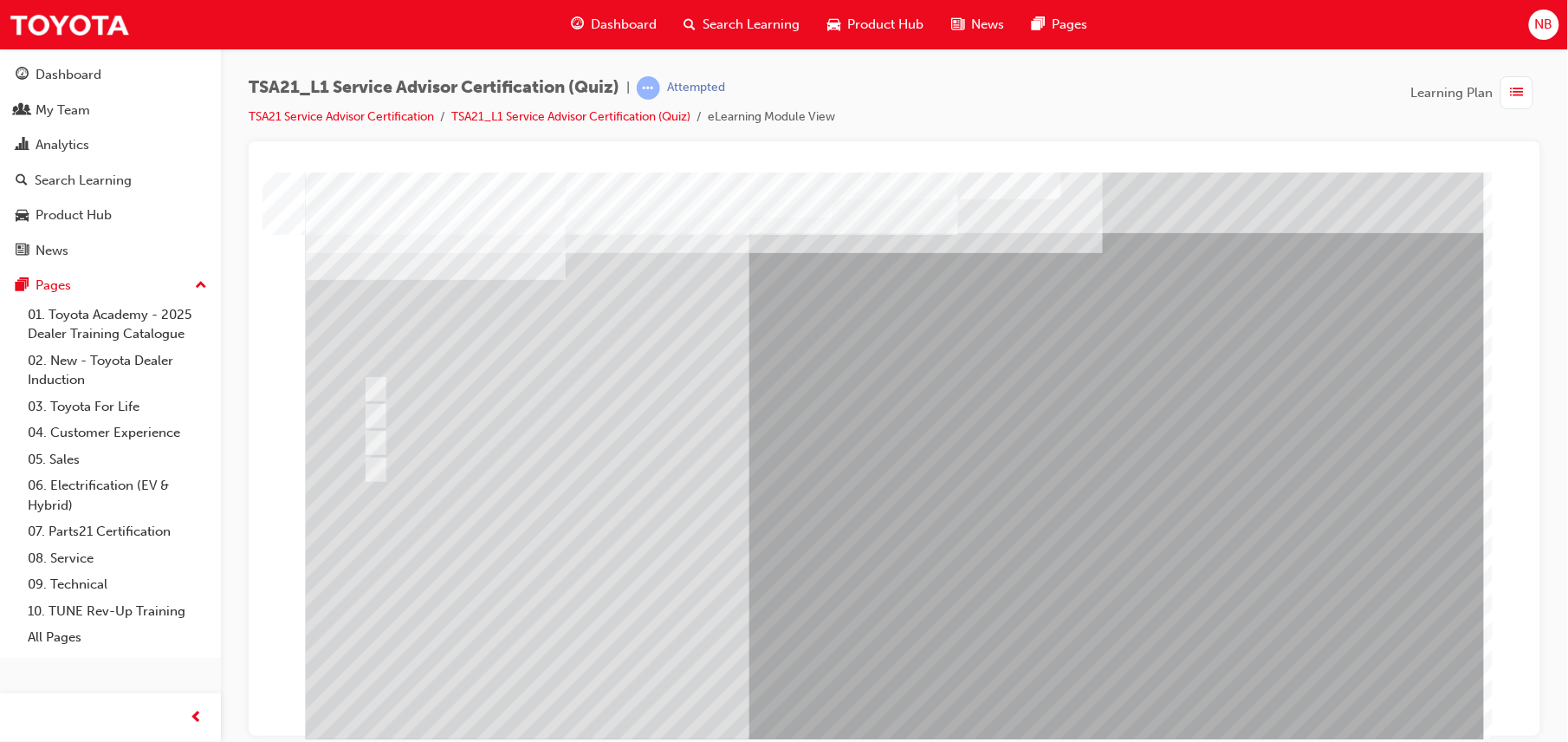 scroll, scrollTop: 56, scrollLeft: 0, axis: vertical 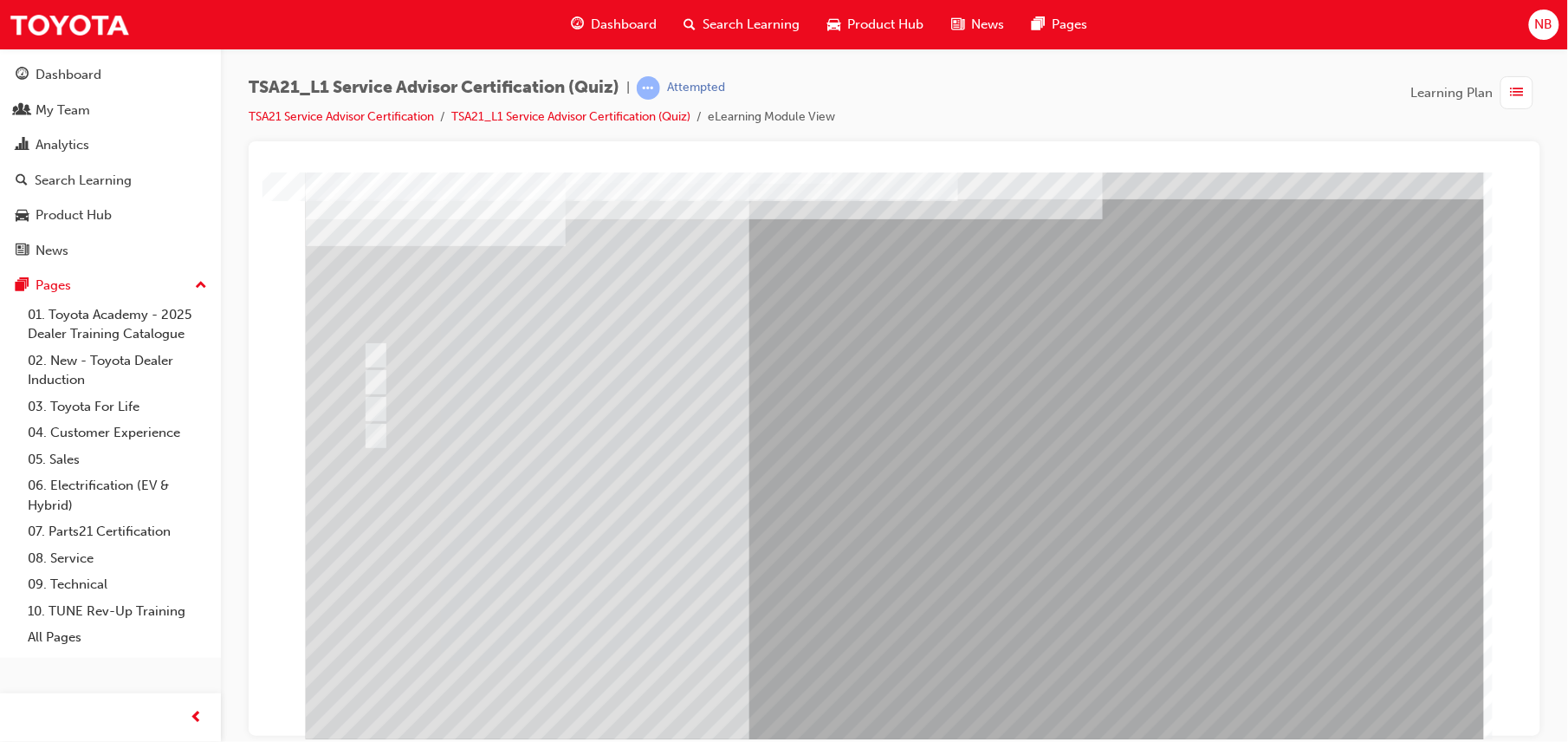 click at bounding box center [367, 3190] 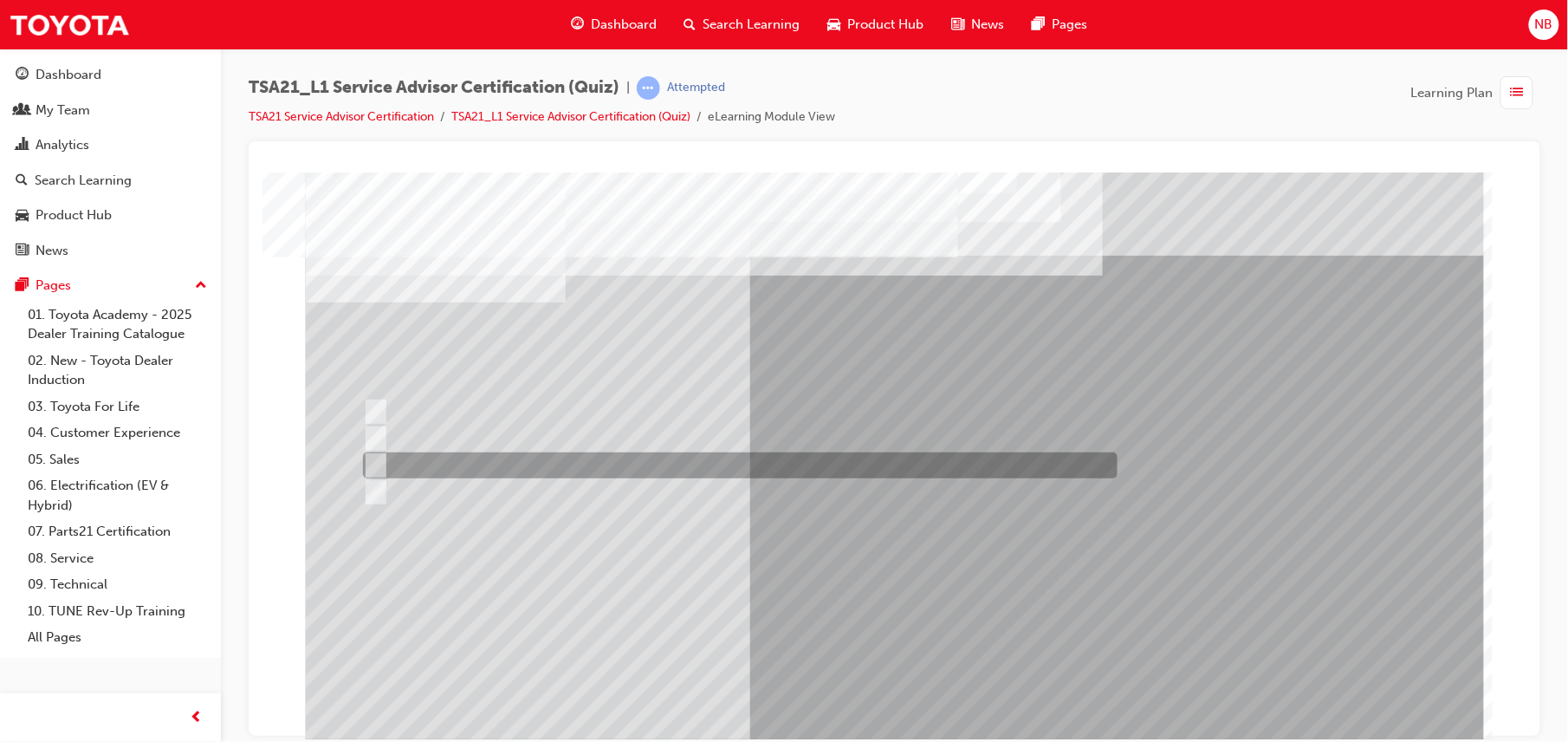 click at bounding box center (735, 465) 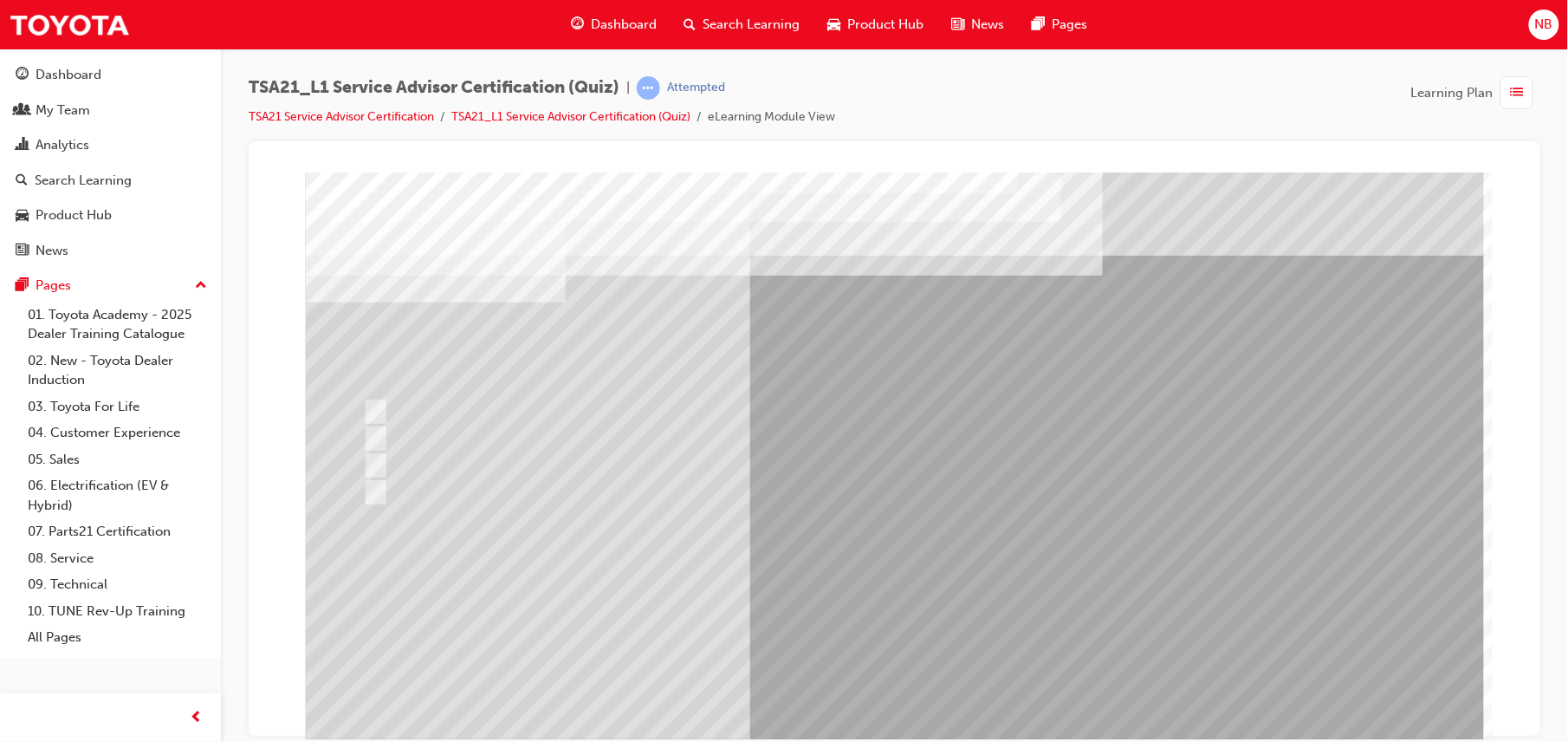 click at bounding box center (367, 3248) 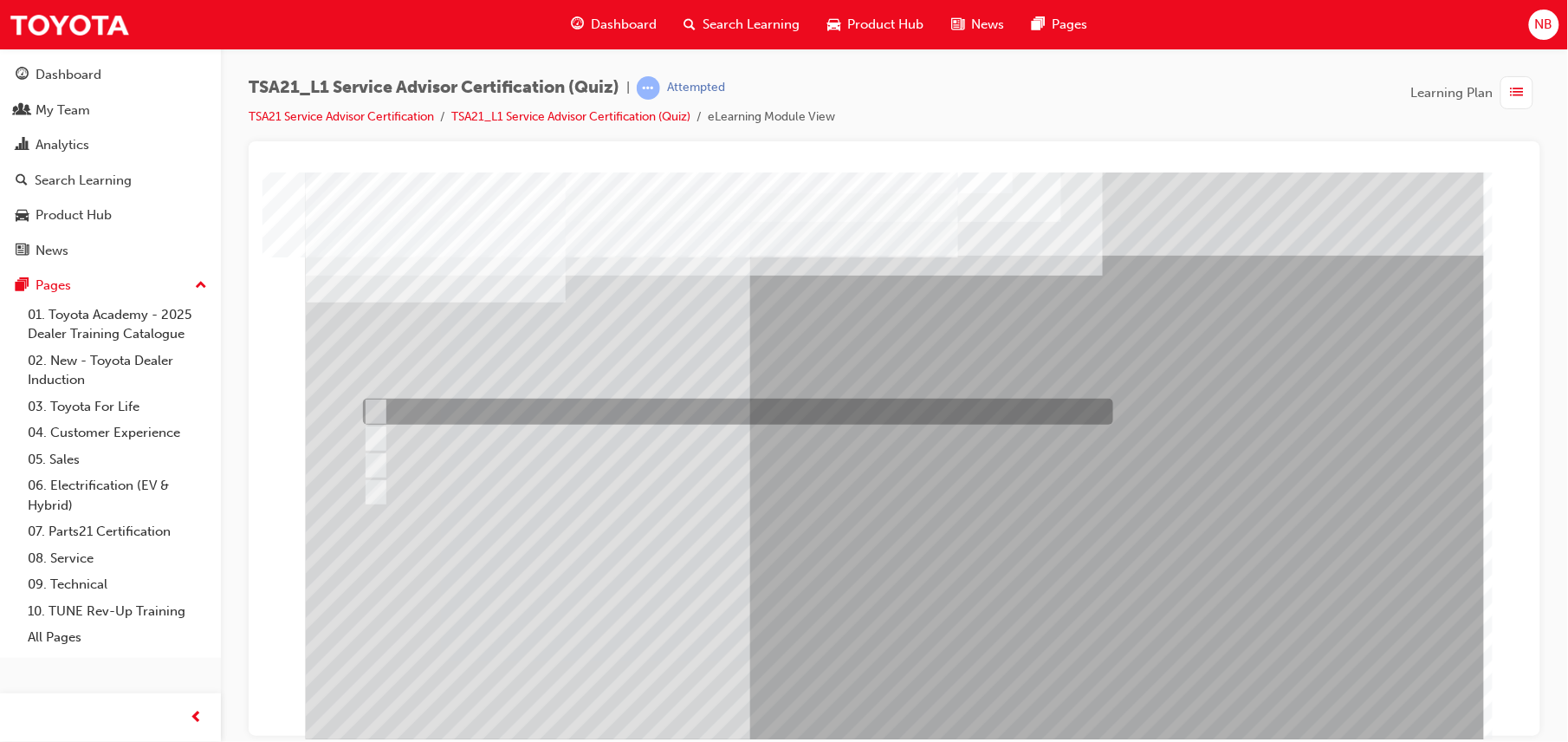 click at bounding box center [733, 412] 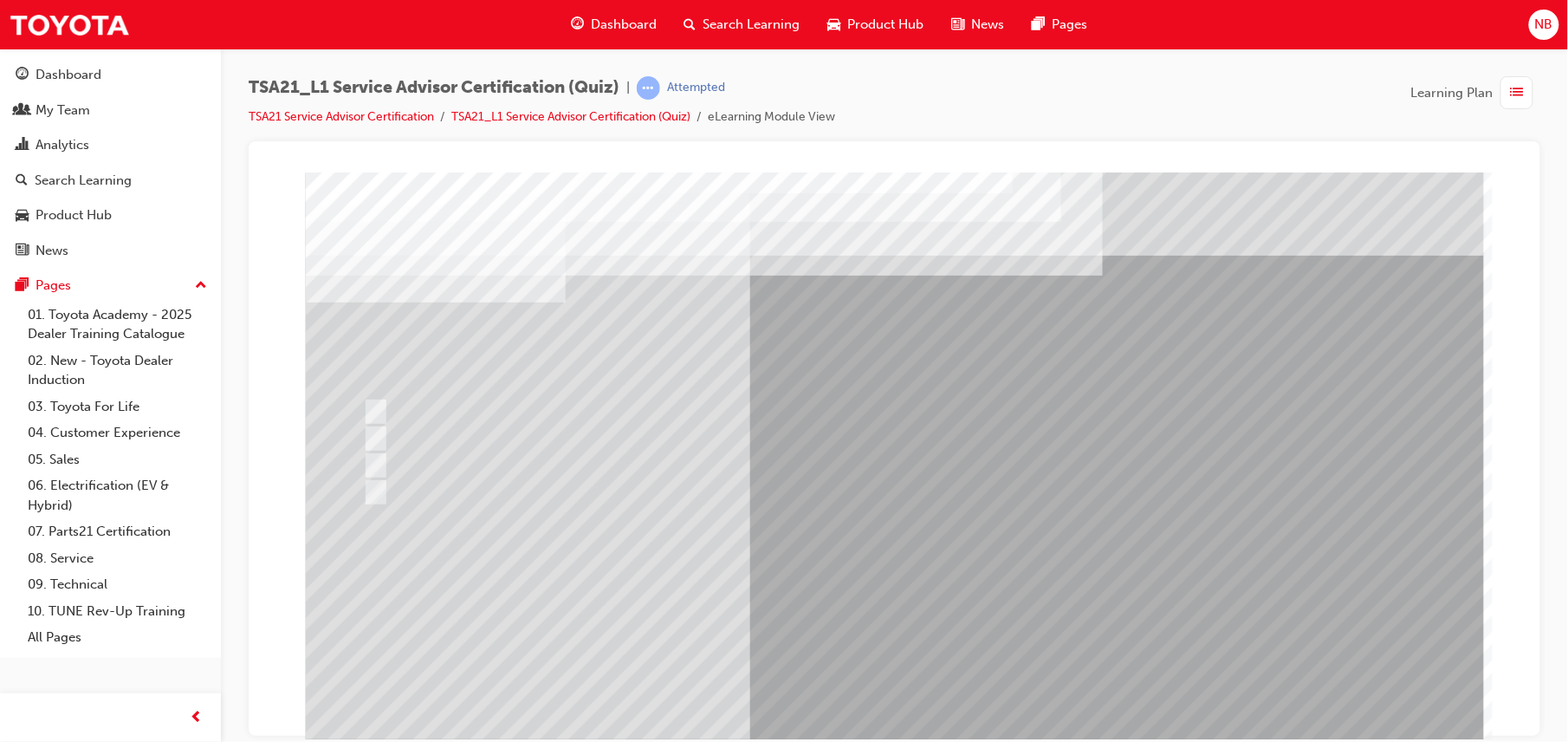 click at bounding box center (367, 3248) 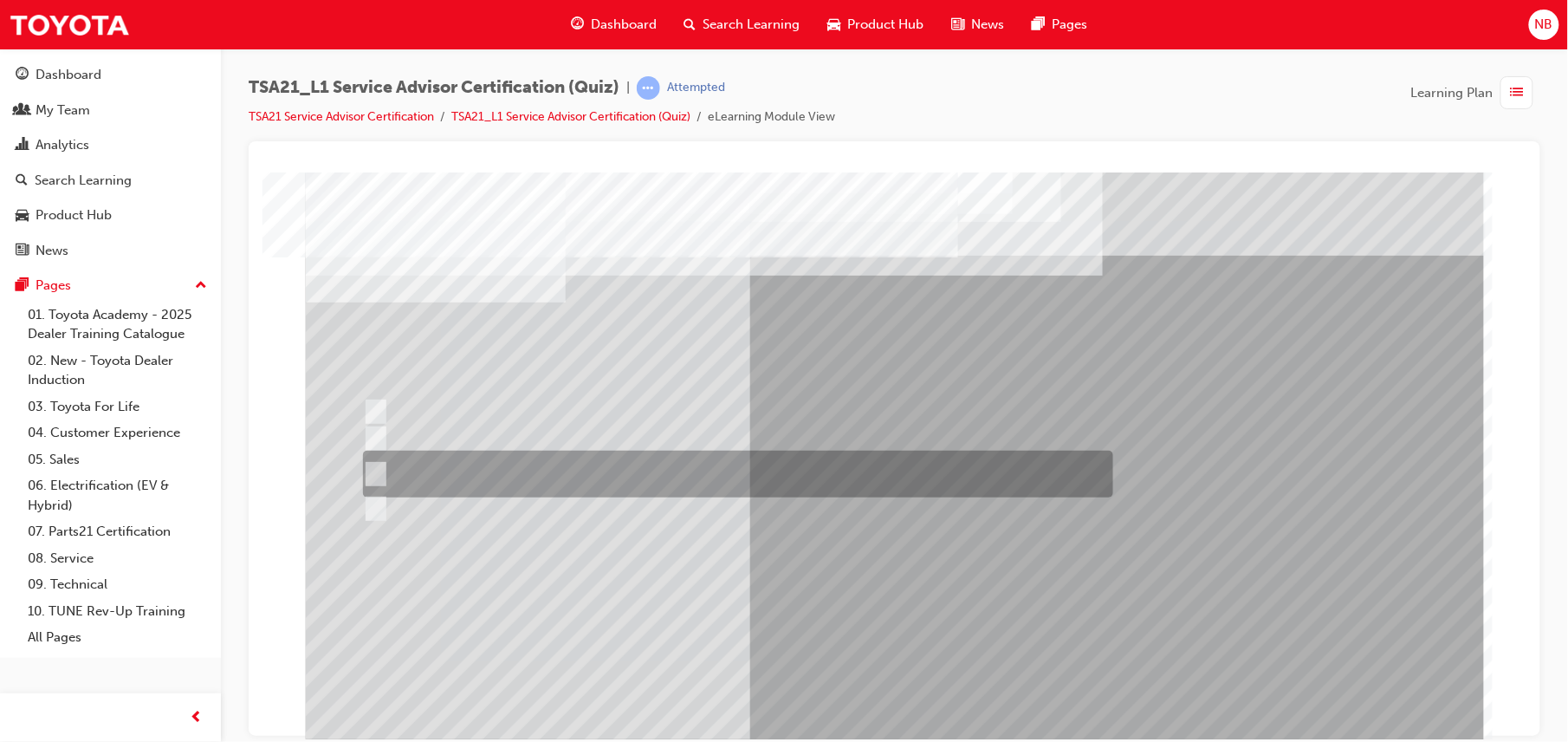 click at bounding box center [733, 474] 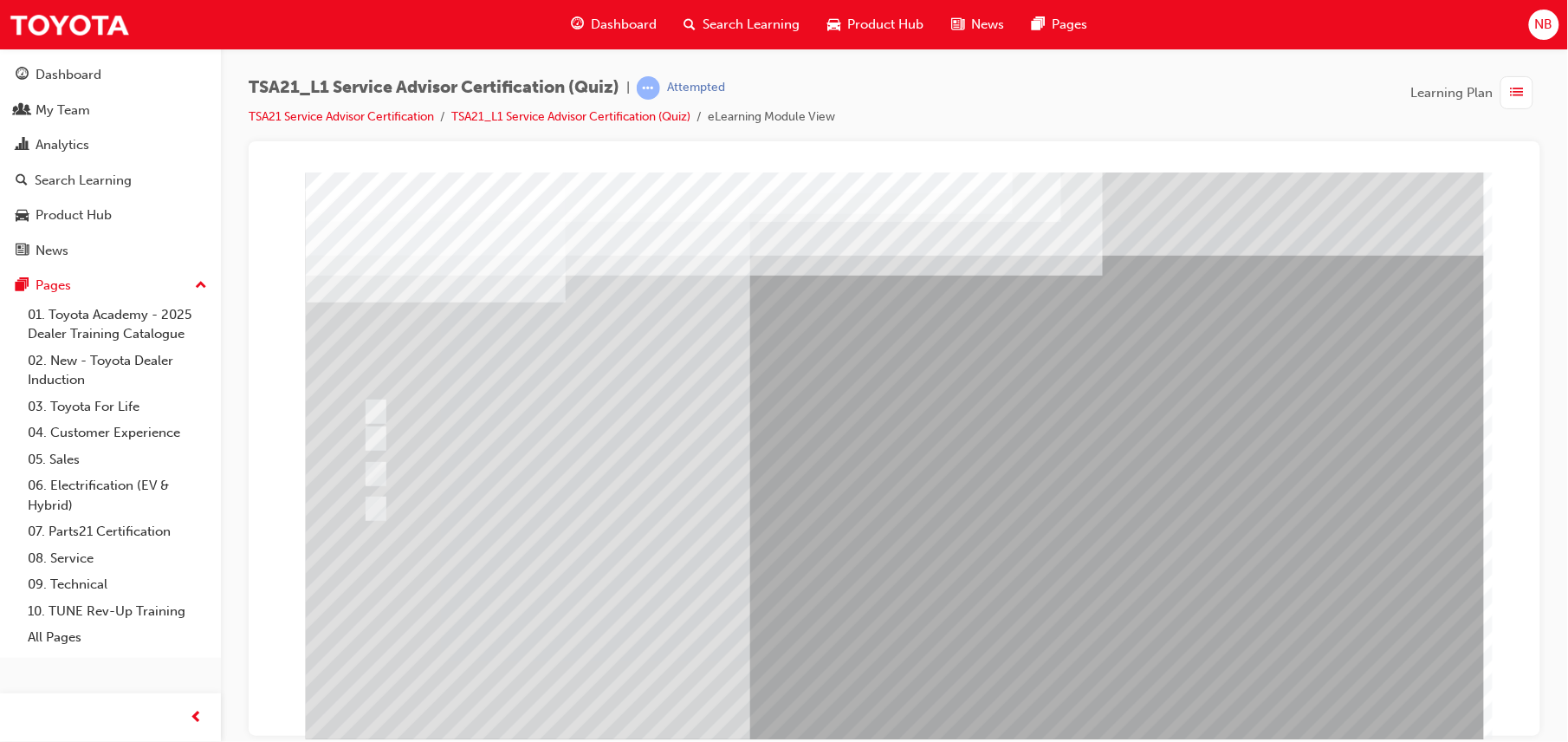 click at bounding box center (367, 3248) 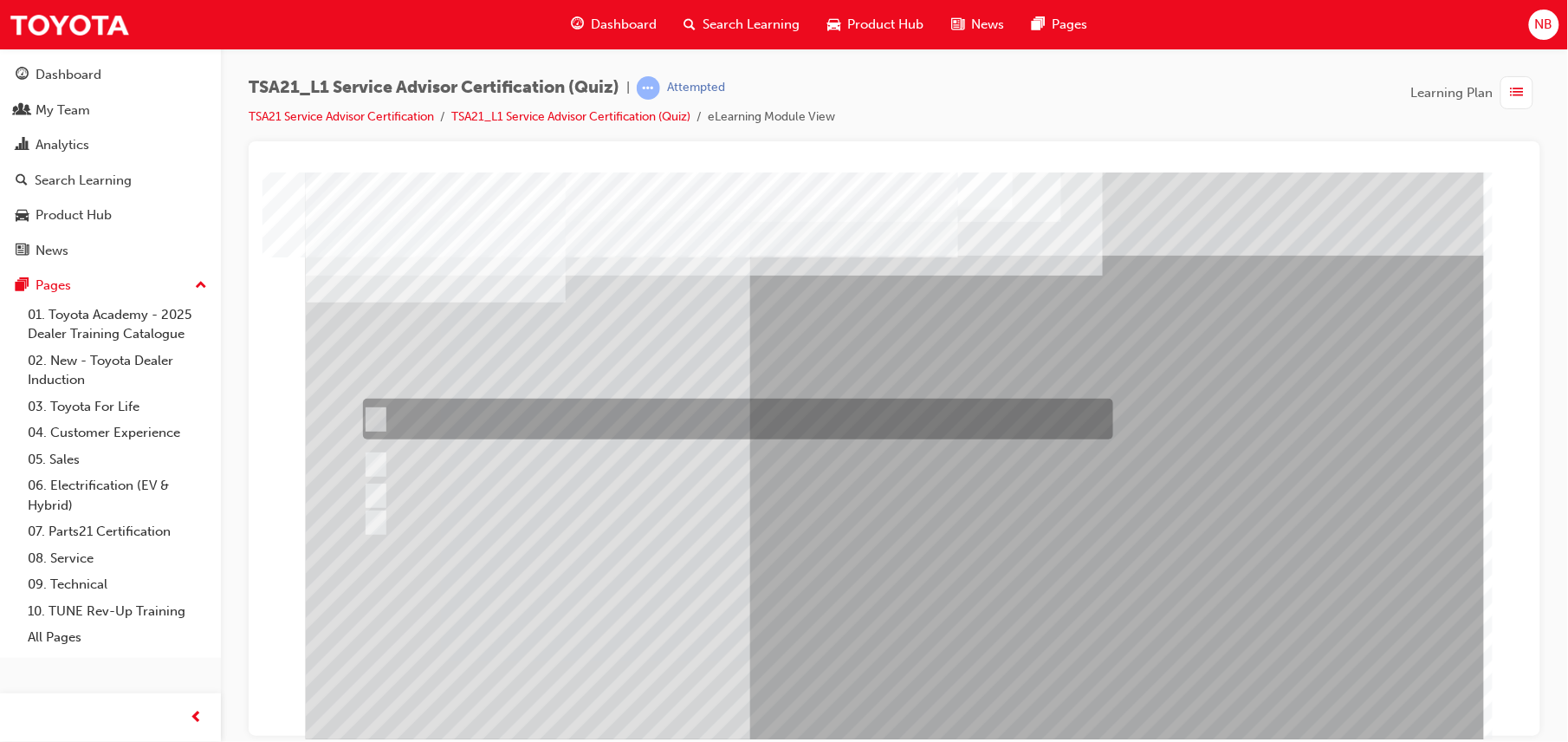 scroll, scrollTop: 56, scrollLeft: 0, axis: vertical 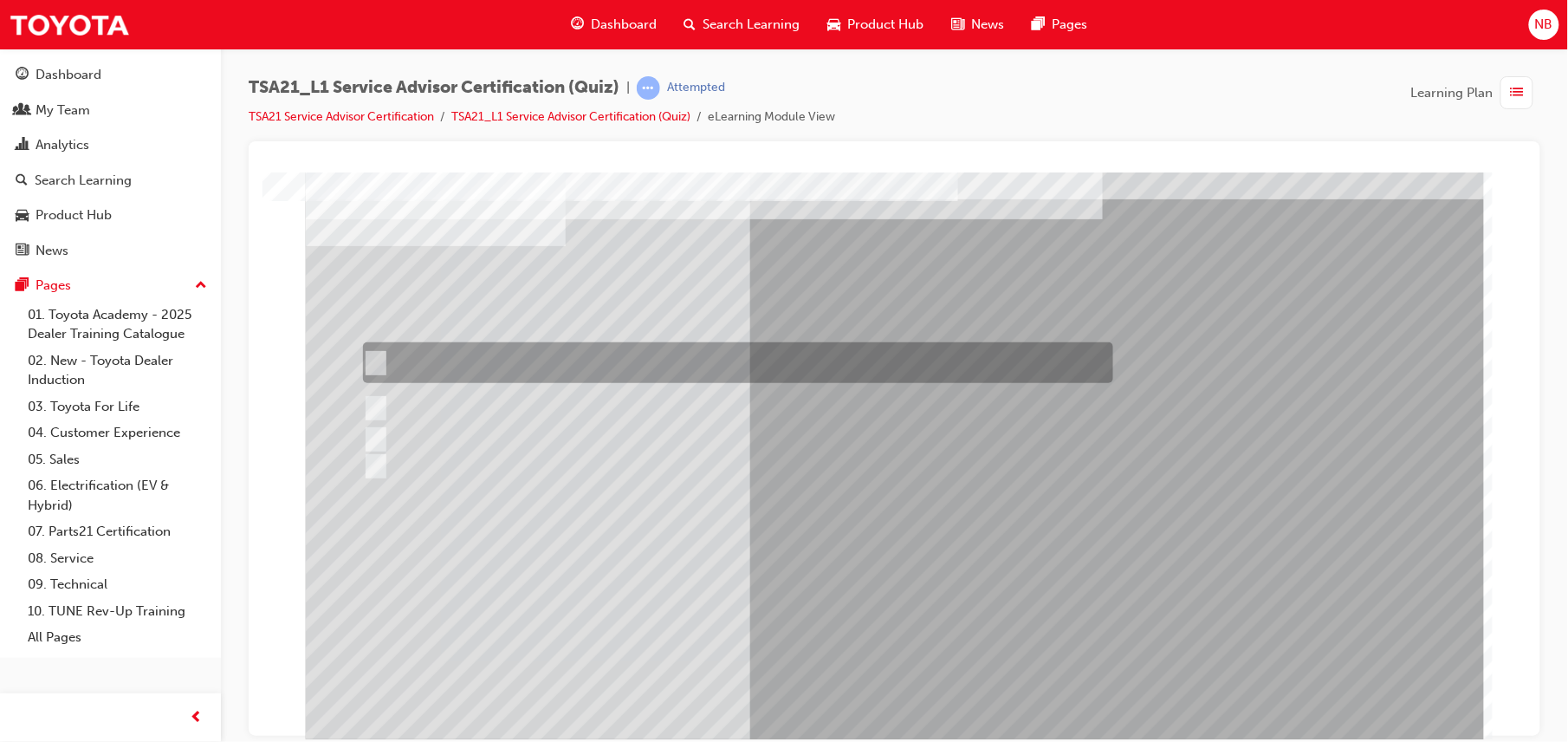 drag, startPoint x: 950, startPoint y: 365, endPoint x: 933, endPoint y: 394, distance: 33.615473 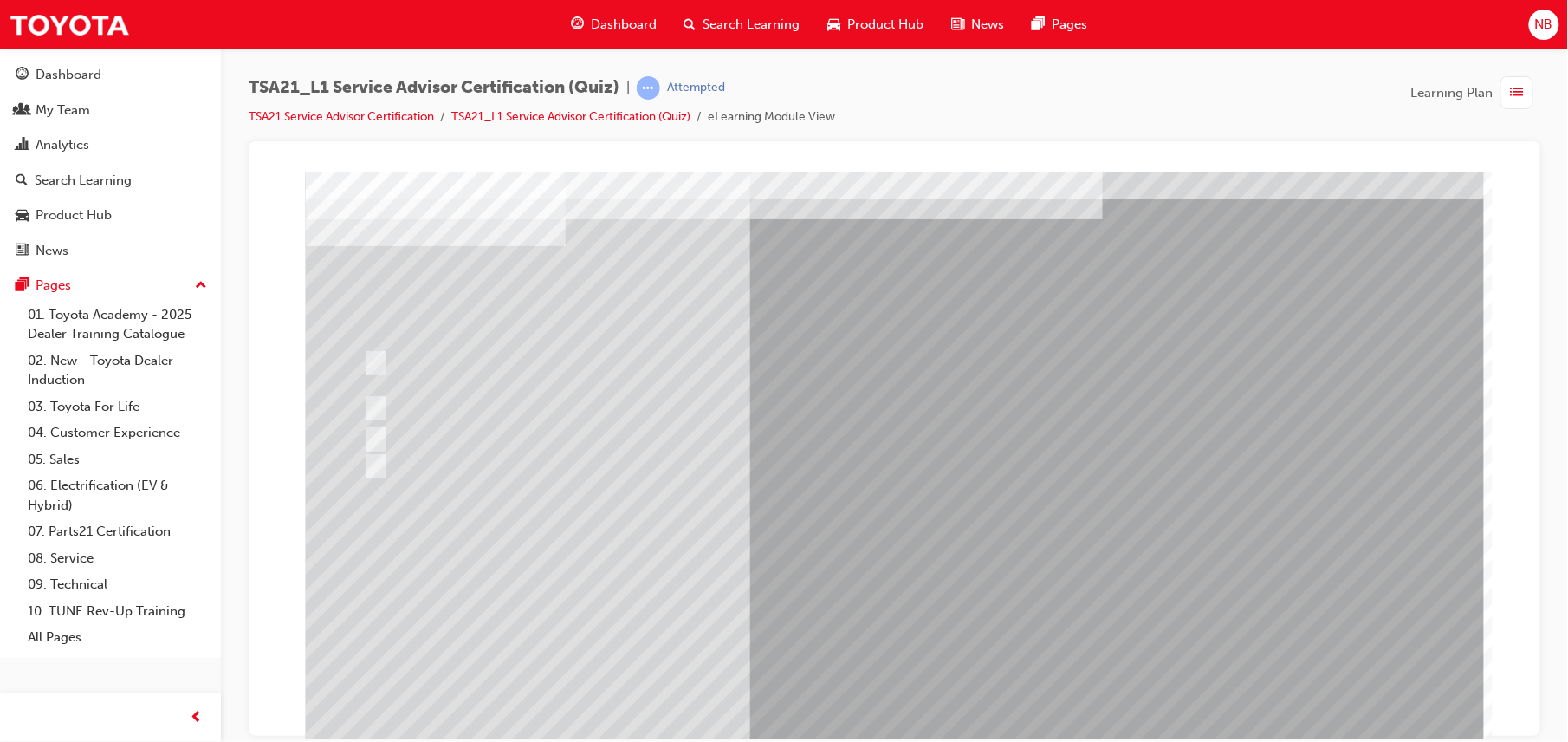click at bounding box center [367, 3192] 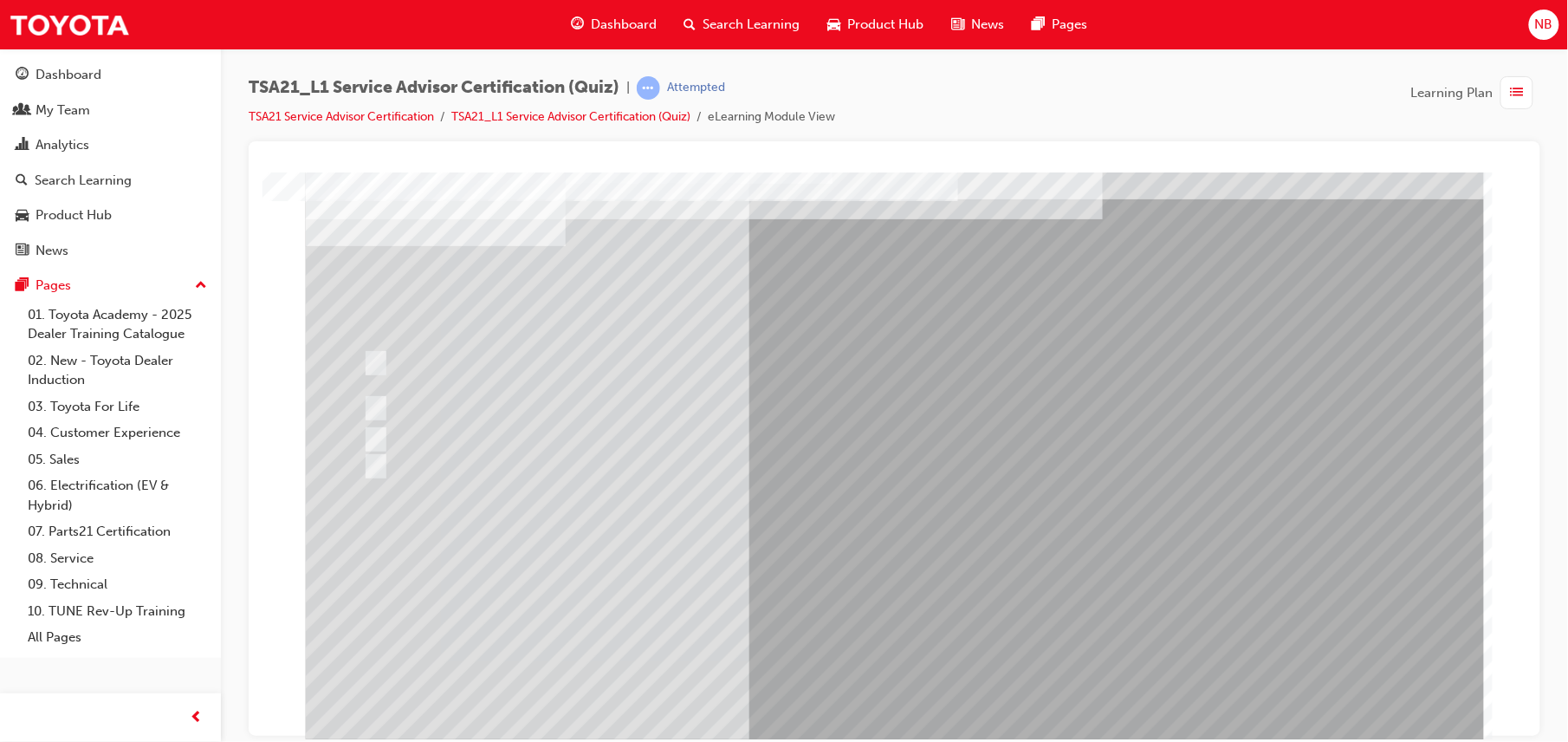 scroll, scrollTop: 0, scrollLeft: 0, axis: both 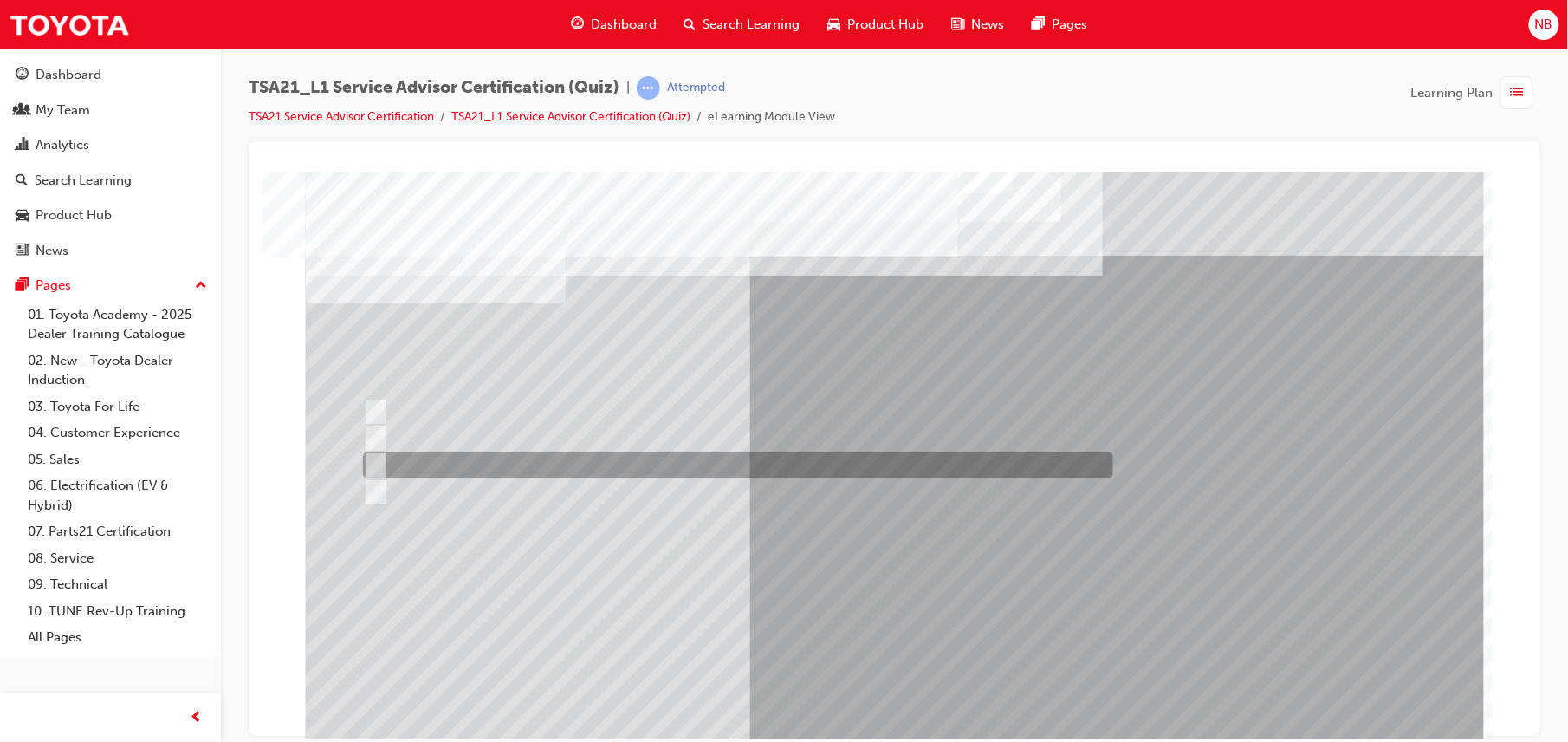click at bounding box center (733, 465) 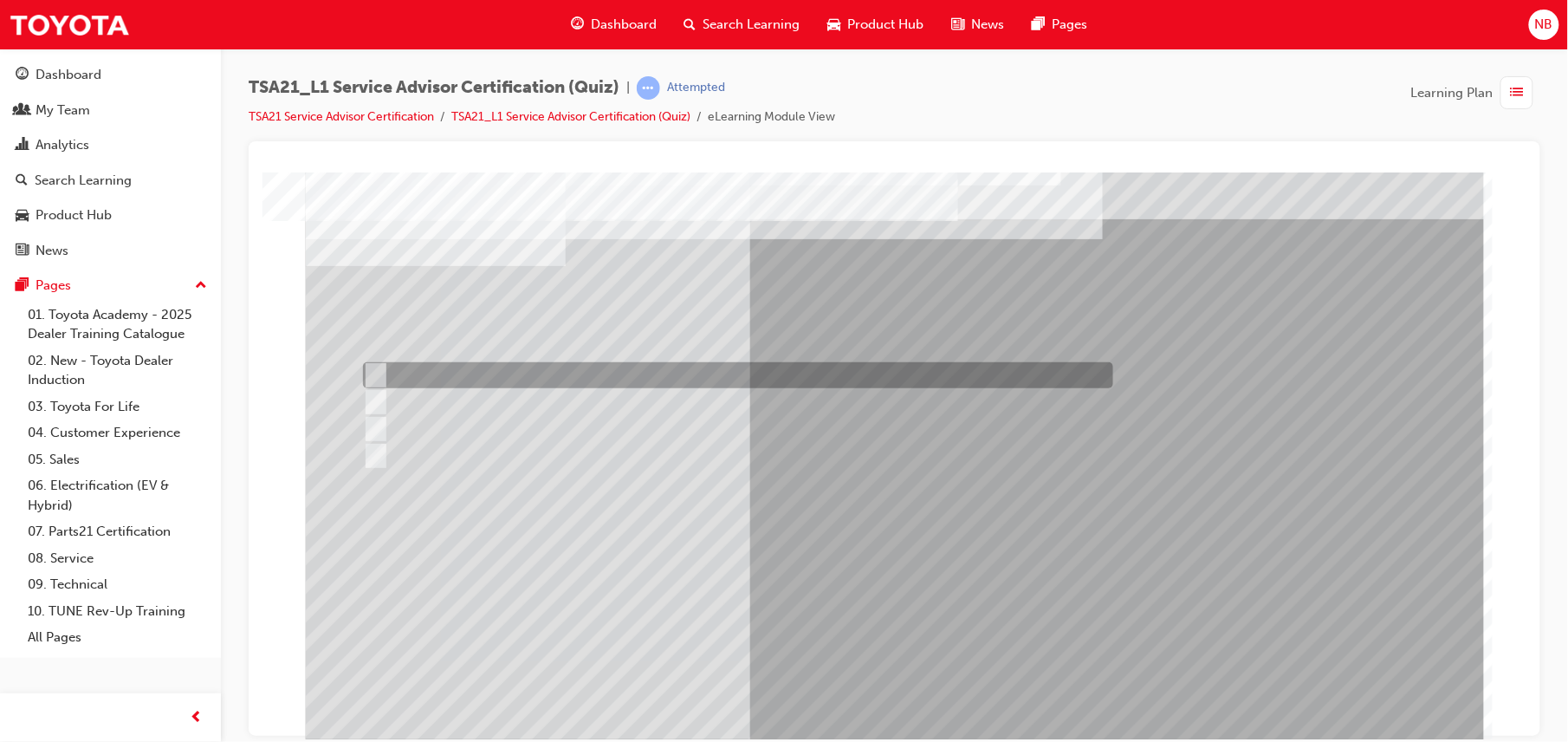 scroll, scrollTop: 56, scrollLeft: 0, axis: vertical 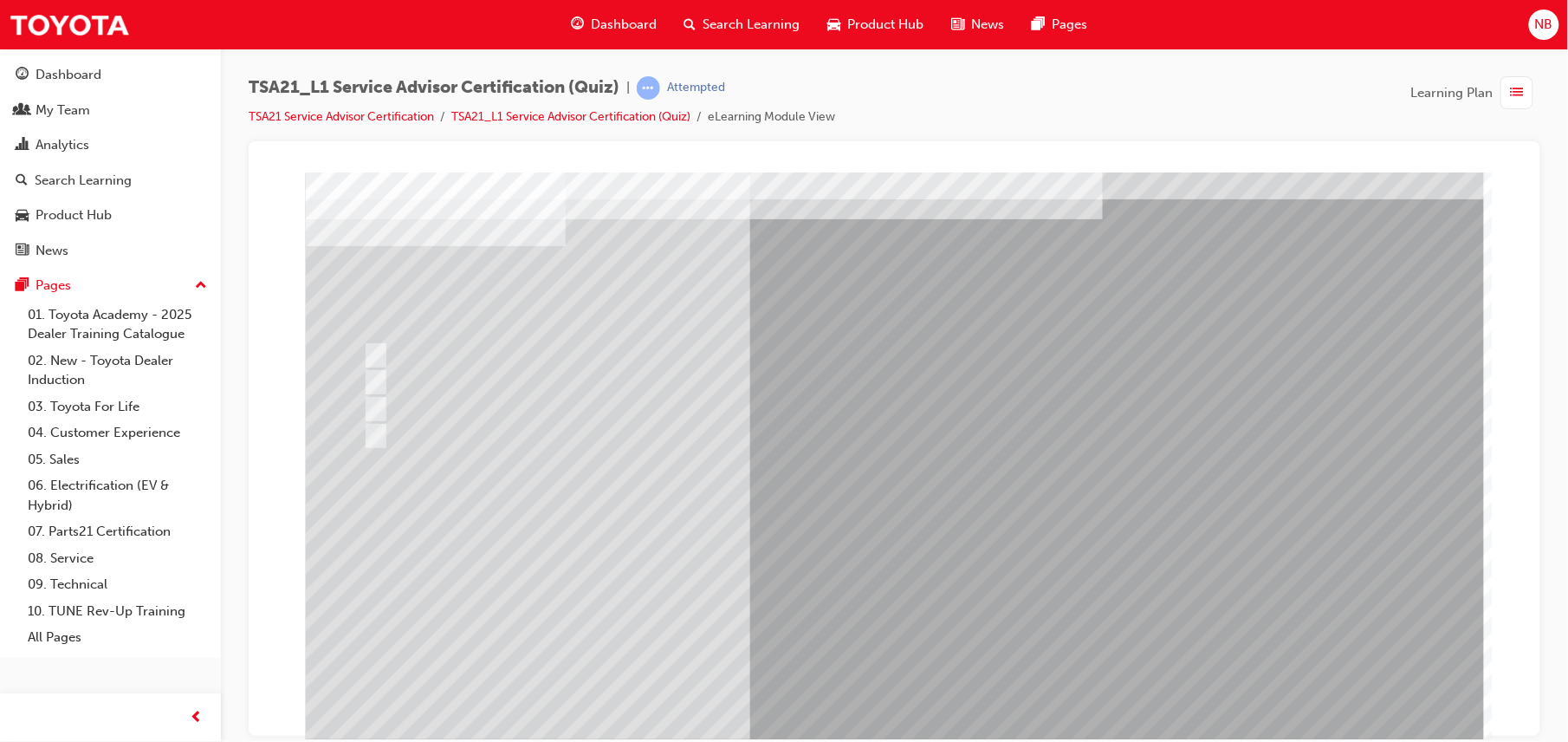 click at bounding box center [367, 3192] 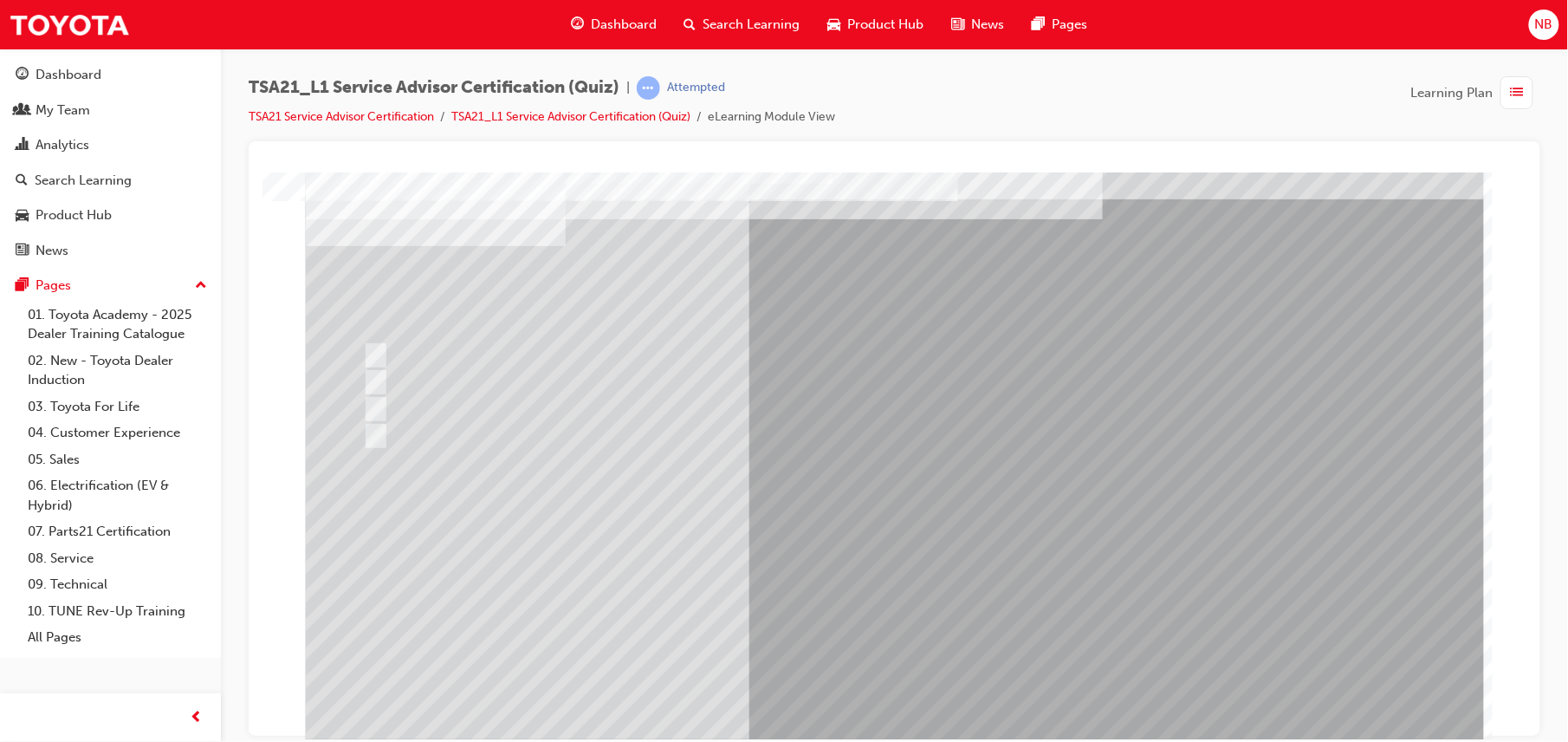 scroll, scrollTop: 0, scrollLeft: 0, axis: both 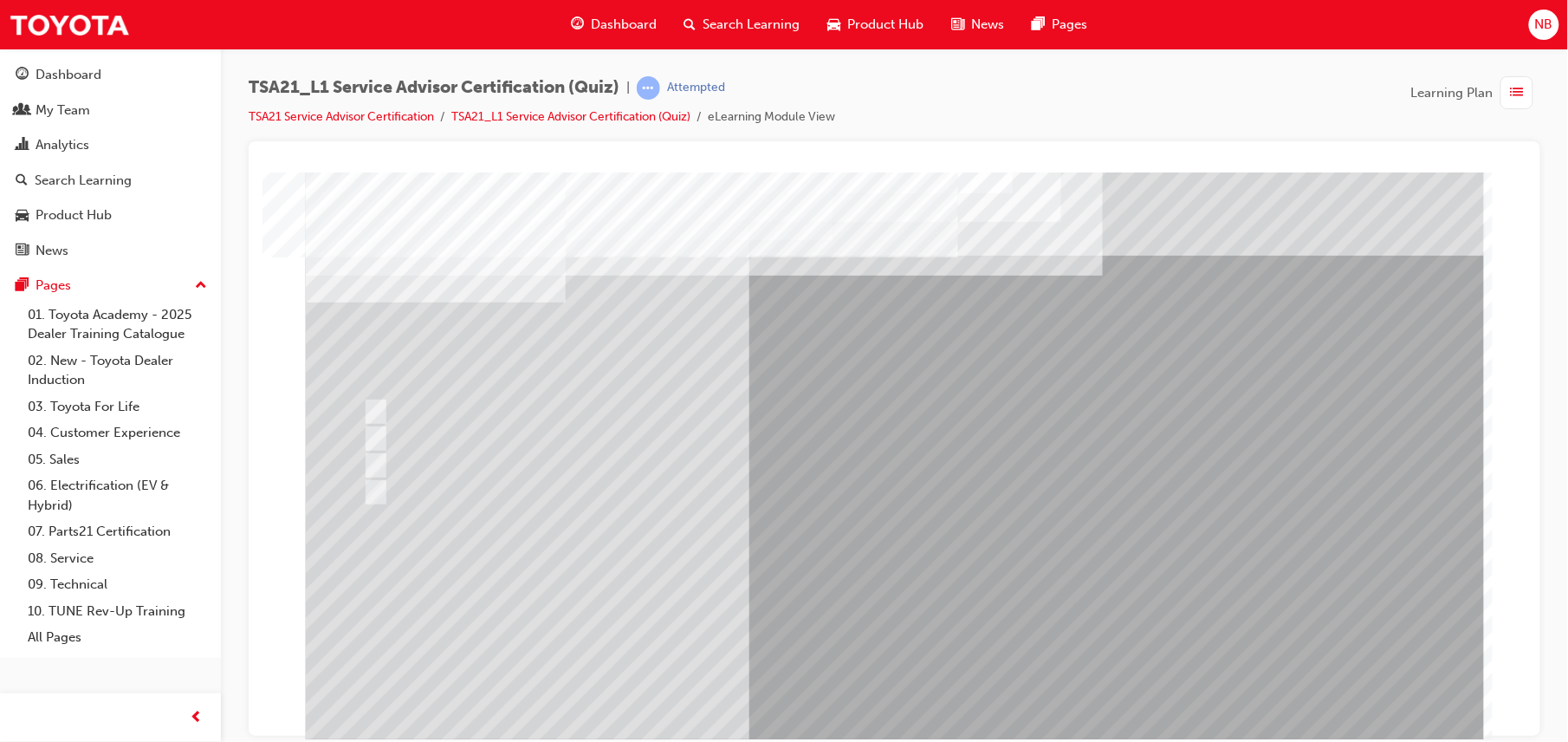 click at bounding box center [367, 3248] 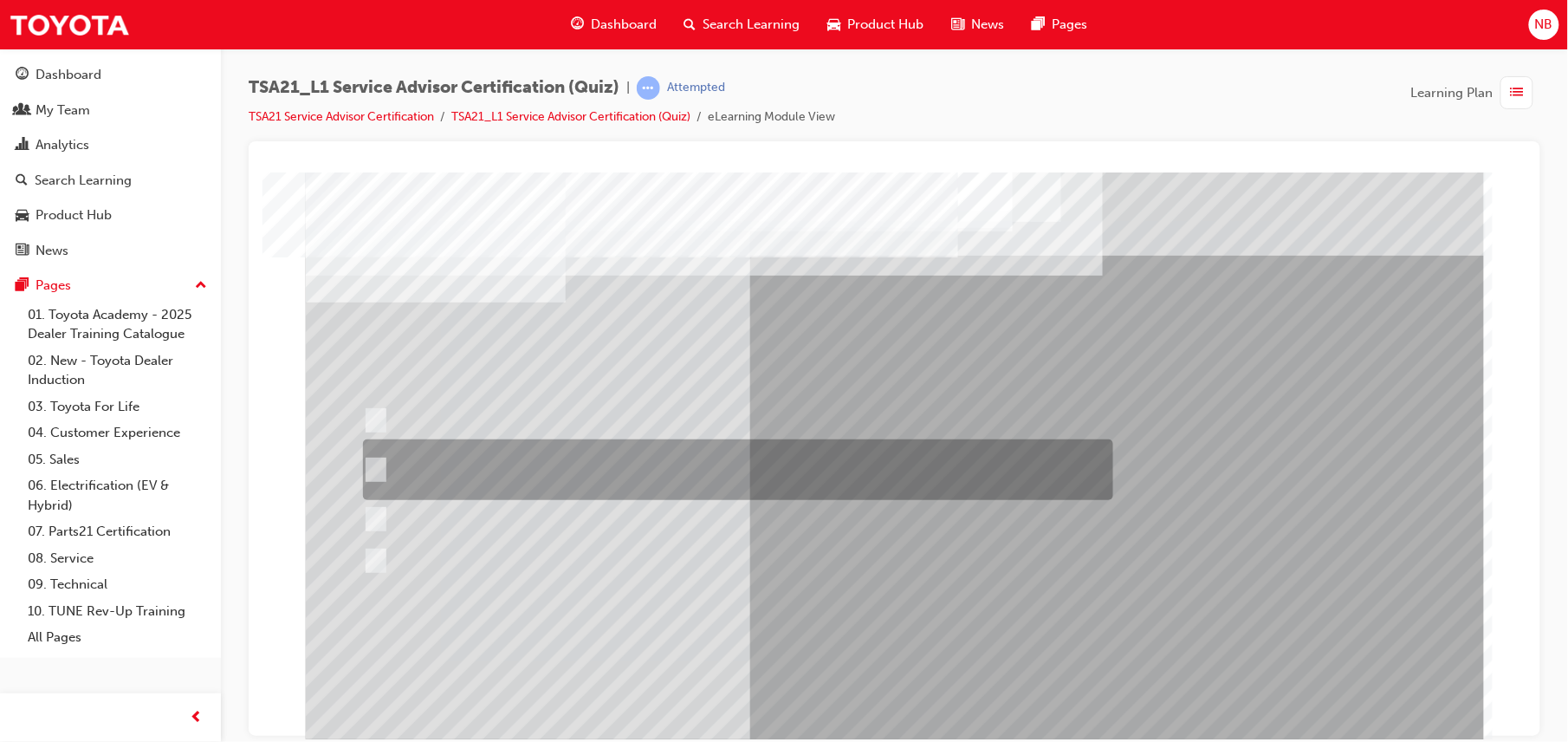 click at bounding box center [733, 470] 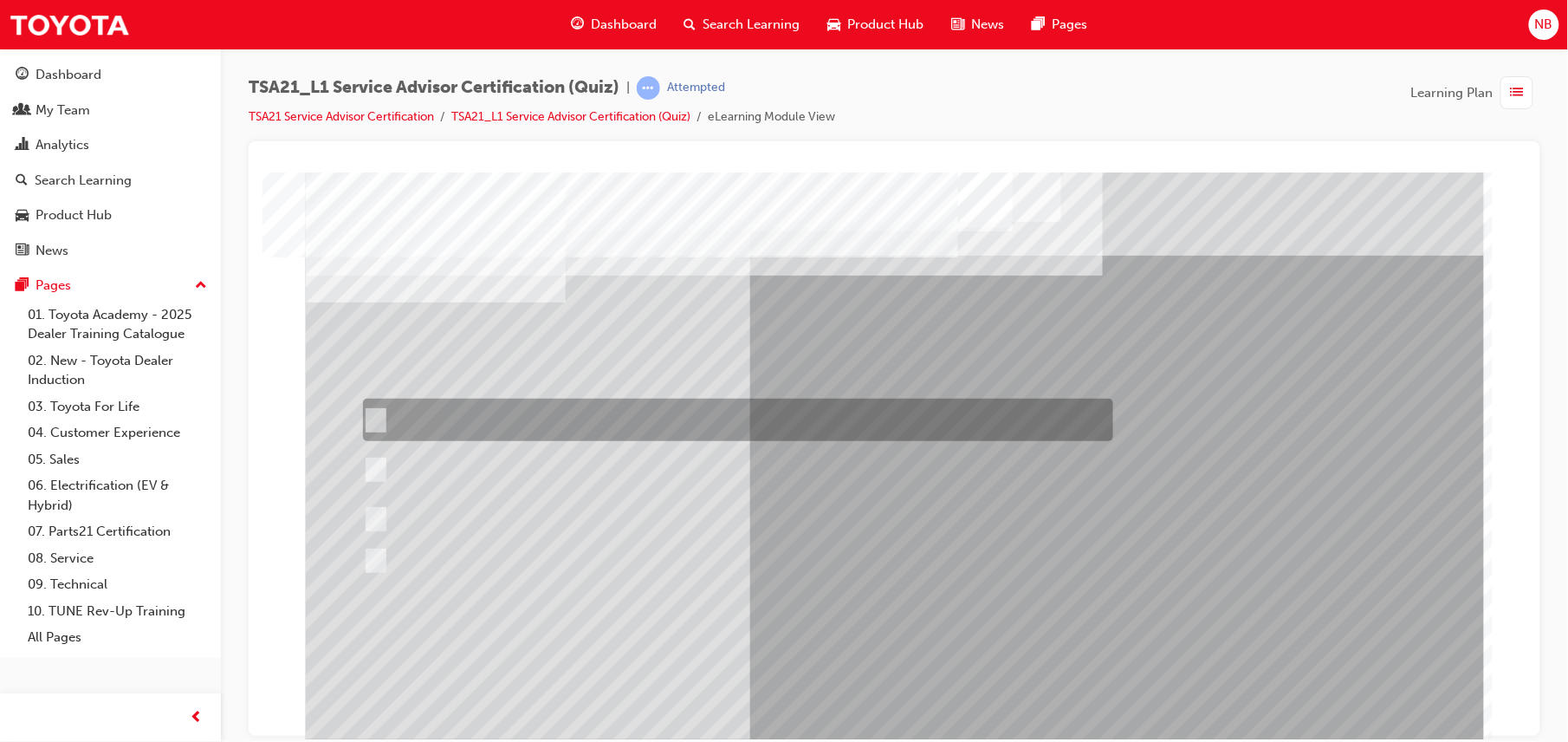 click at bounding box center (733, 420) 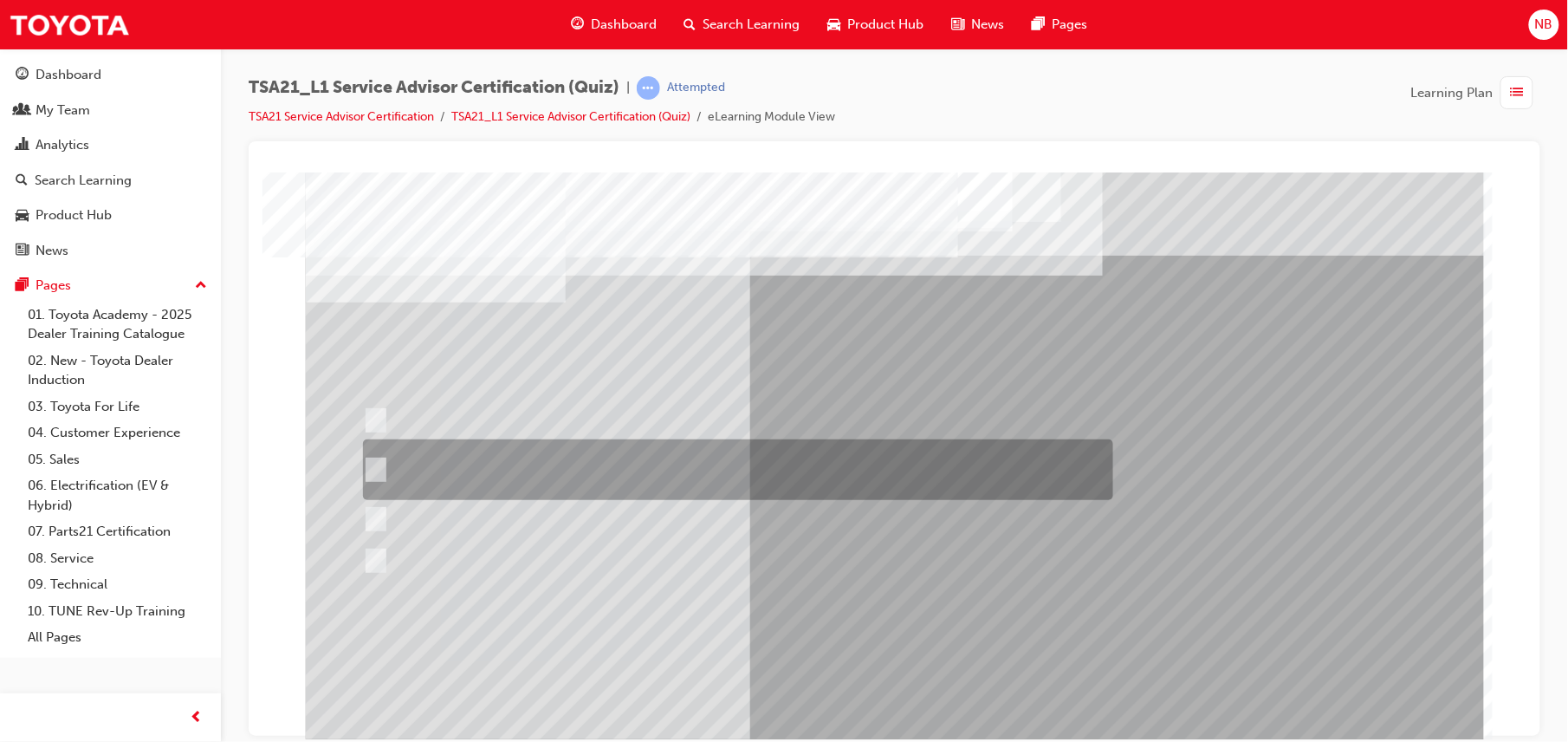 click at bounding box center [733, 470] 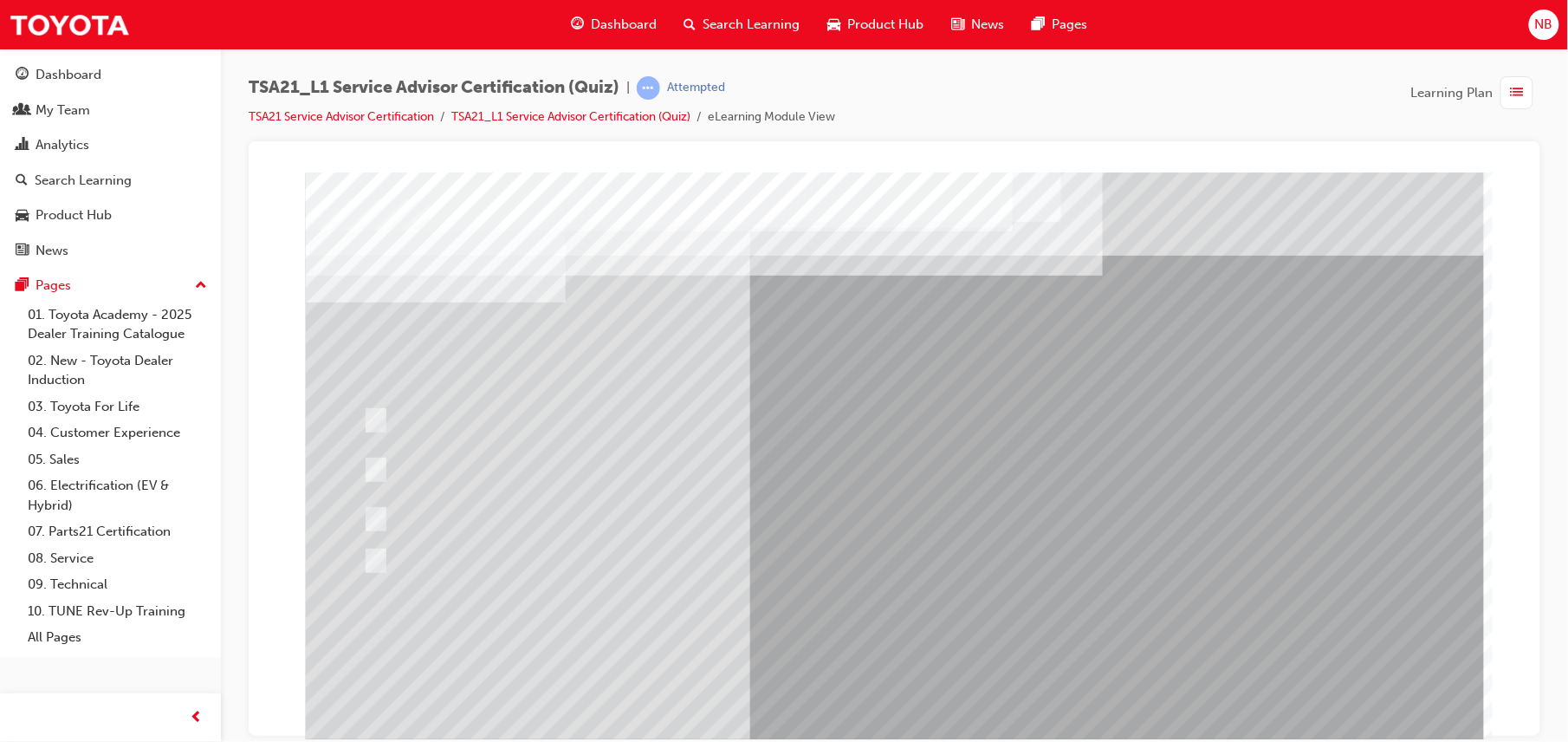 click at bounding box center (367, 3248) 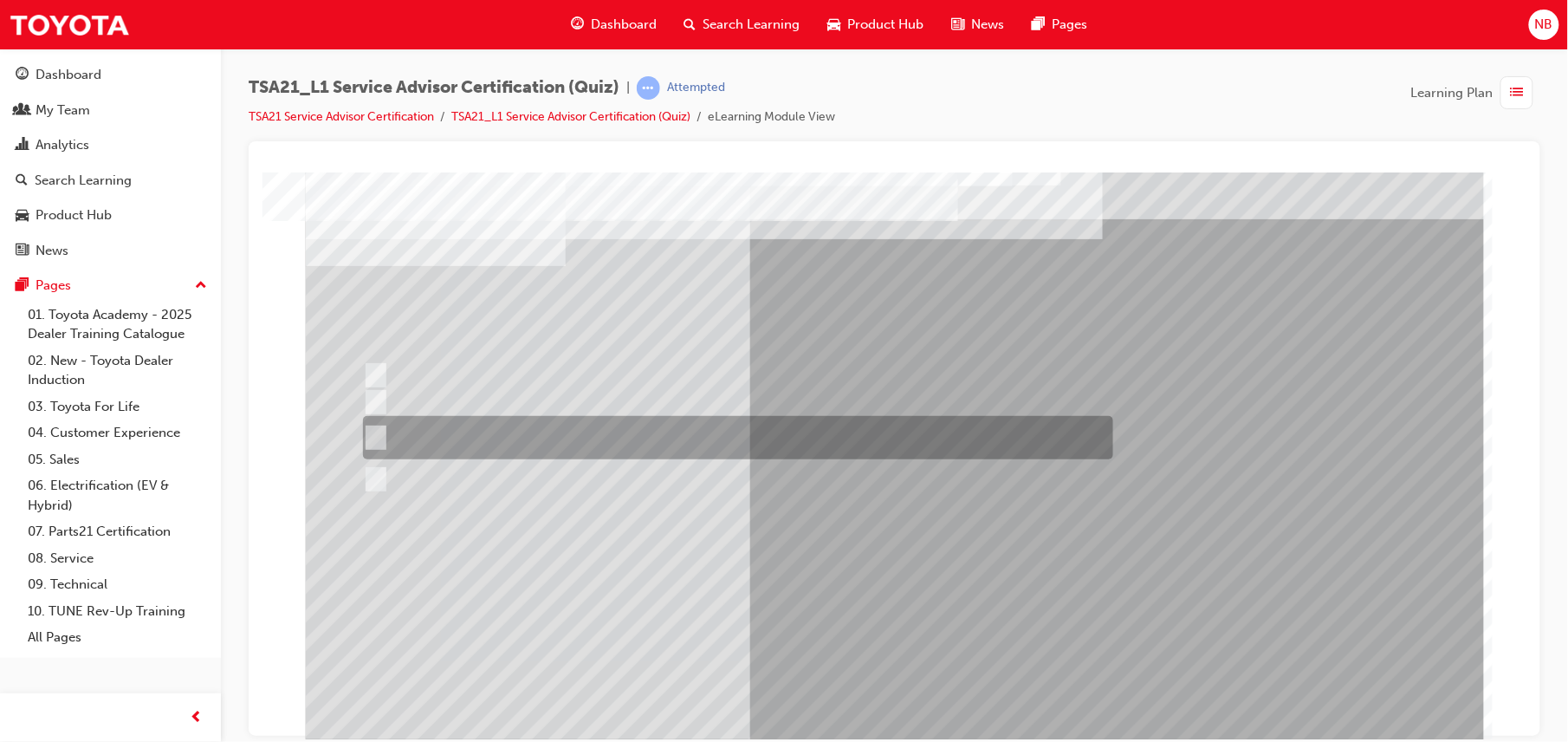 scroll, scrollTop: 56, scrollLeft: 0, axis: vertical 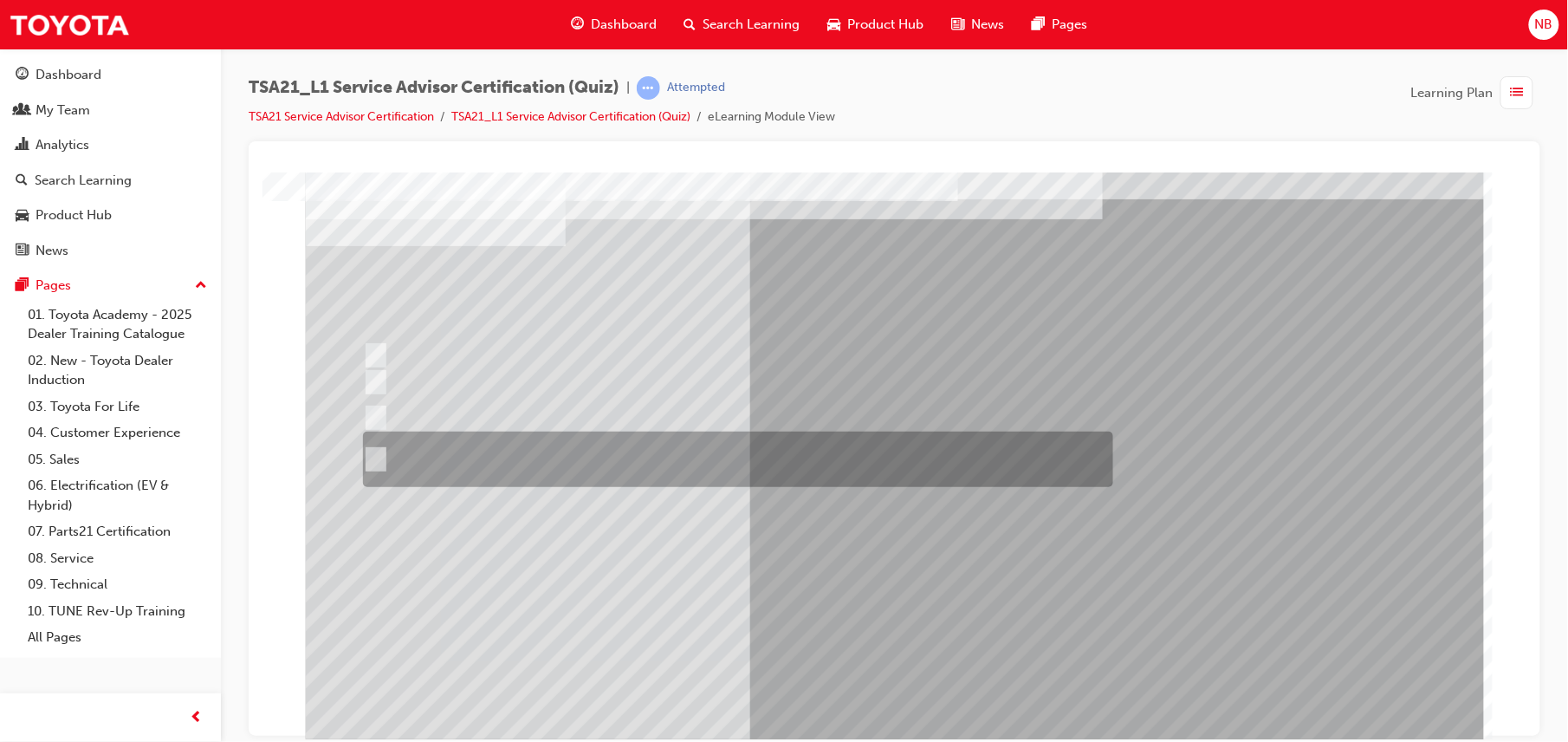 click at bounding box center (733, 459) 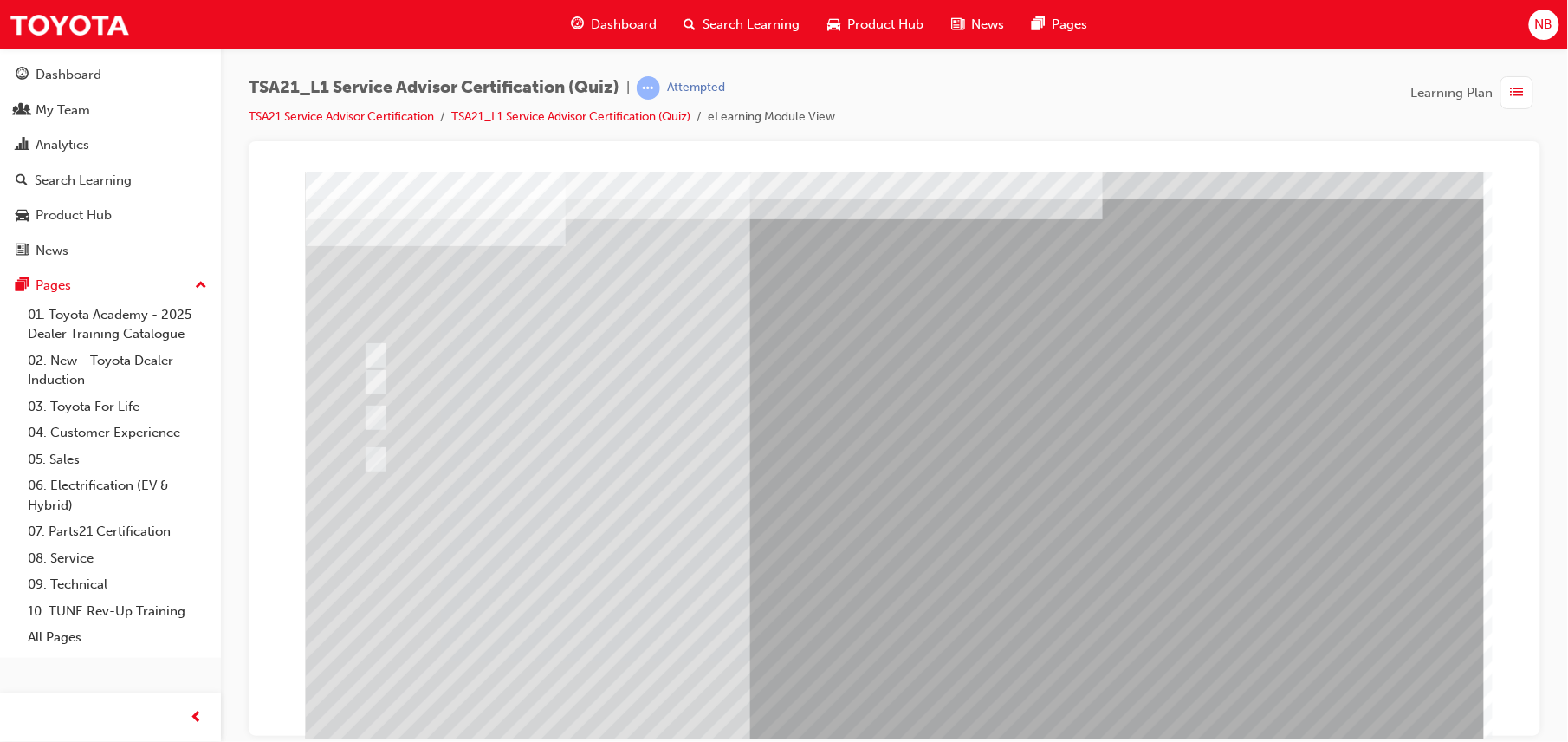 click at bounding box center [367, 3192] 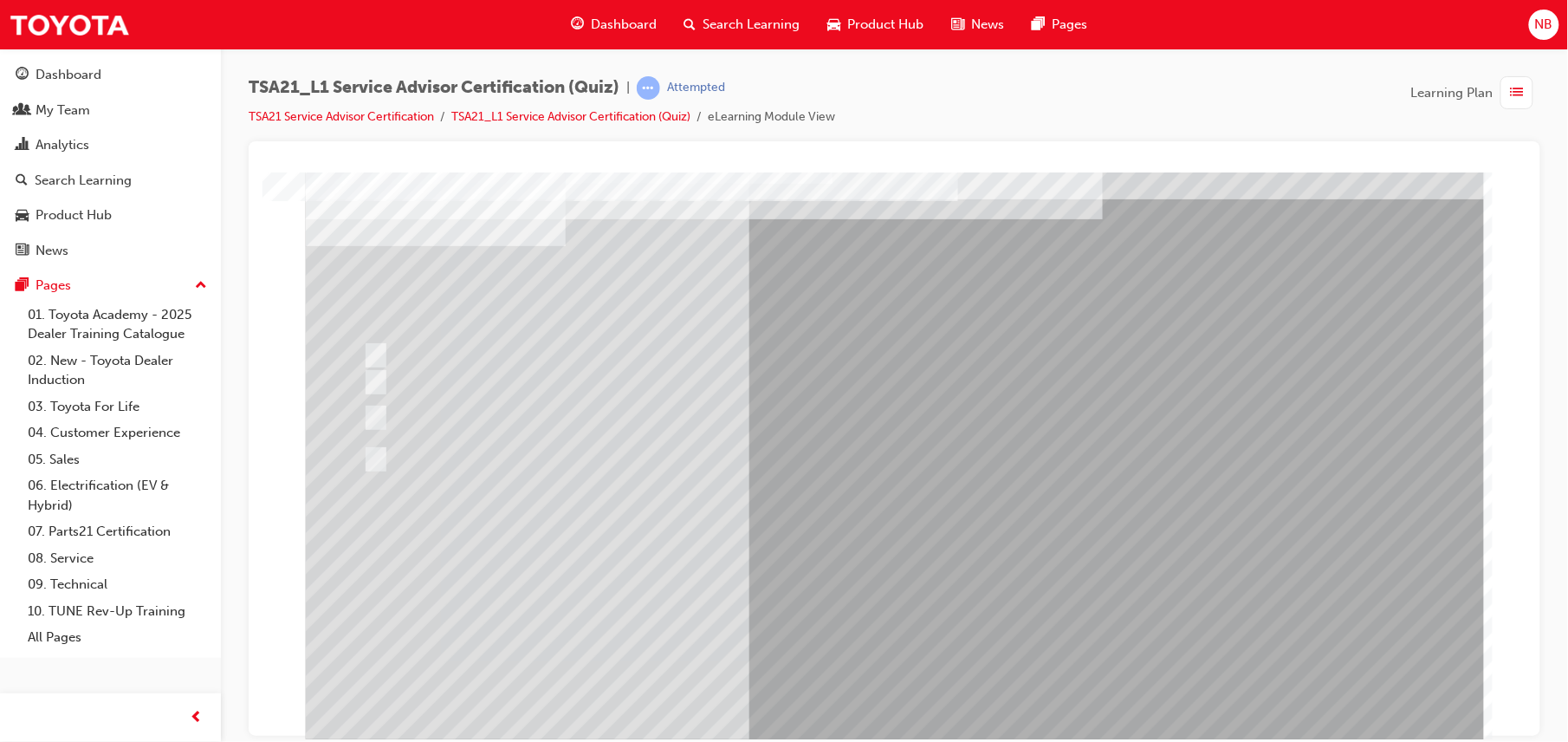 scroll, scrollTop: 0, scrollLeft: 0, axis: both 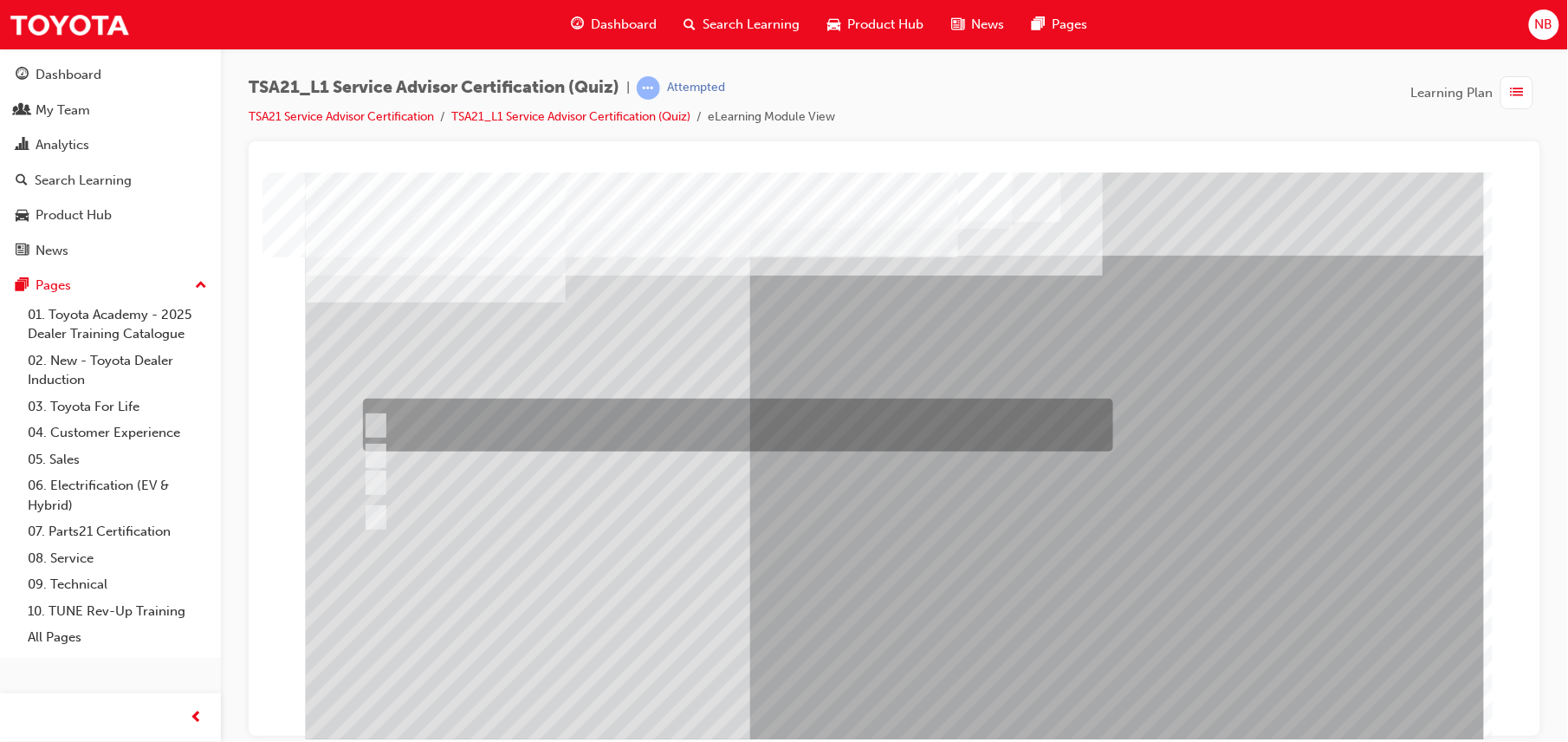 click at bounding box center [733, 425] 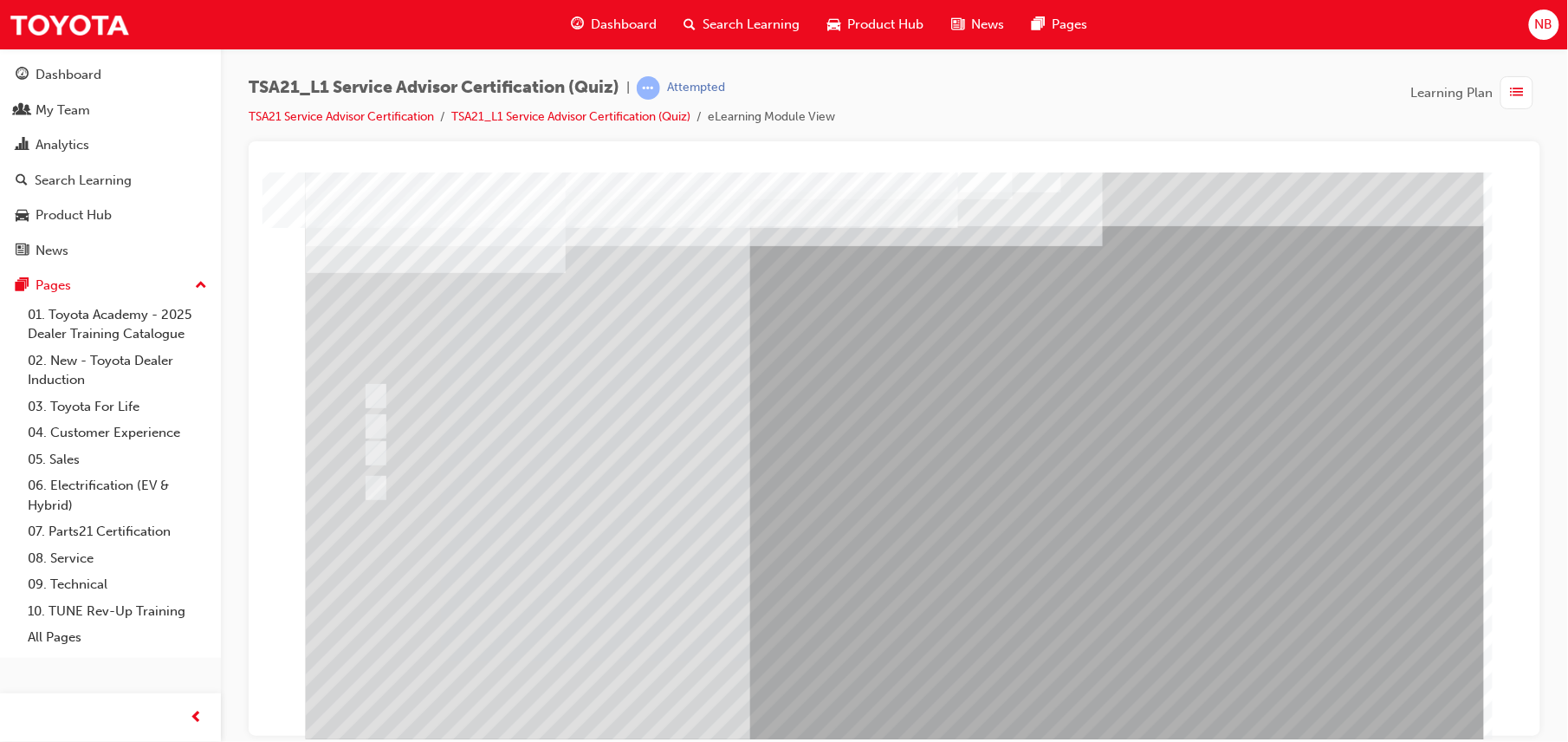scroll, scrollTop: 56, scrollLeft: 0, axis: vertical 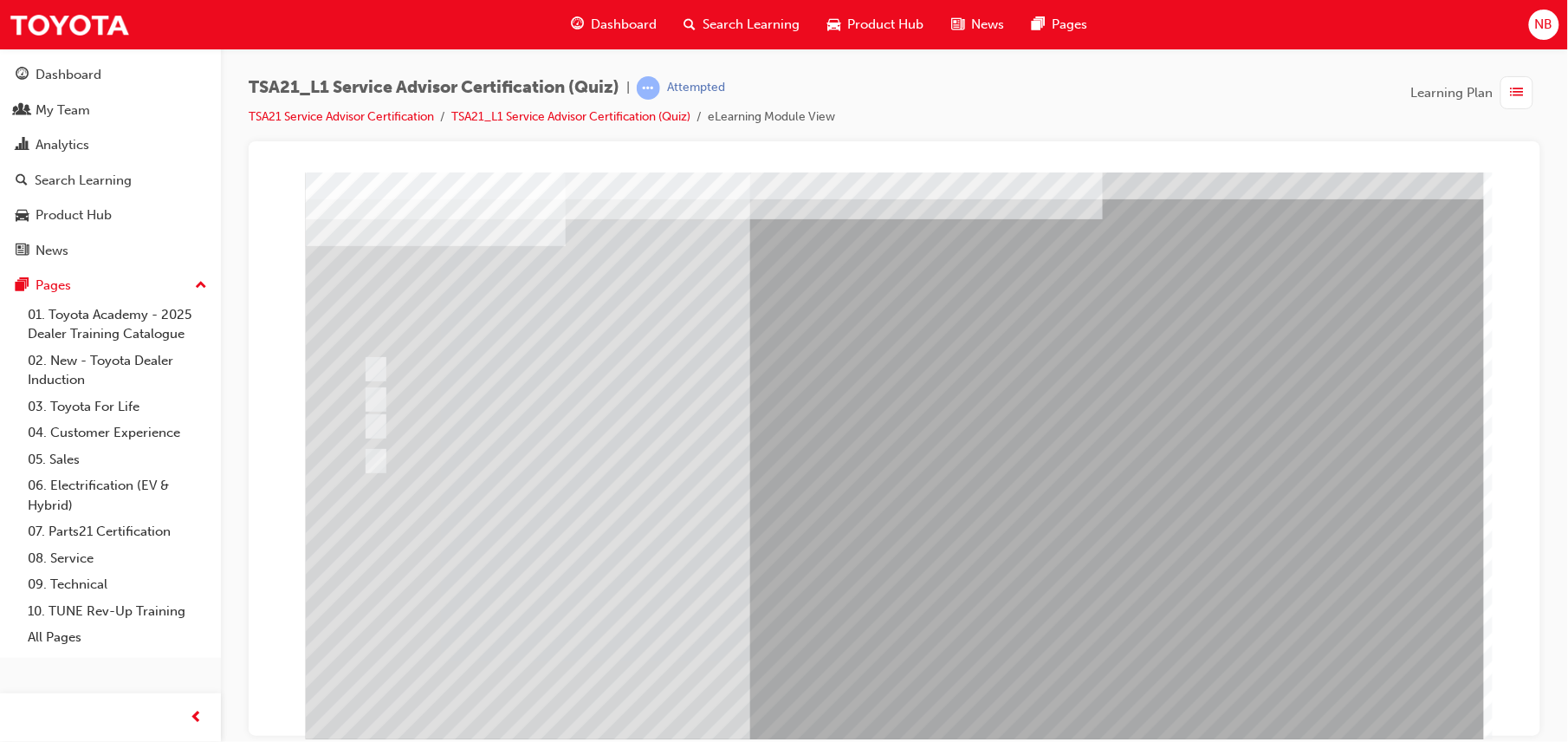 click at bounding box center [367, 3192] 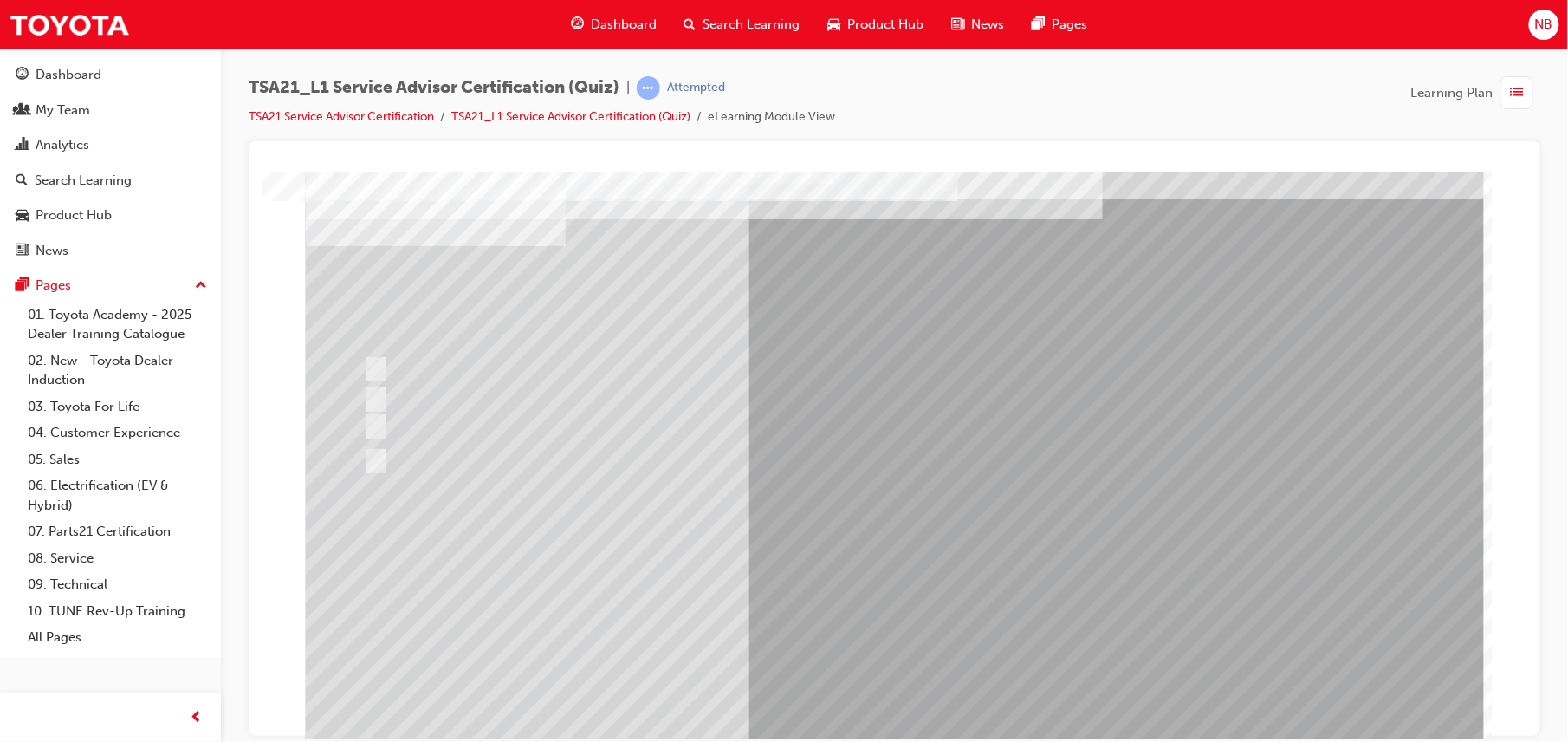scroll, scrollTop: 0, scrollLeft: 0, axis: both 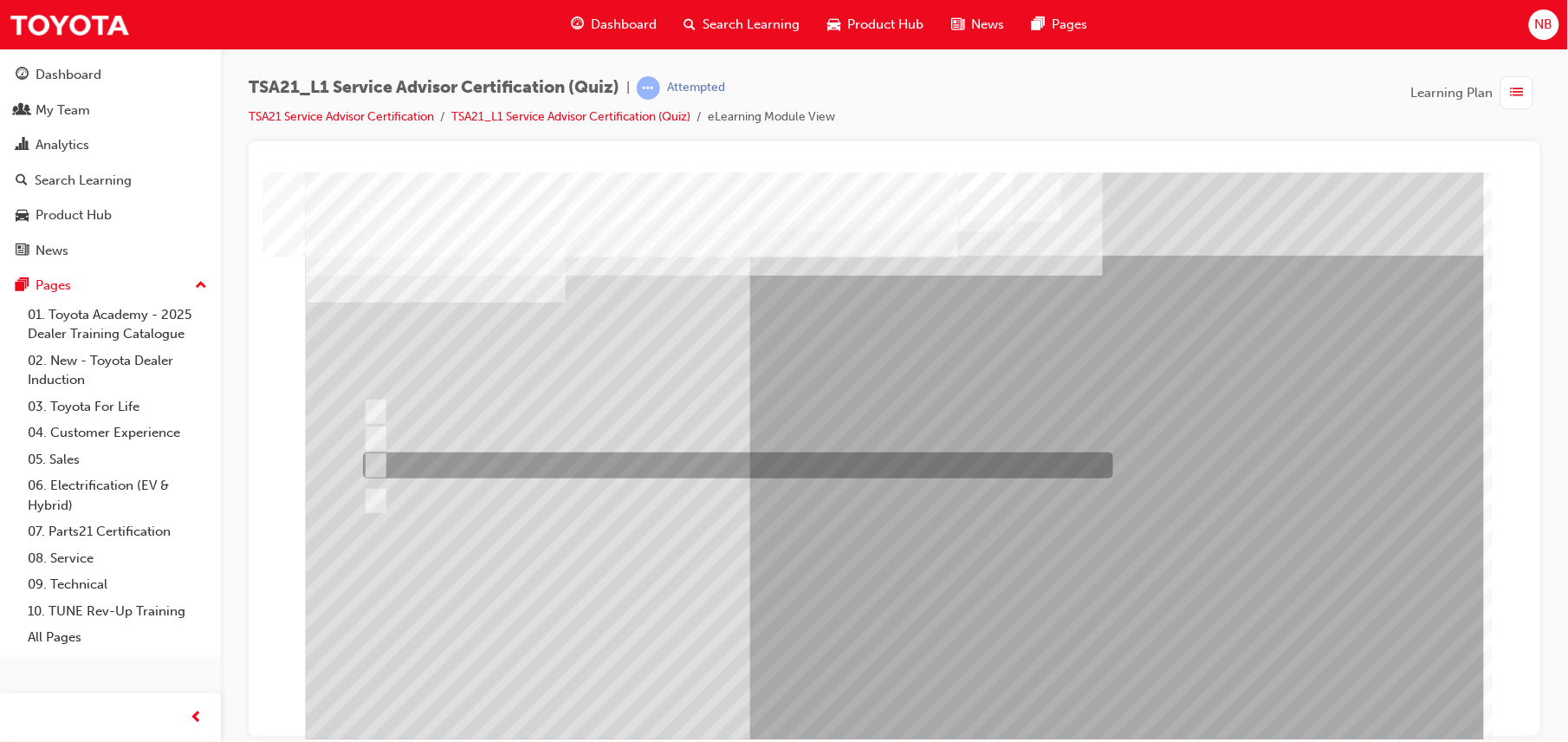 click at bounding box center (733, 465) 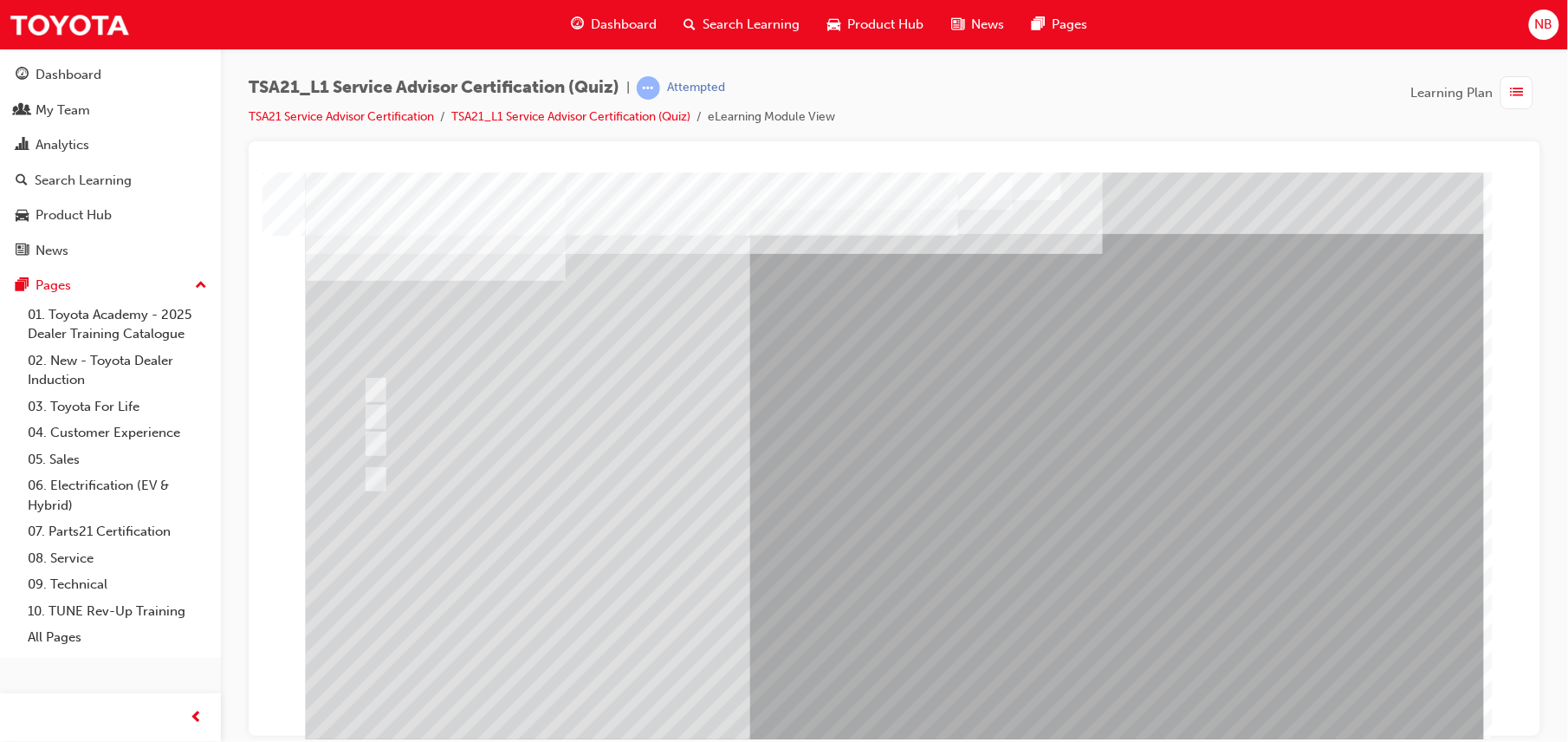 scroll, scrollTop: 56, scrollLeft: 0, axis: vertical 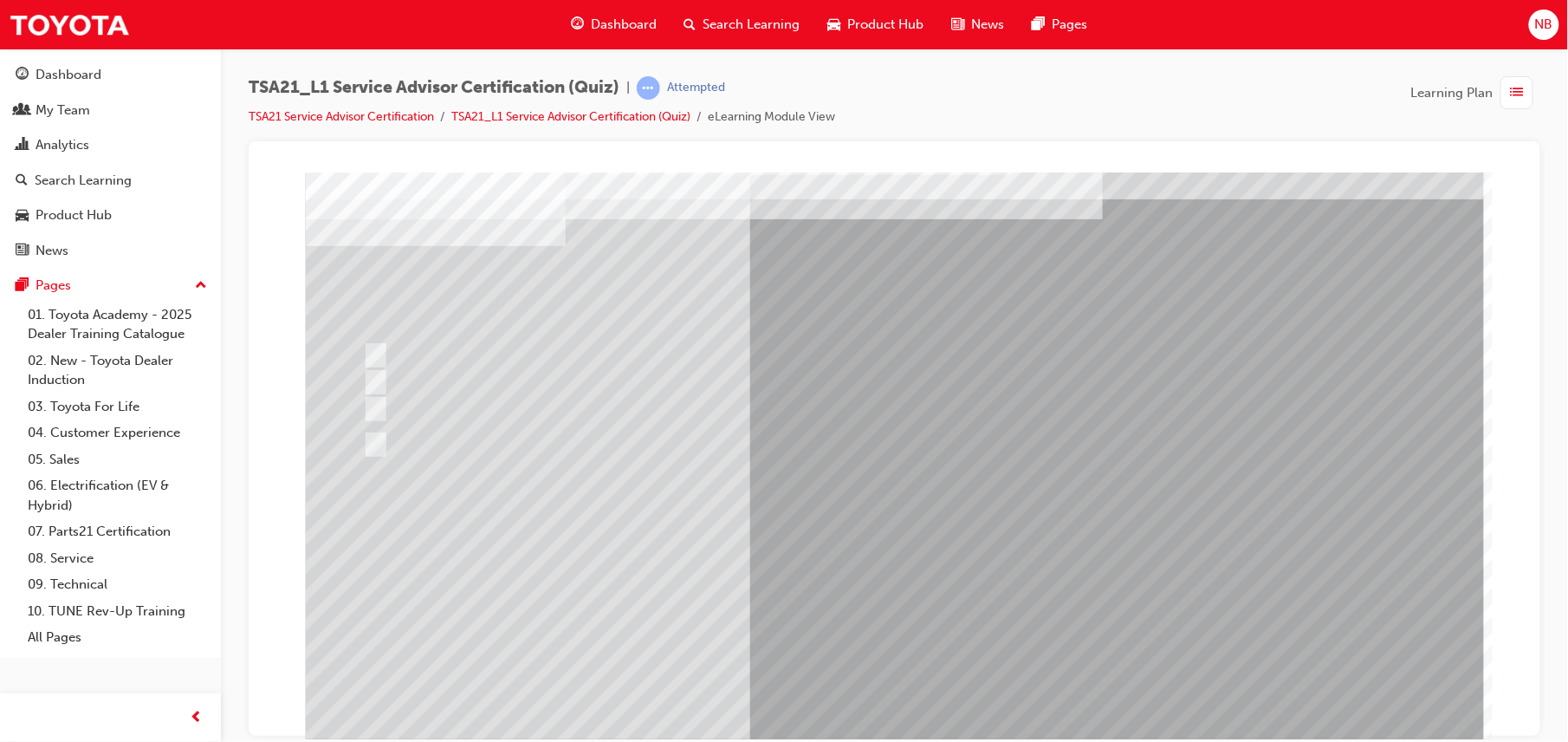 click at bounding box center [367, 3192] 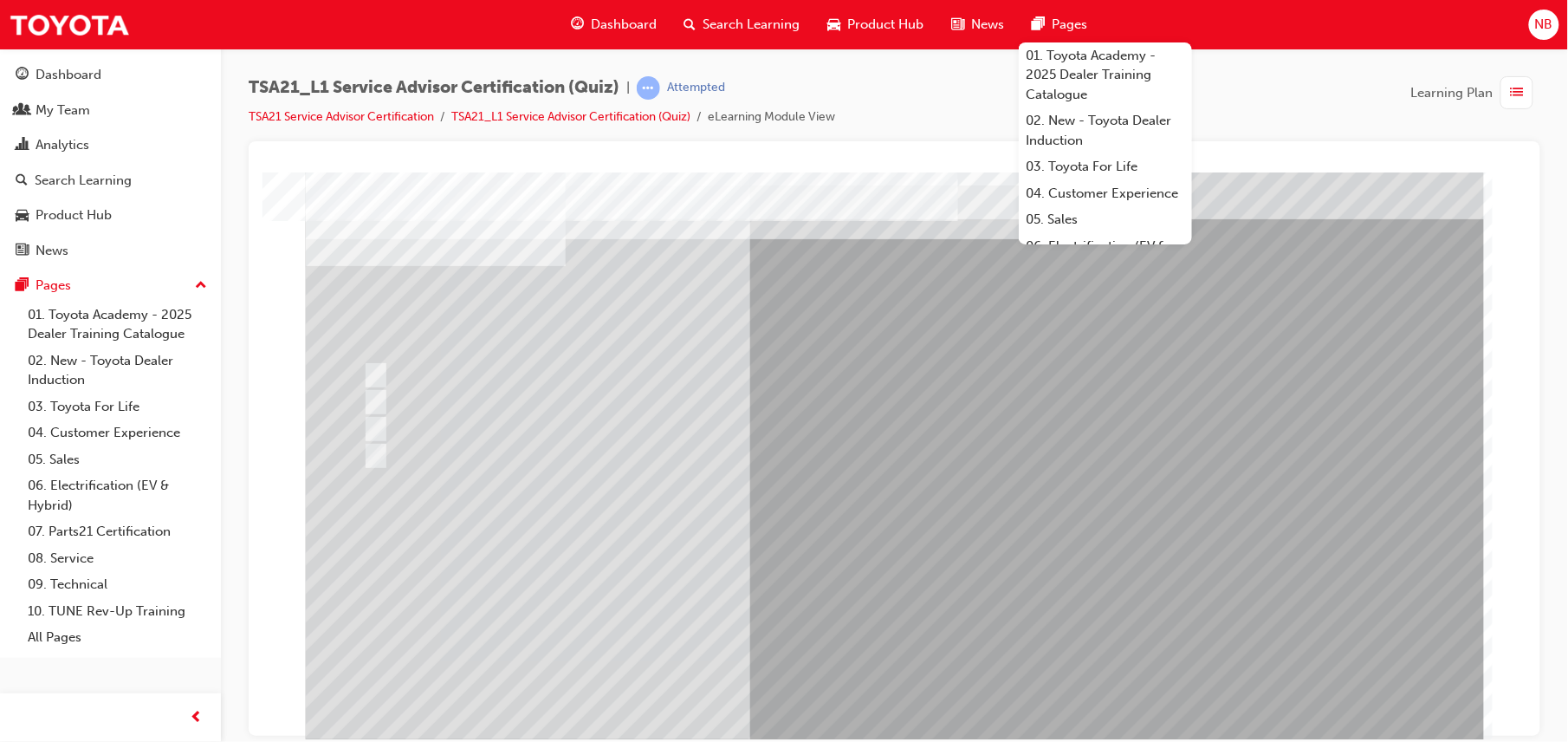 scroll, scrollTop: 56, scrollLeft: 0, axis: vertical 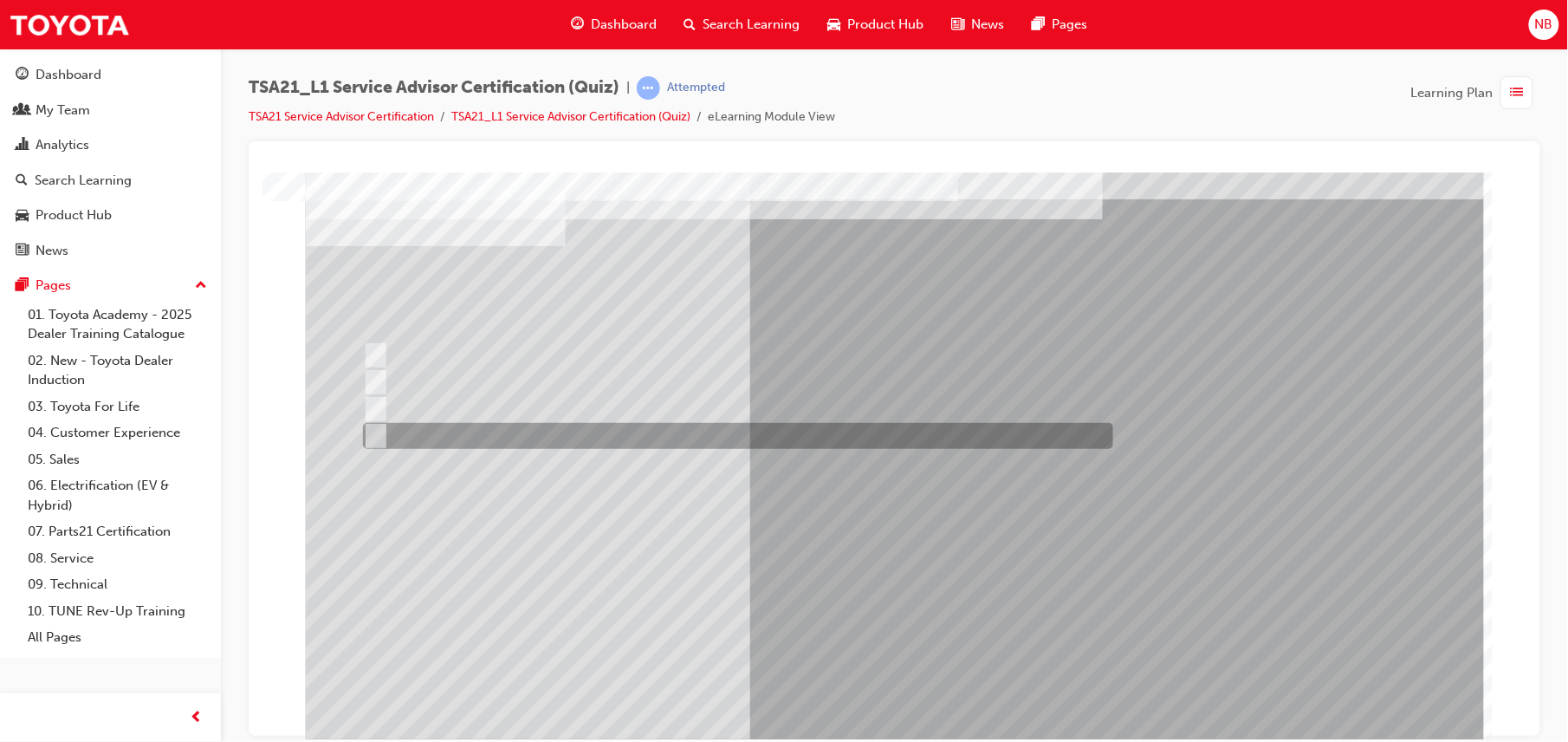 click at bounding box center (733, 436) 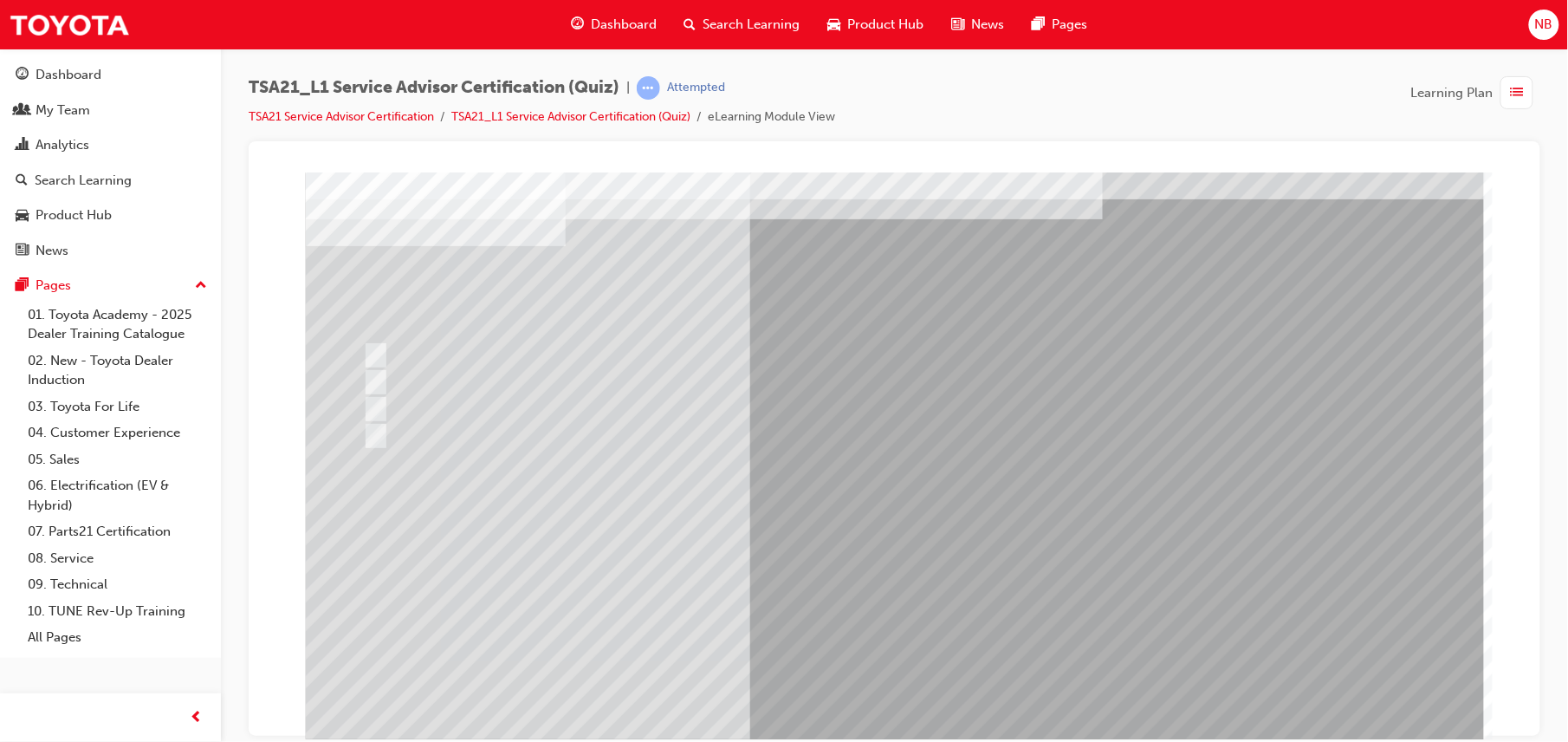 click at bounding box center [367, 3192] 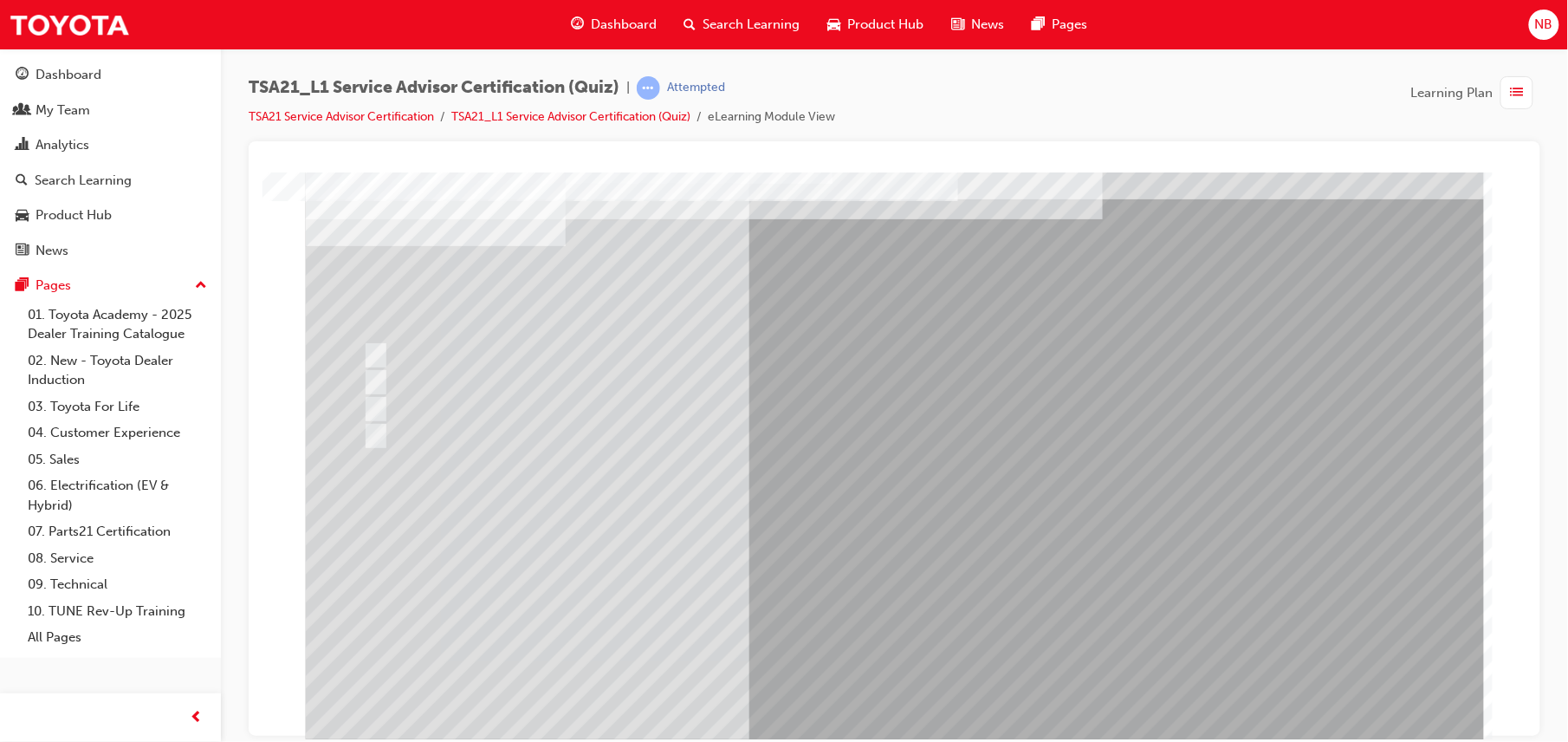 scroll, scrollTop: 0, scrollLeft: 0, axis: both 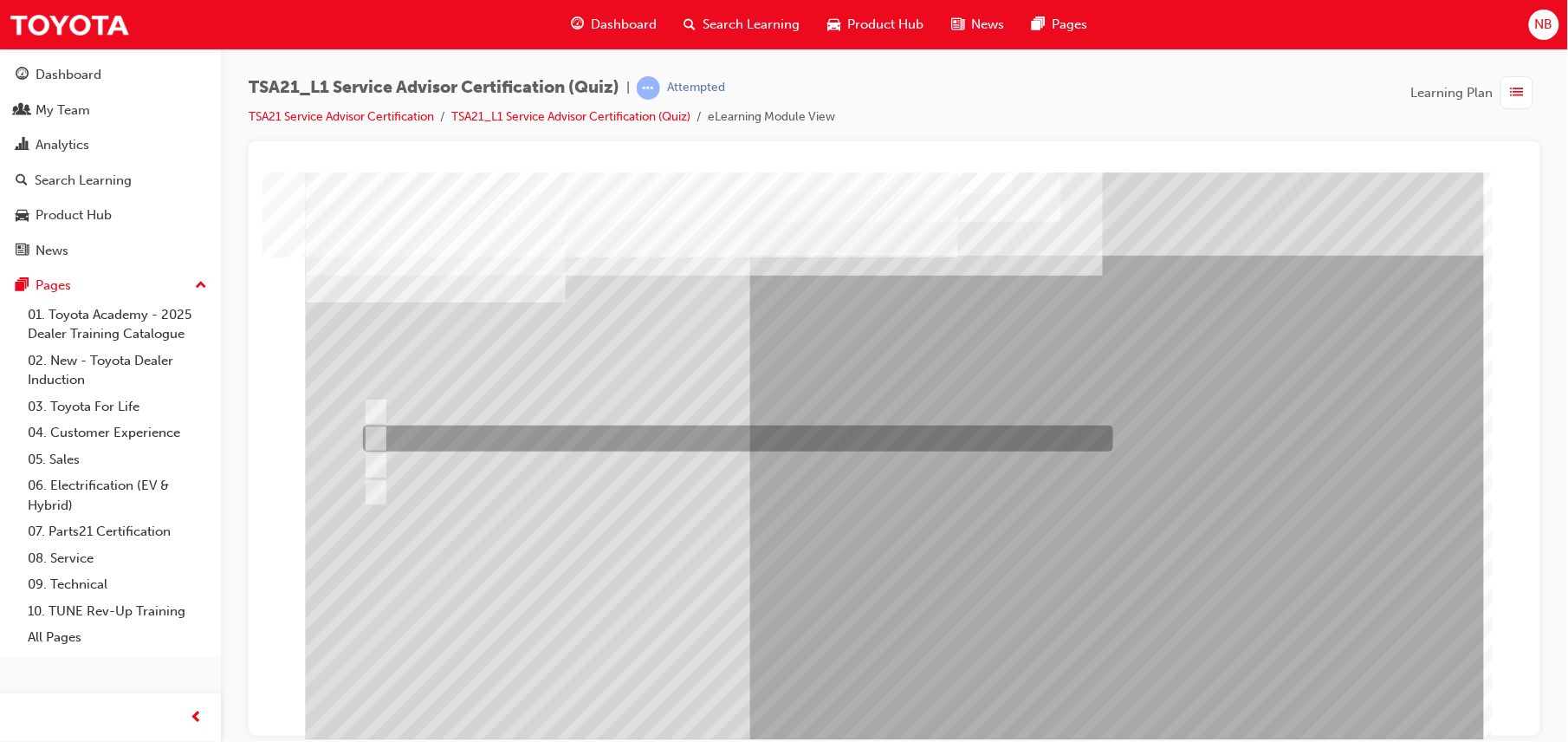 click at bounding box center [733, 439] 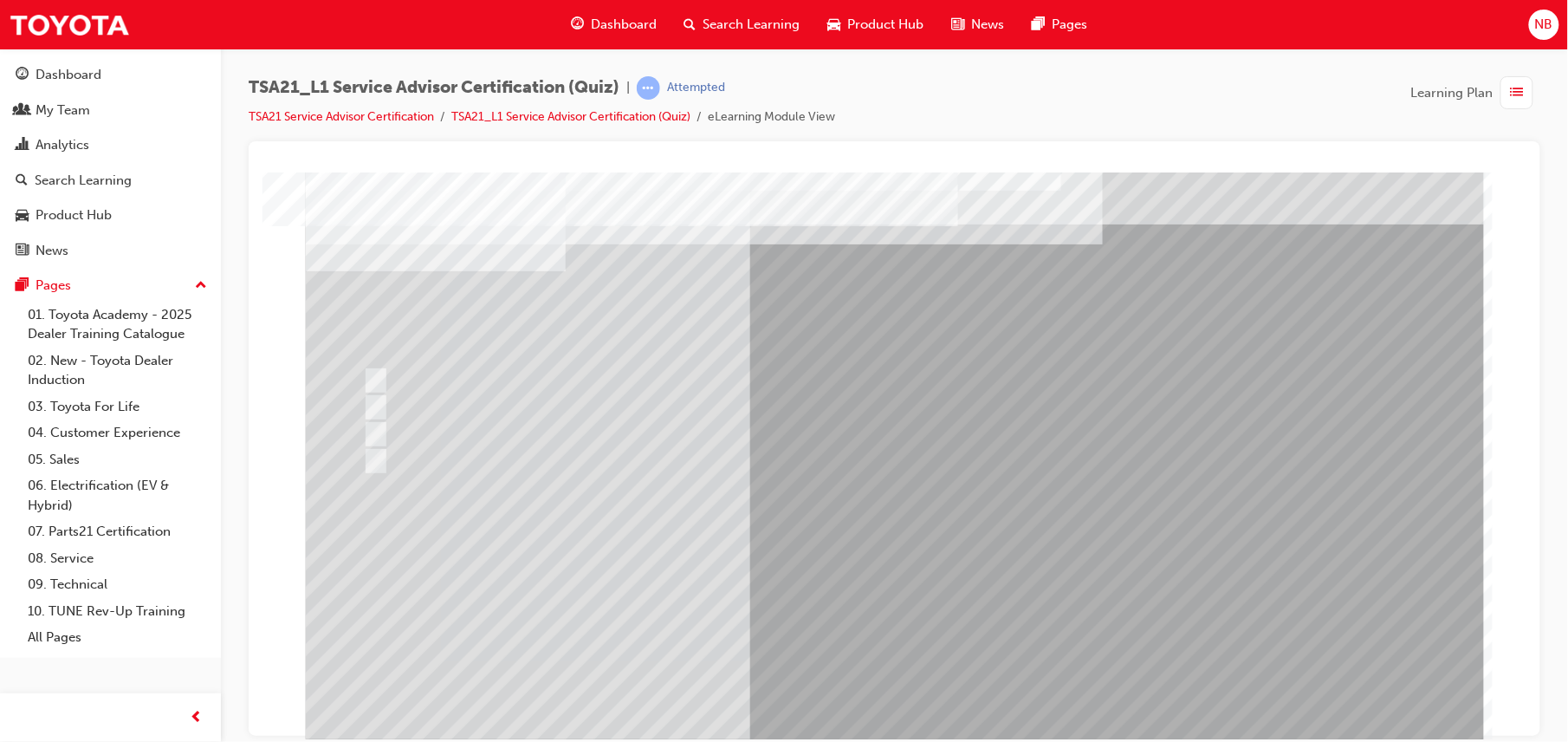 scroll, scrollTop: 56, scrollLeft: 0, axis: vertical 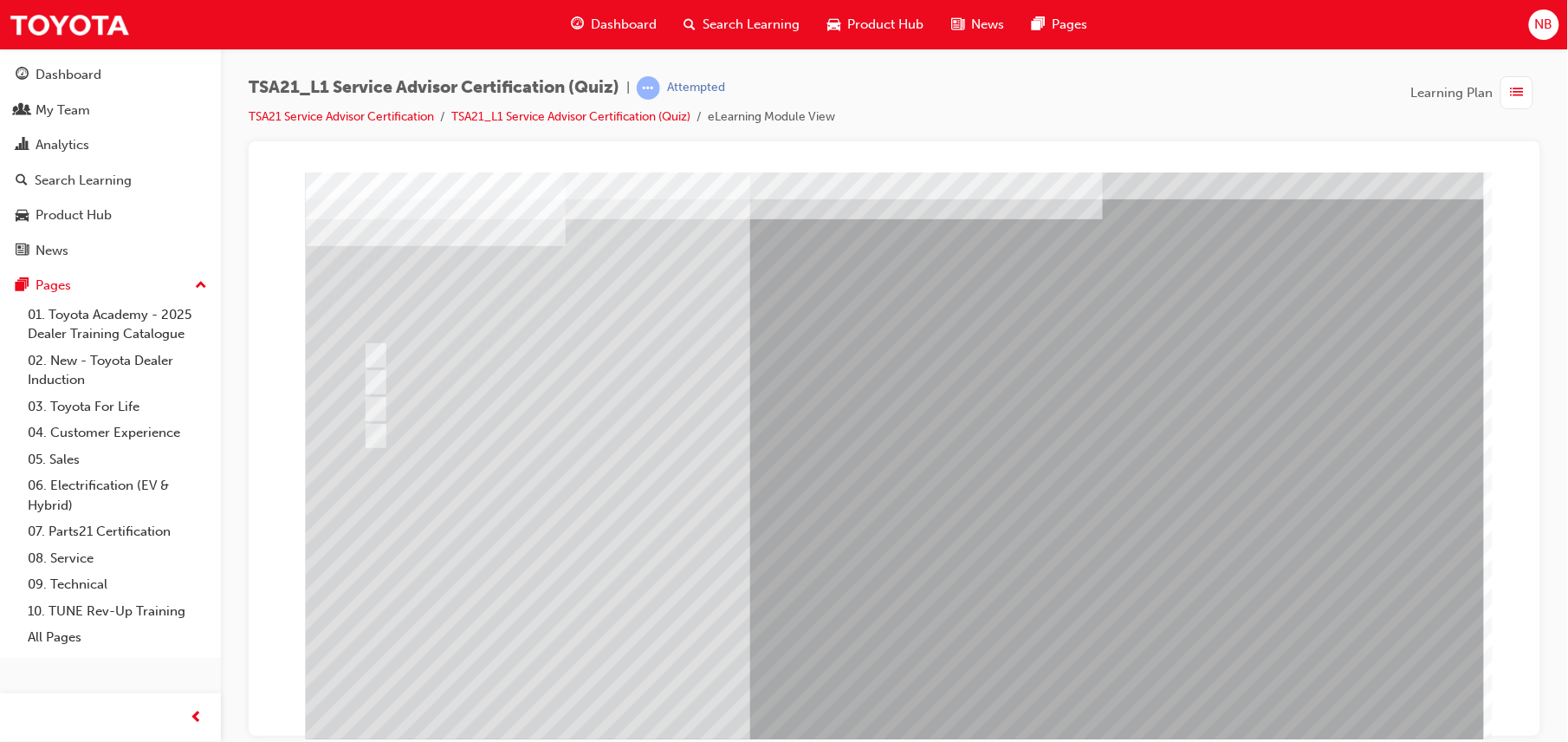 click at bounding box center (367, 3192) 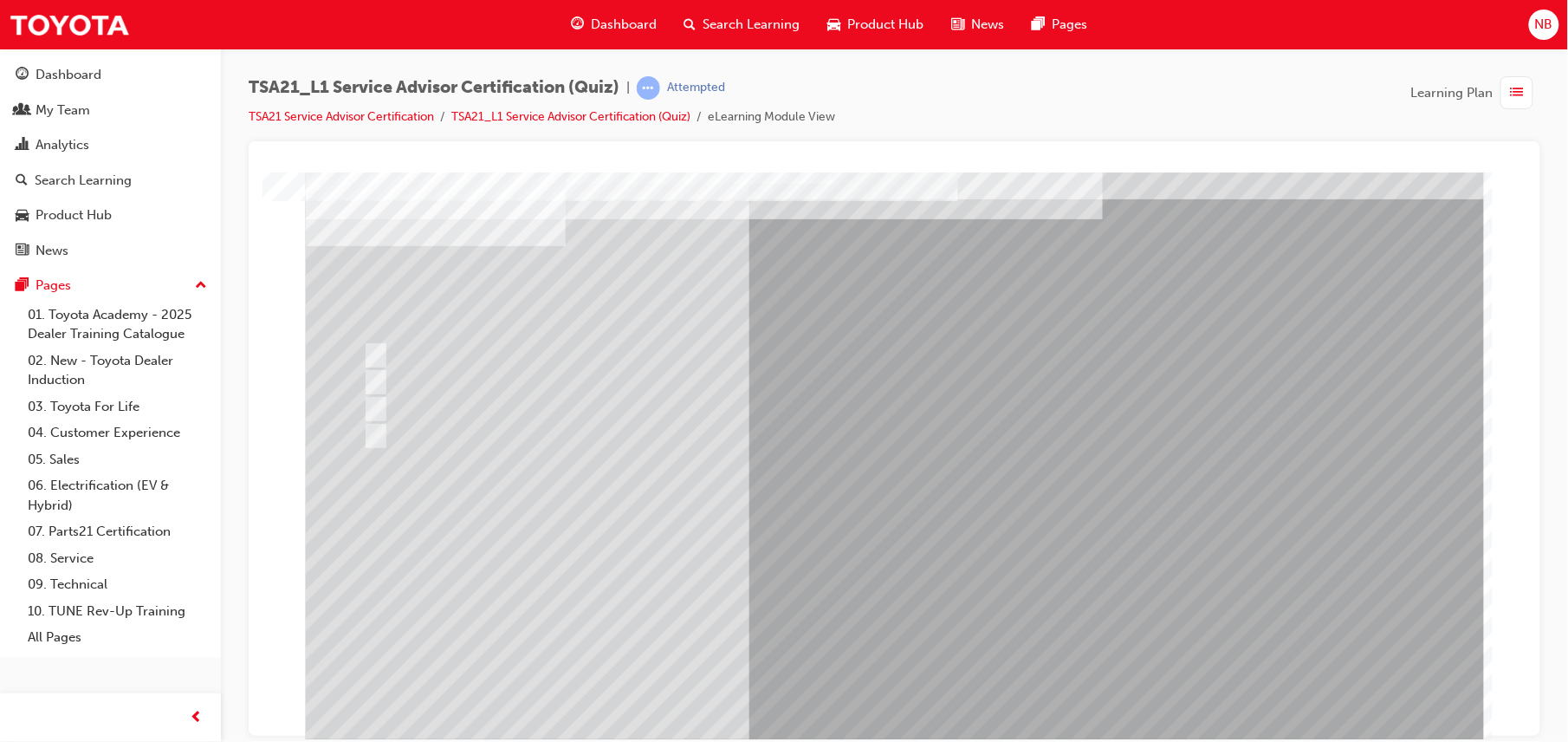 scroll, scrollTop: 0, scrollLeft: 0, axis: both 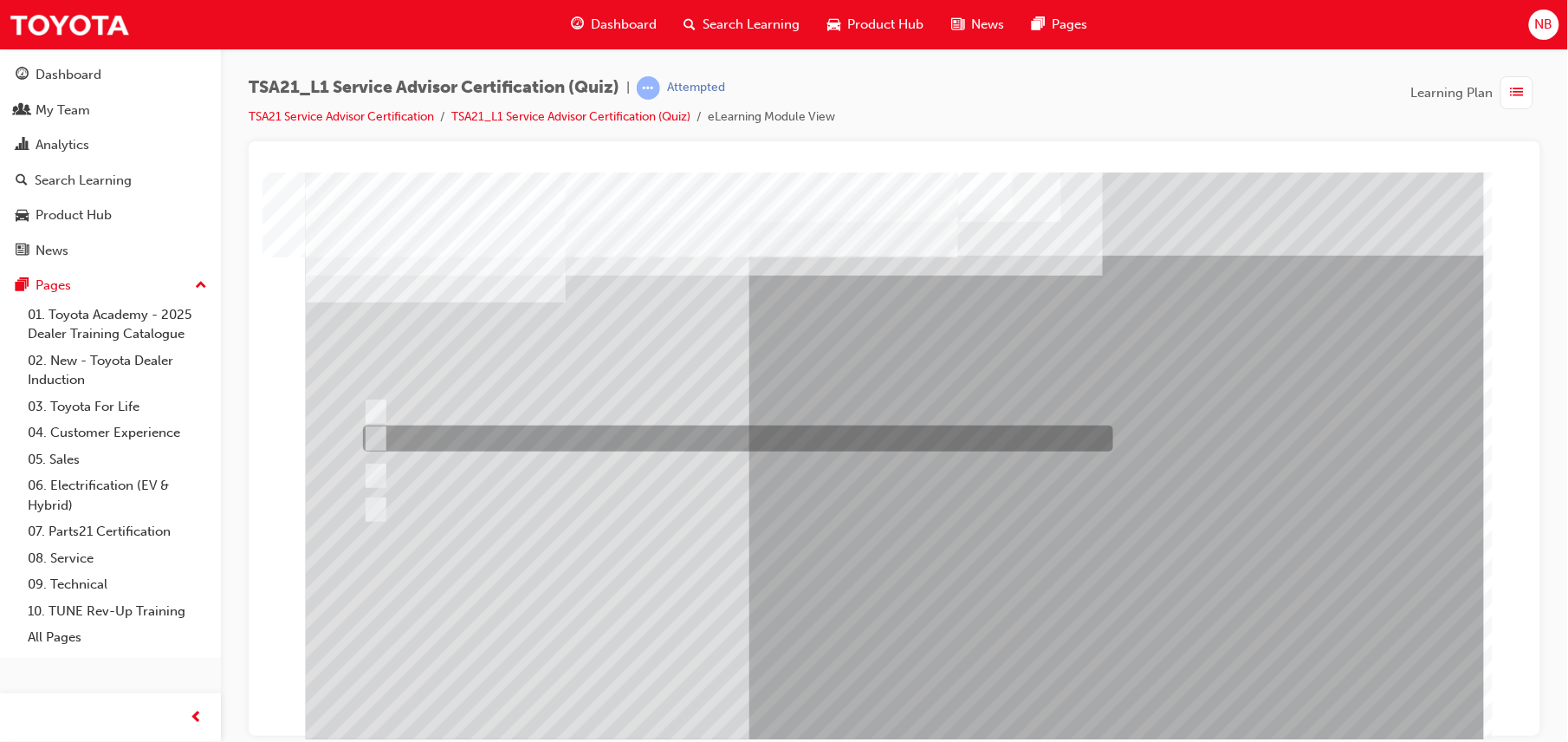 click at bounding box center [733, 439] 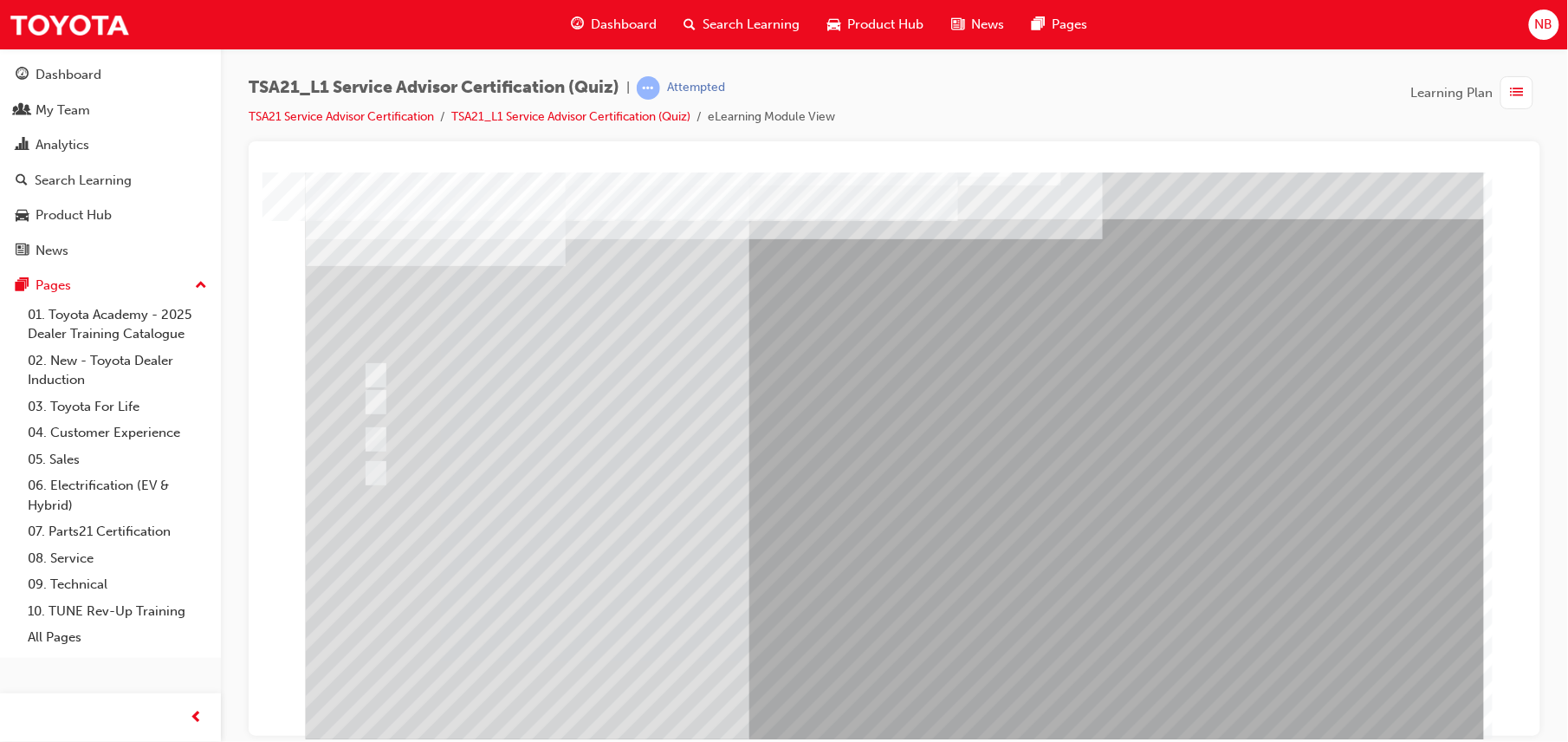 scroll, scrollTop: 56, scrollLeft: 0, axis: vertical 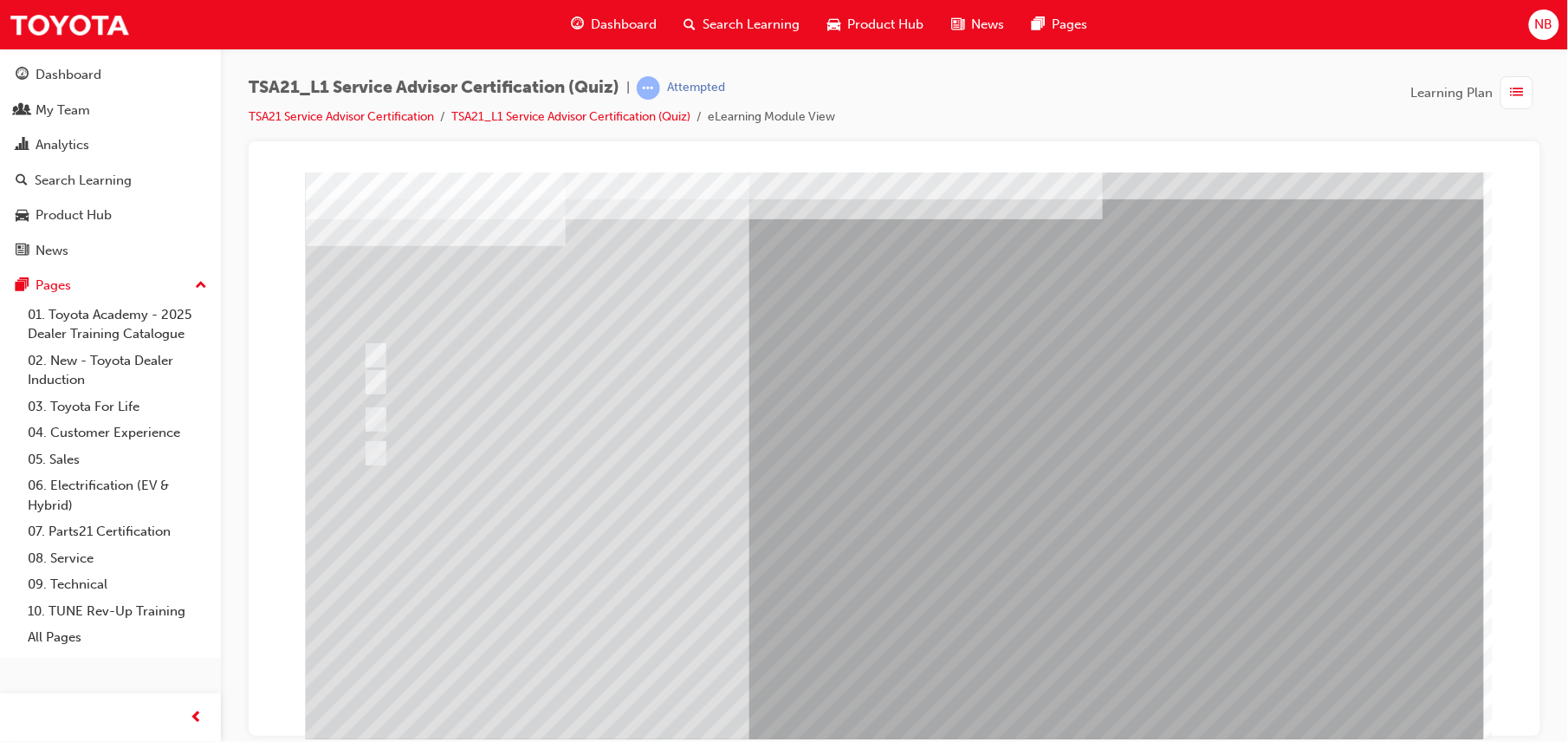click at bounding box center [367, 3190] 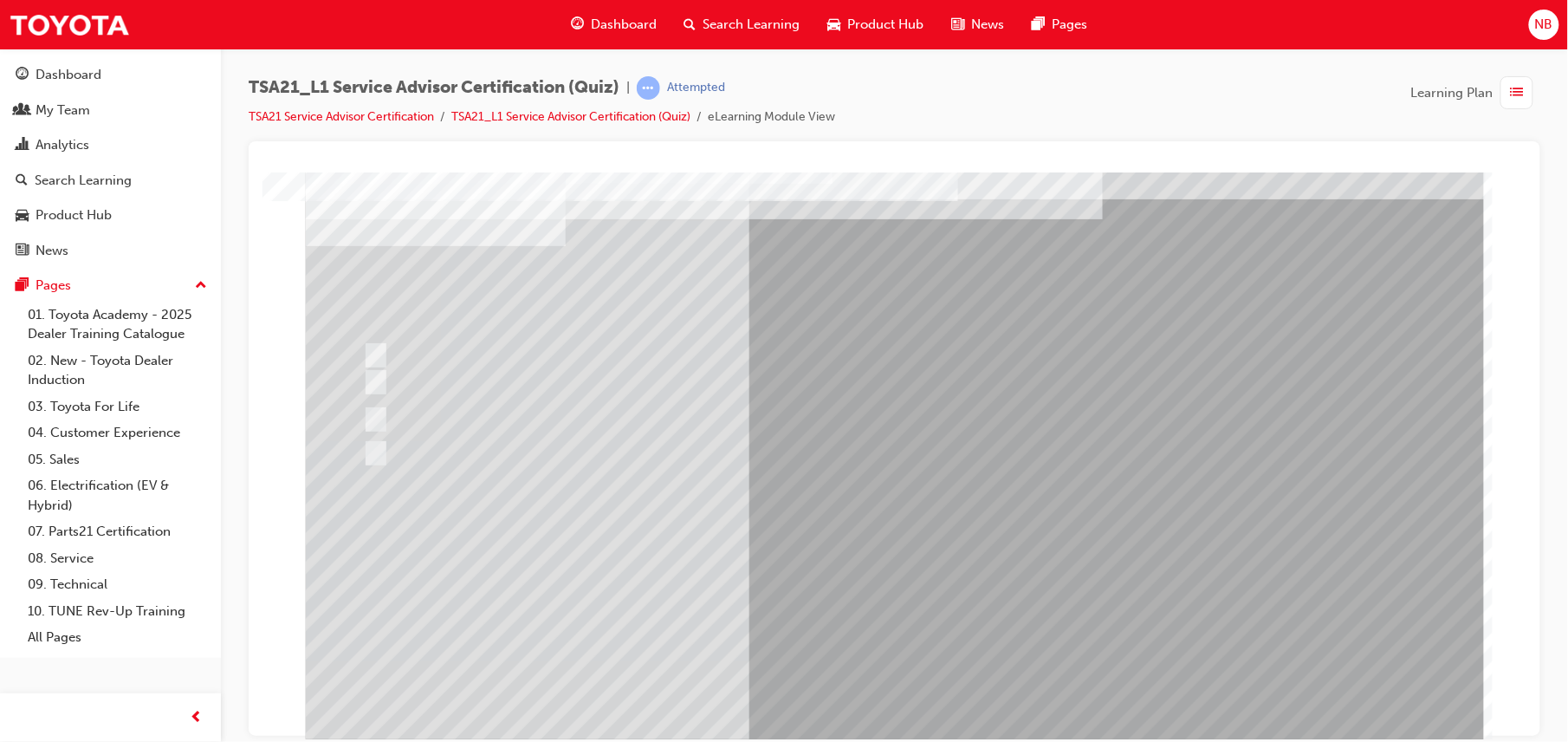 scroll, scrollTop: 0, scrollLeft: 0, axis: both 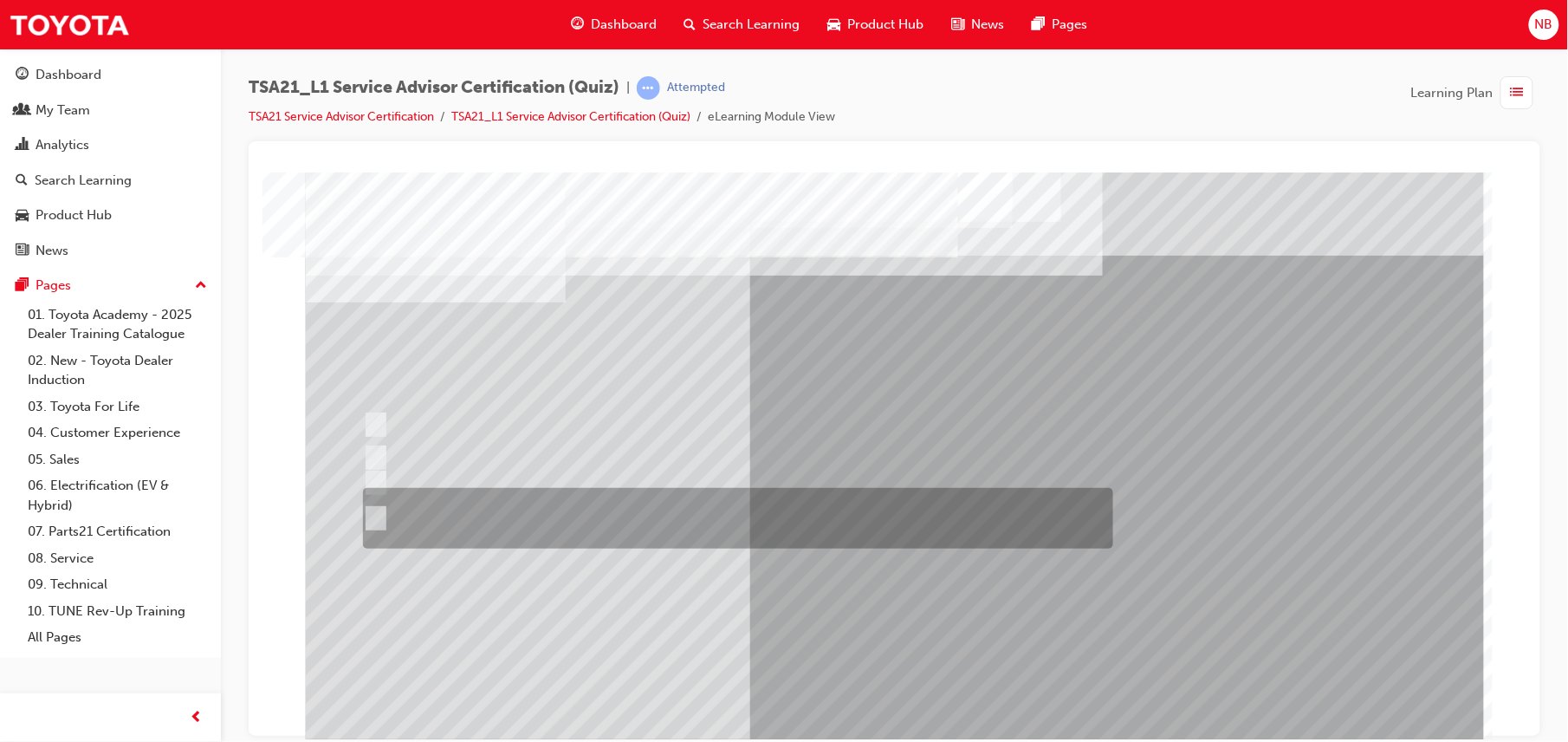 click at bounding box center [733, 518] 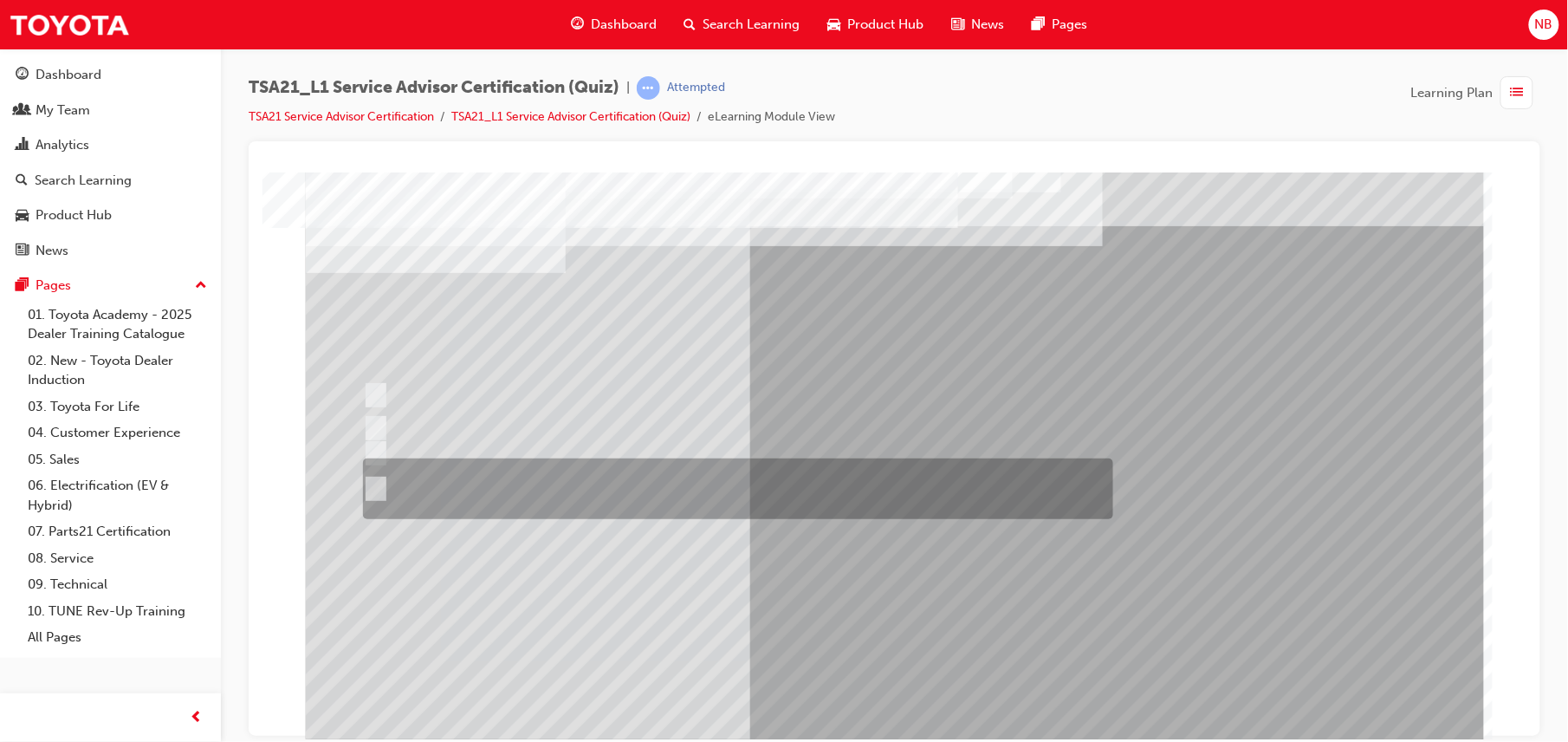scroll, scrollTop: 56, scrollLeft: 0, axis: vertical 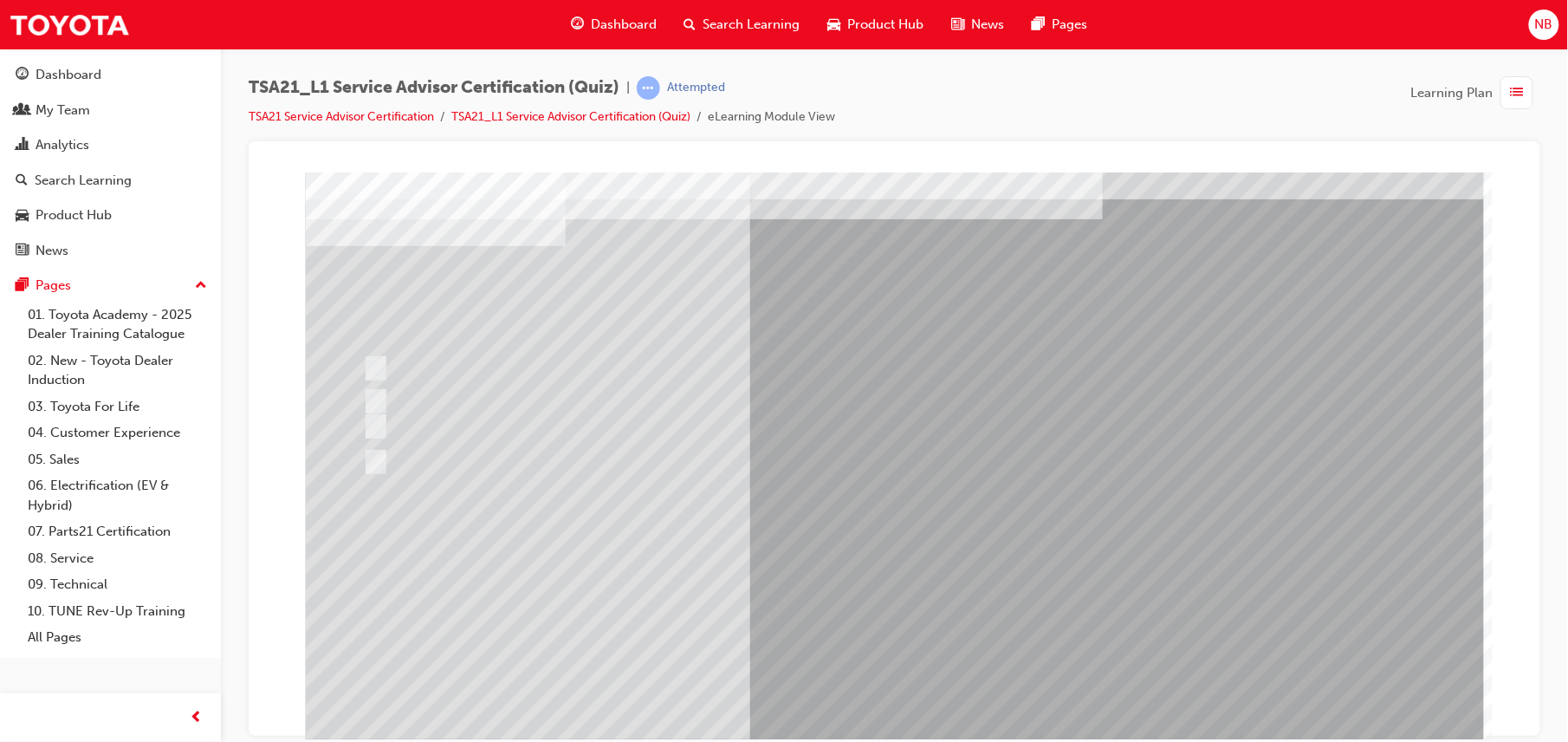 click at bounding box center (367, 3192) 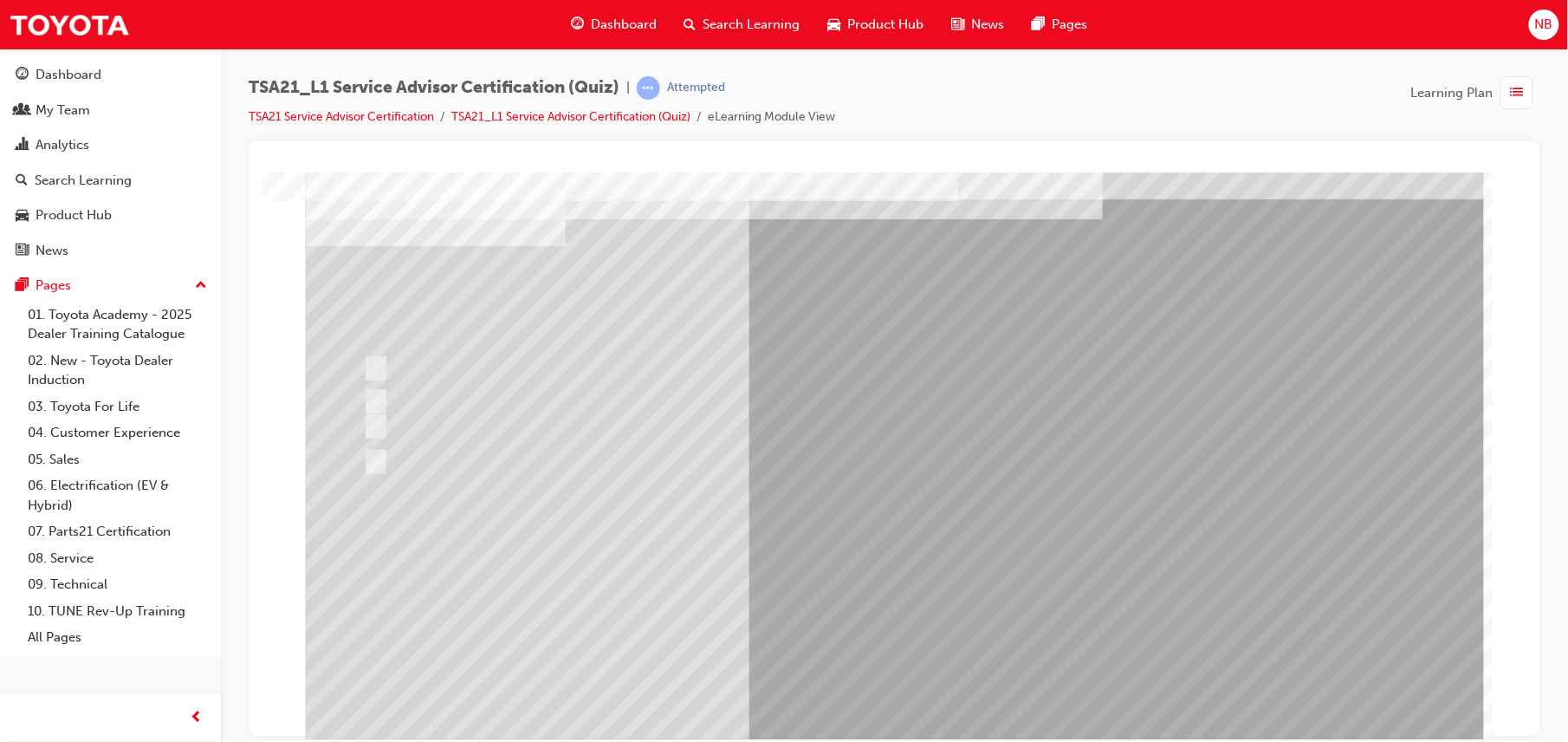 scroll, scrollTop: 0, scrollLeft: 0, axis: both 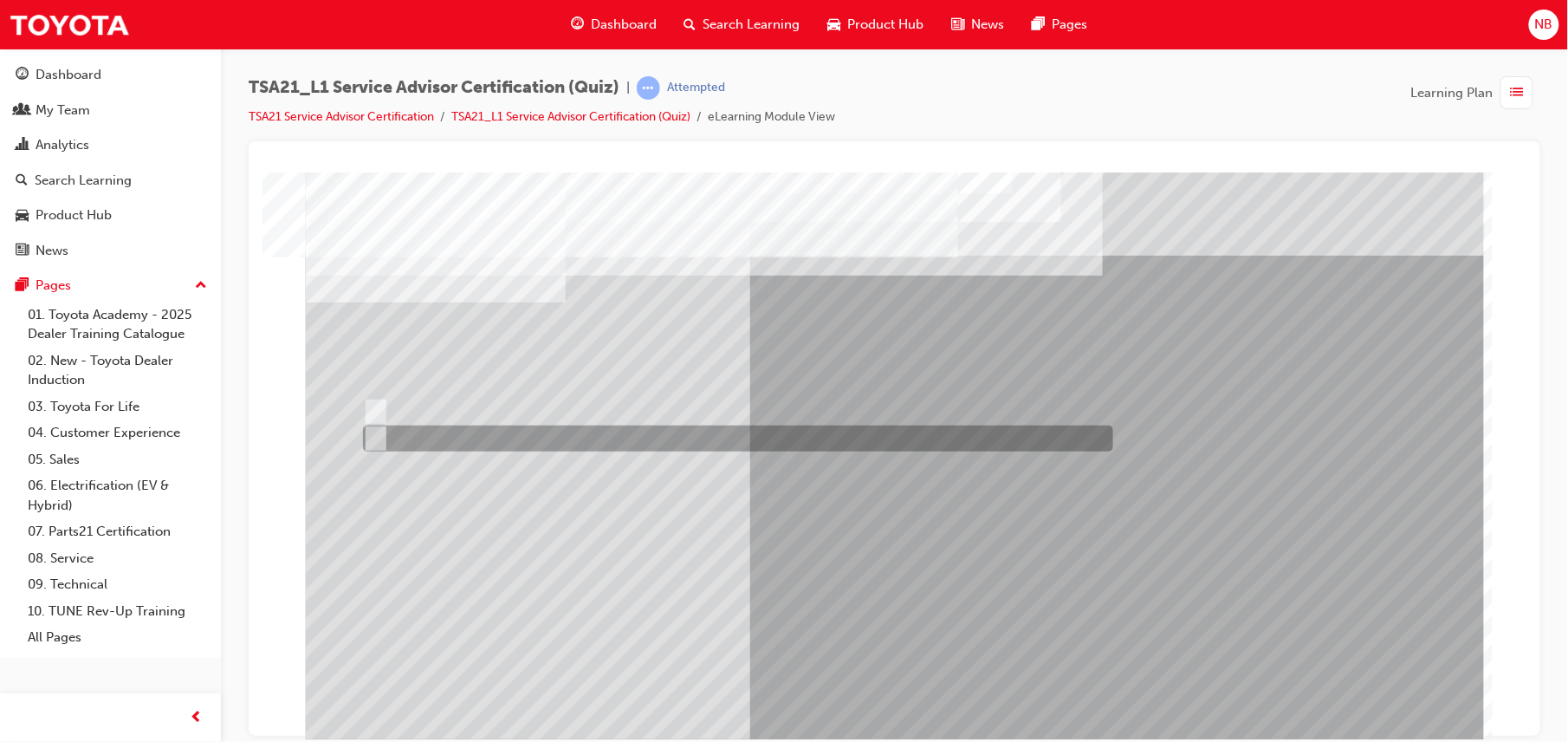 click at bounding box center (733, 439) 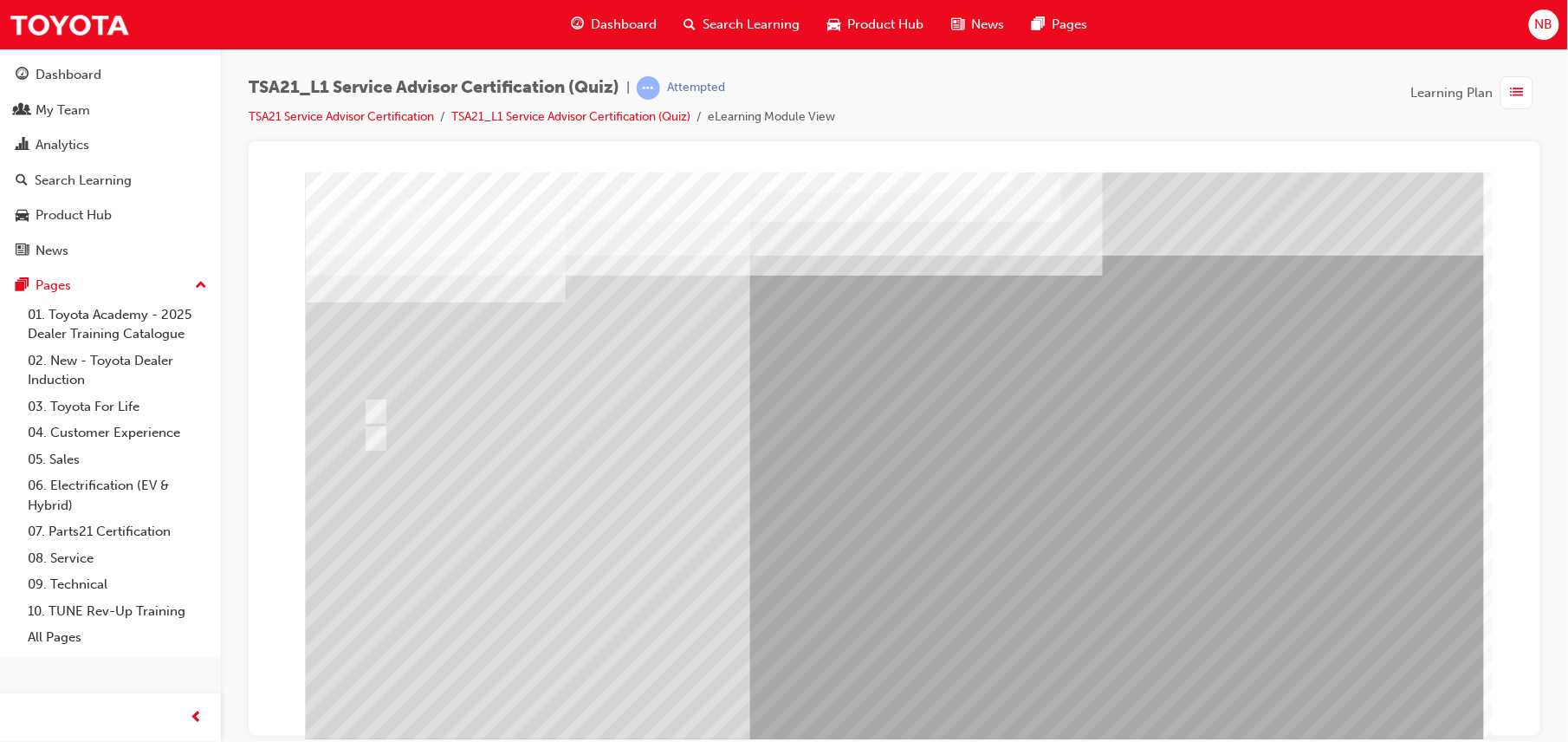 click at bounding box center (367, 3210) 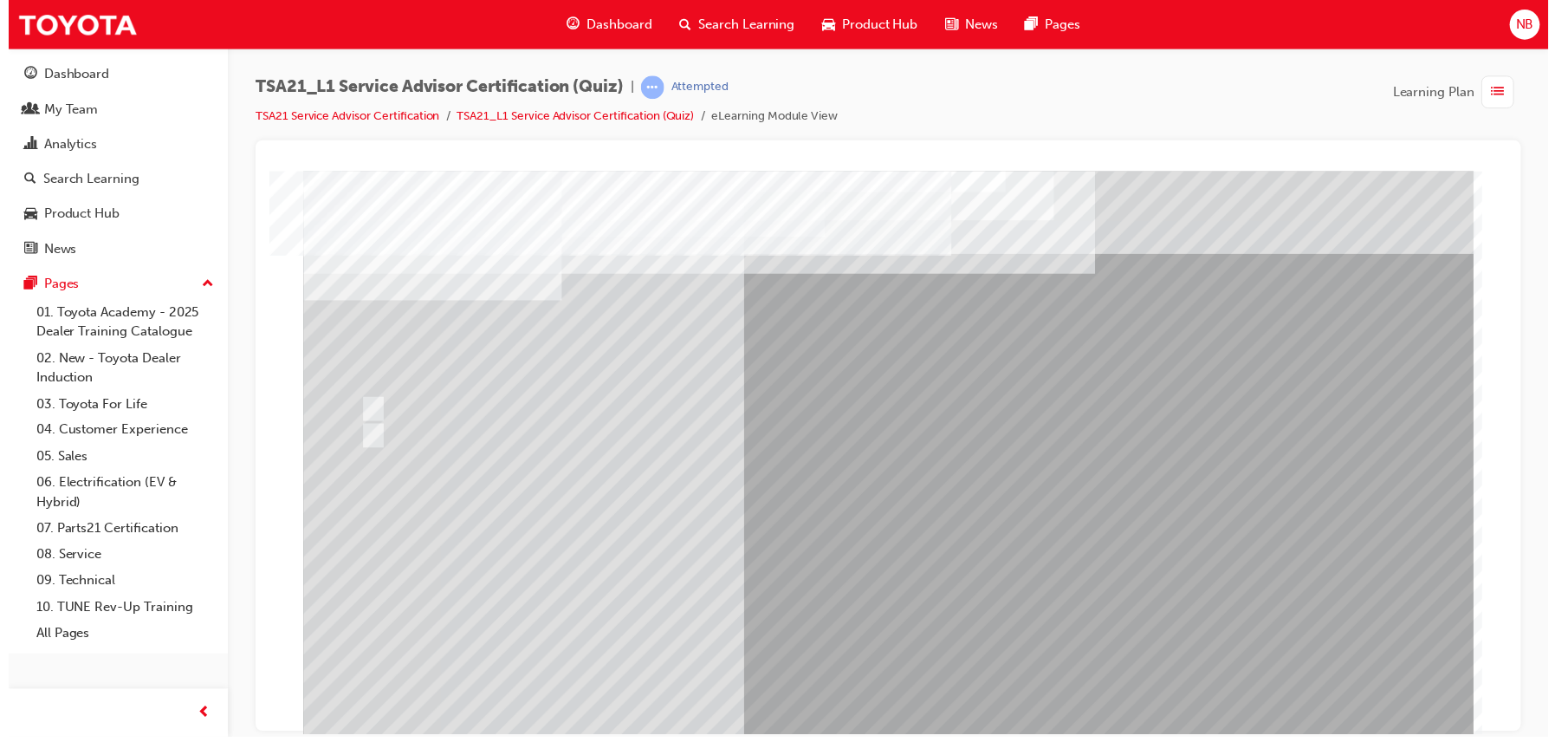 click at bounding box center (567, 2459) 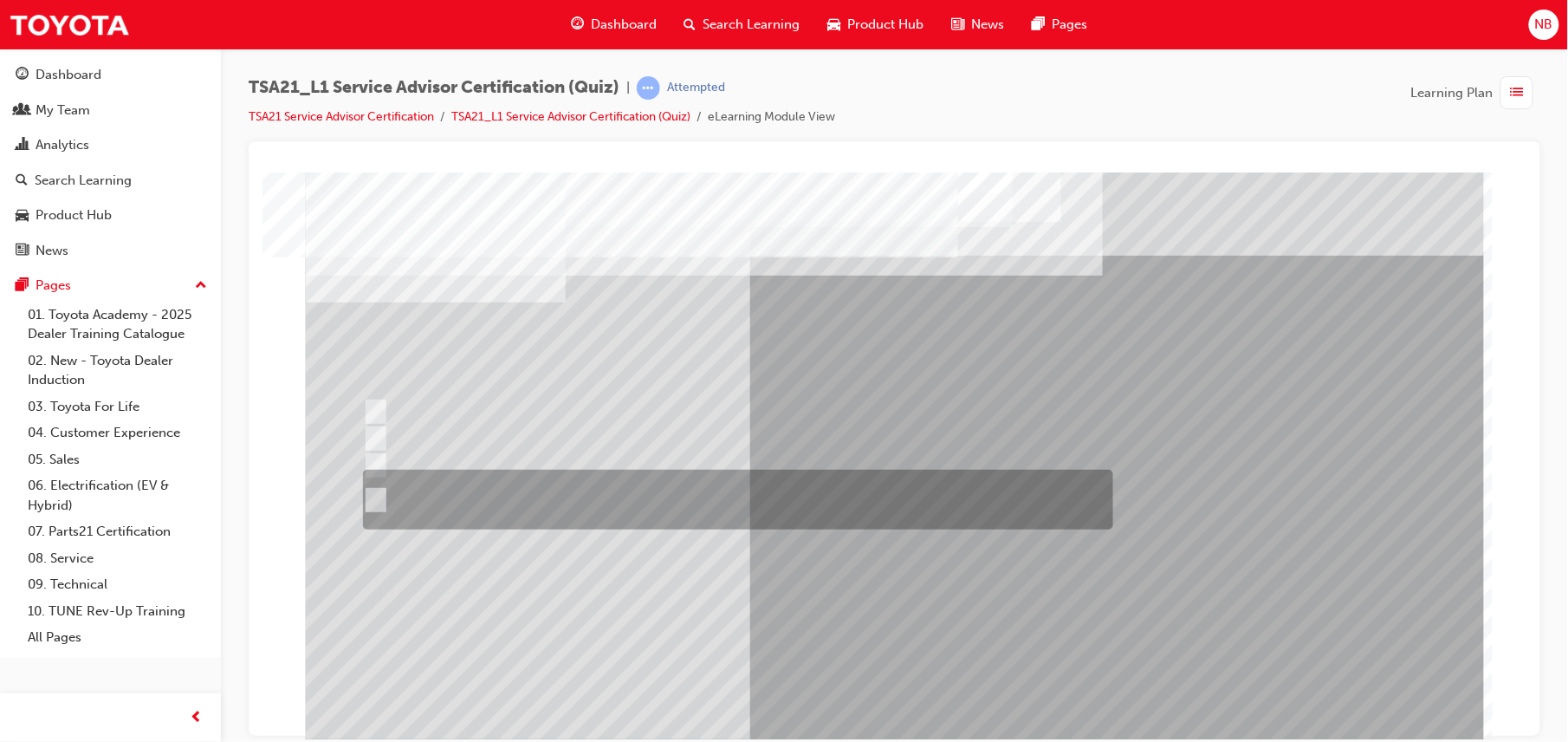 click at bounding box center (733, 499) 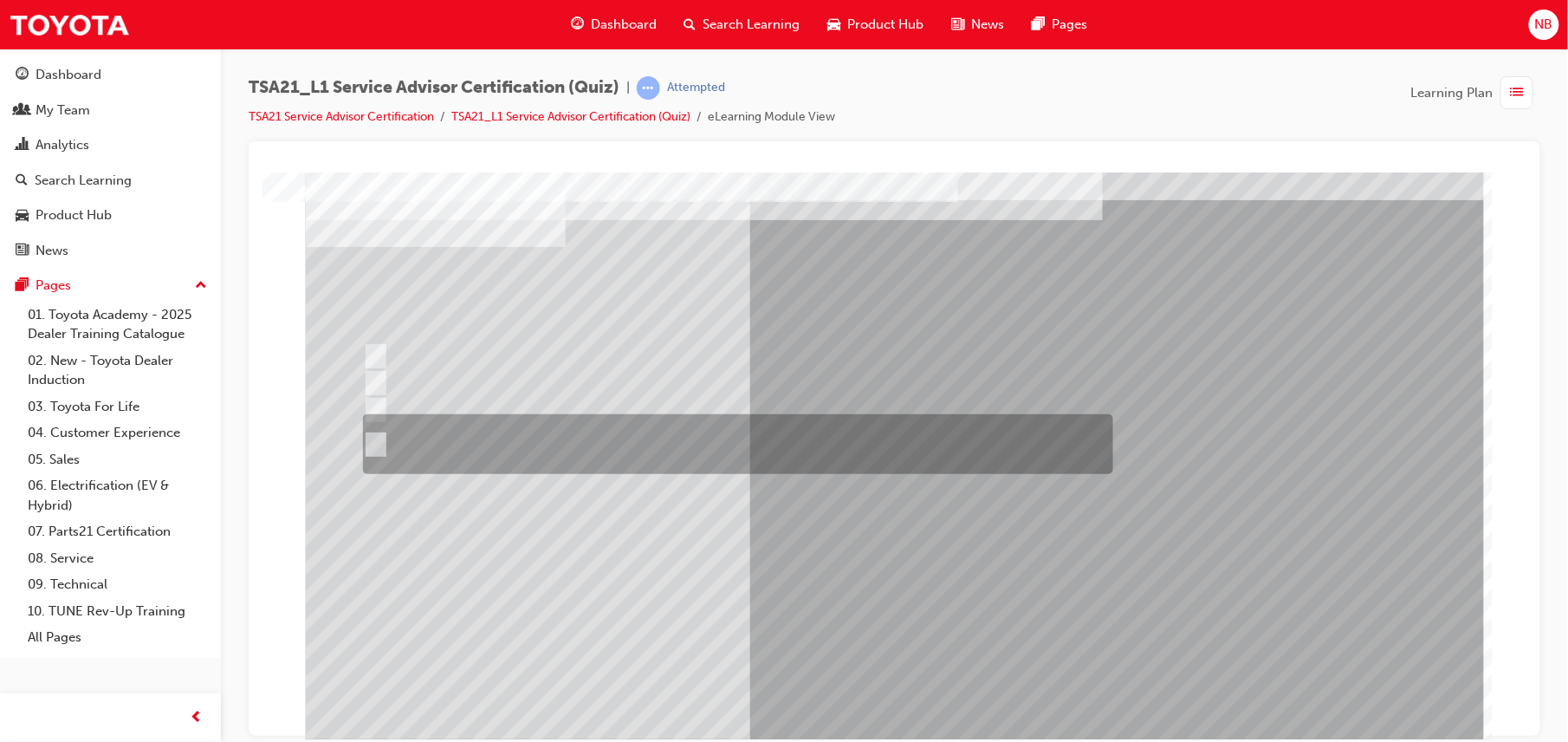 scroll, scrollTop: 56, scrollLeft: 0, axis: vertical 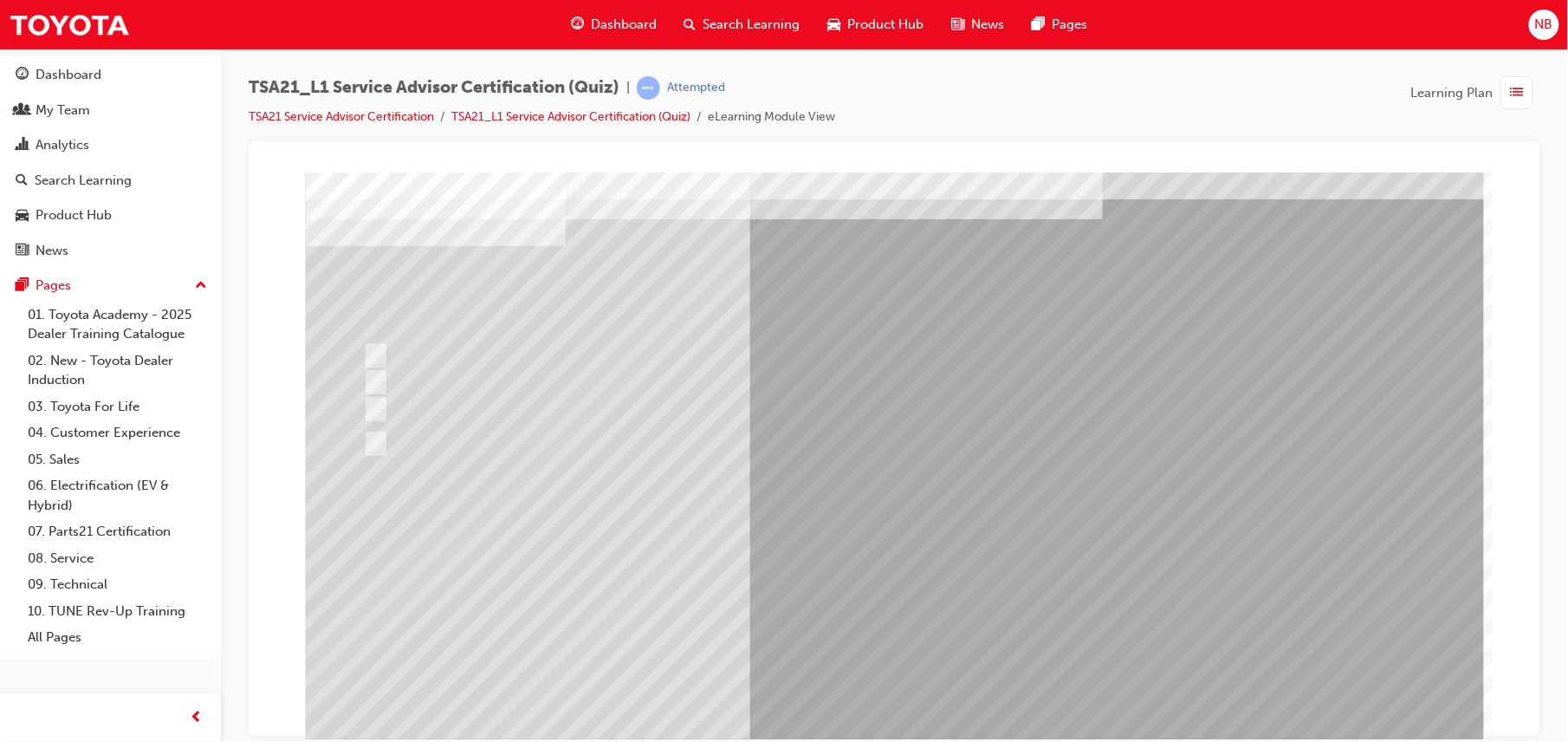 click at bounding box center (367, 3192) 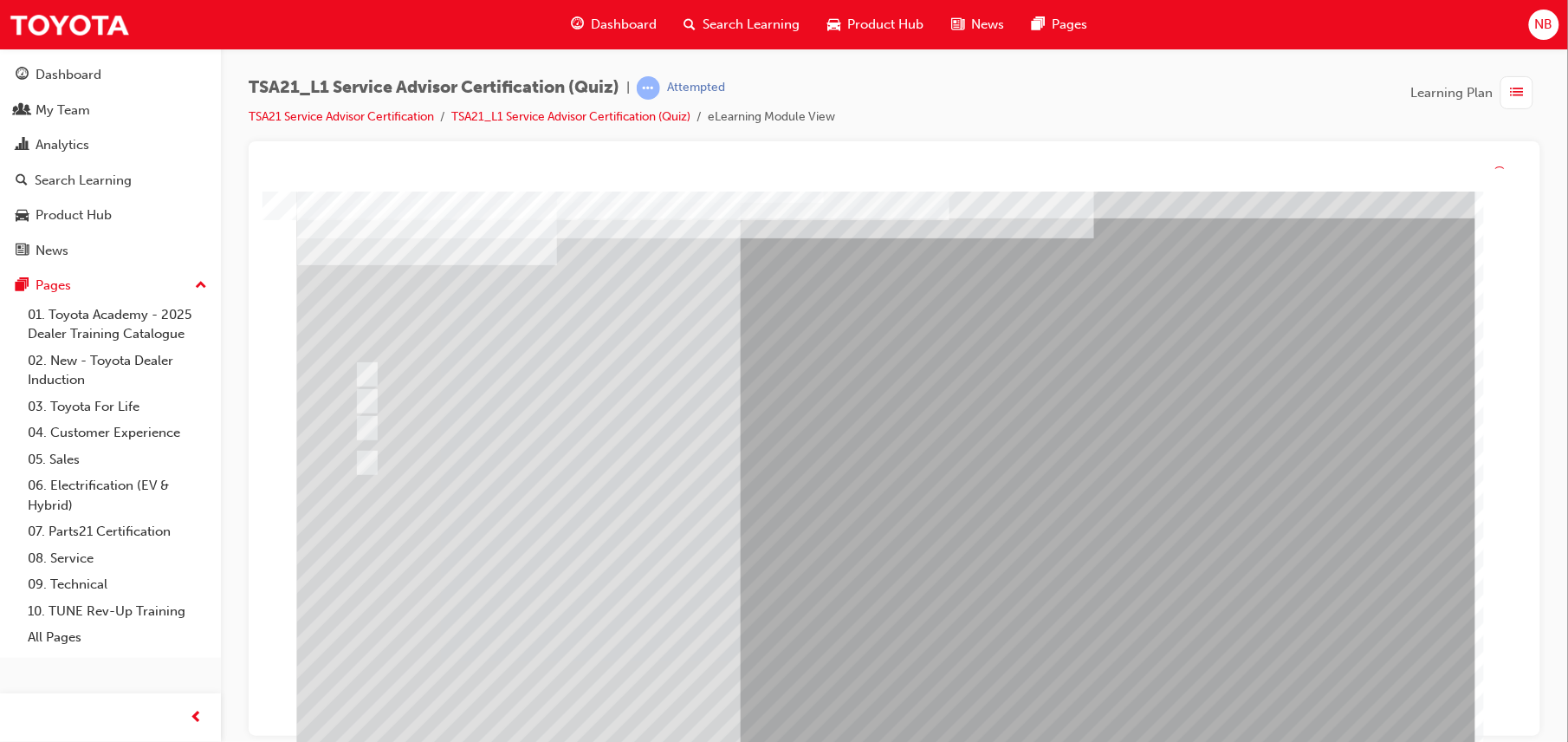 scroll, scrollTop: 0, scrollLeft: 0, axis: both 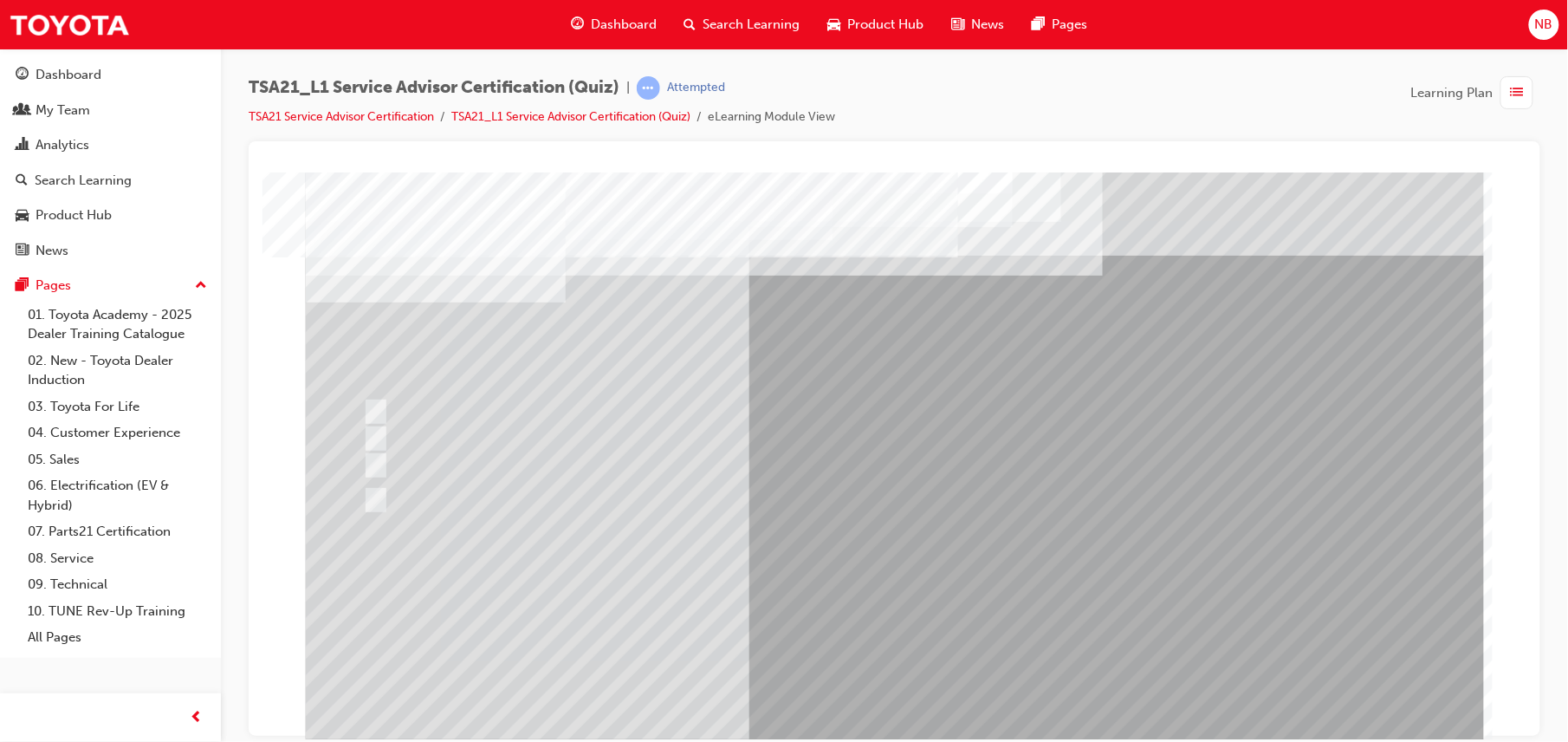 click at bounding box center (898, 1111) 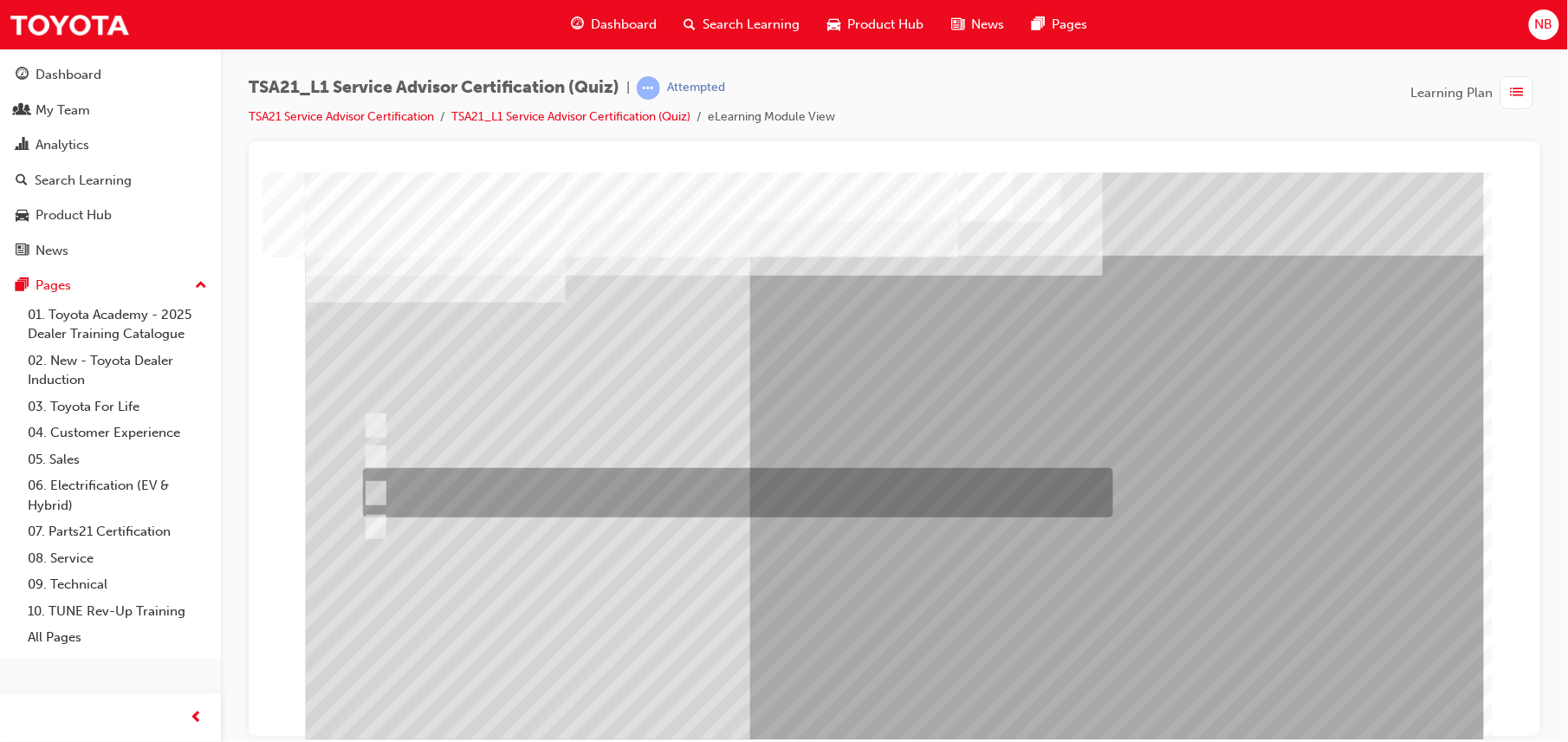 click at bounding box center [733, 492] 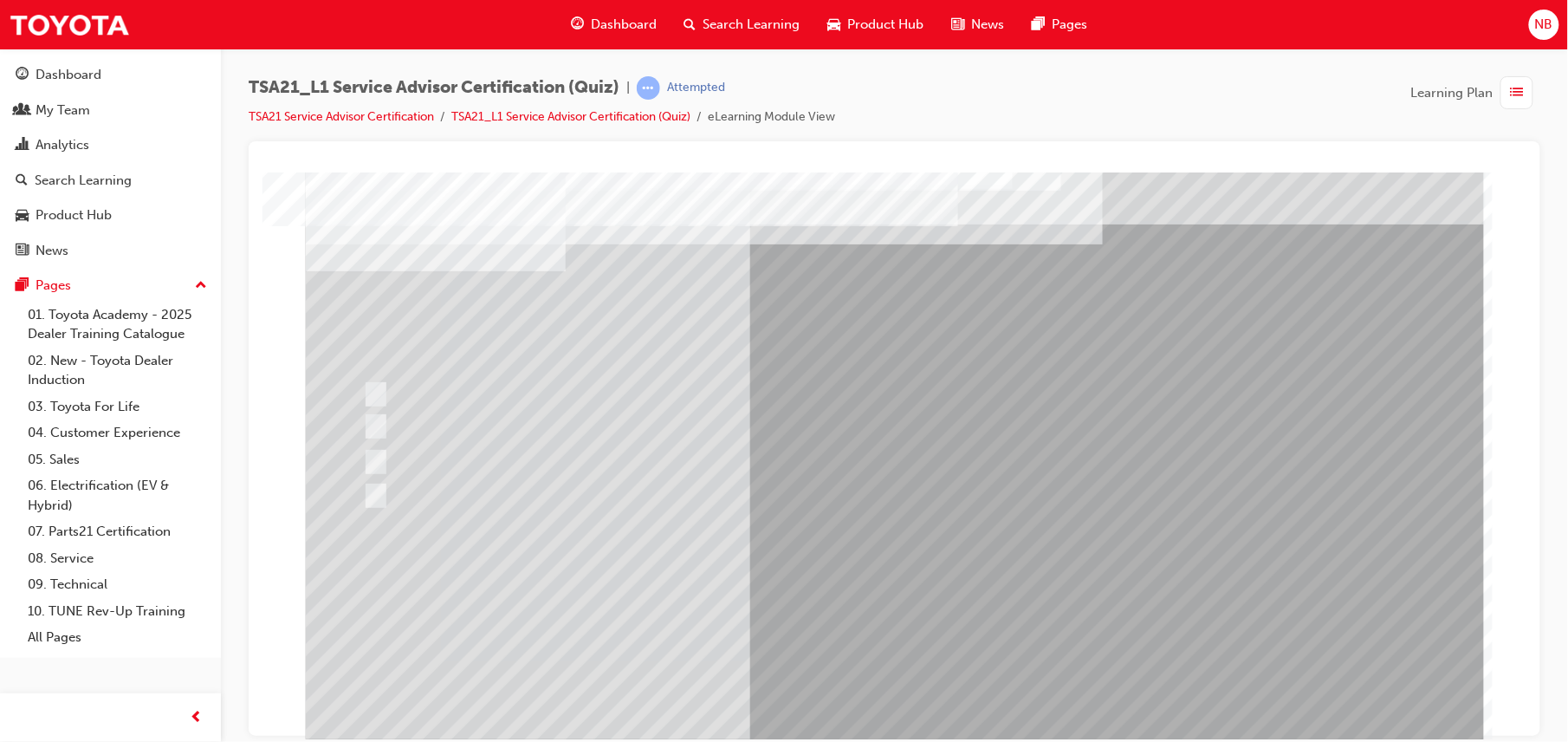 scroll, scrollTop: 56, scrollLeft: 0, axis: vertical 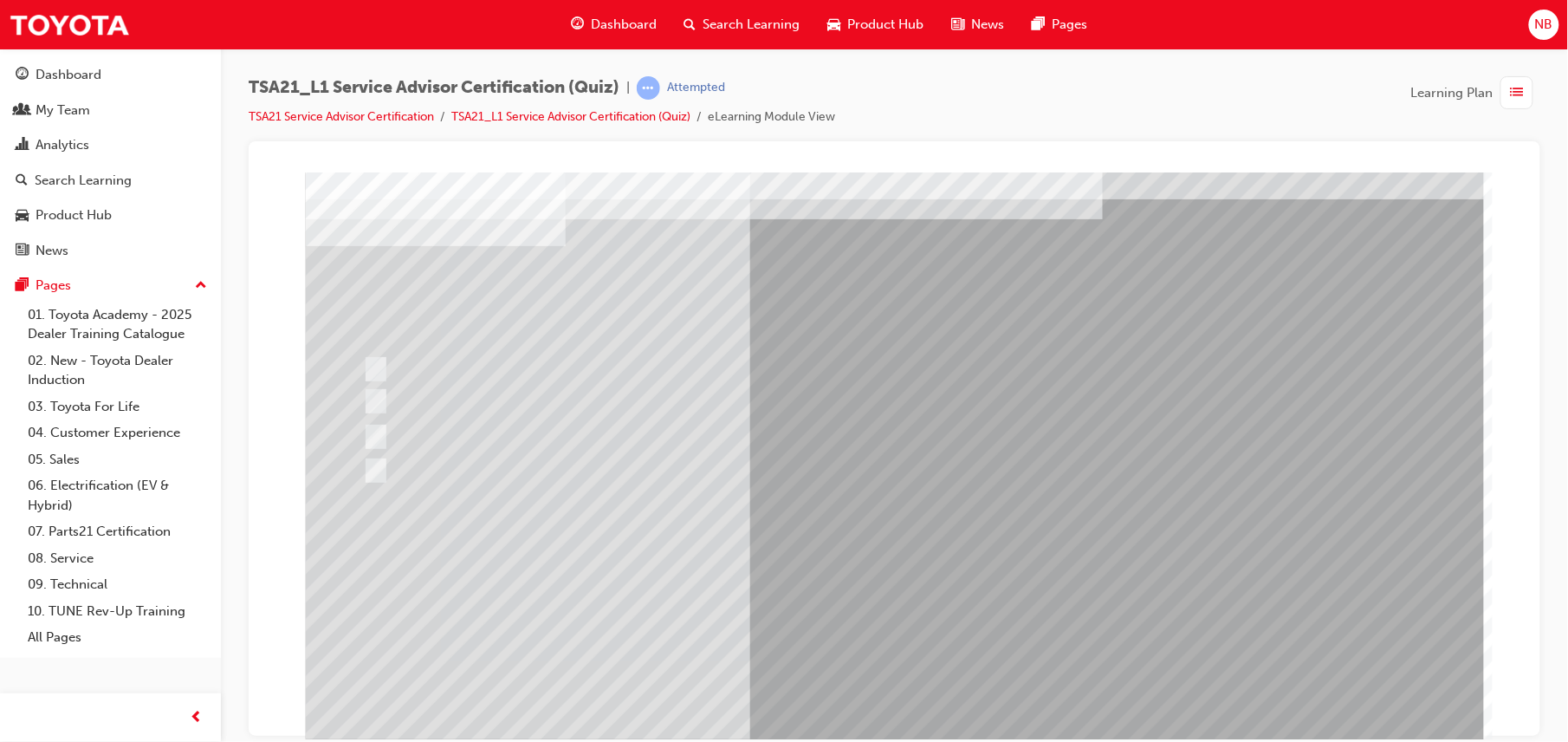 click at bounding box center [367, 3192] 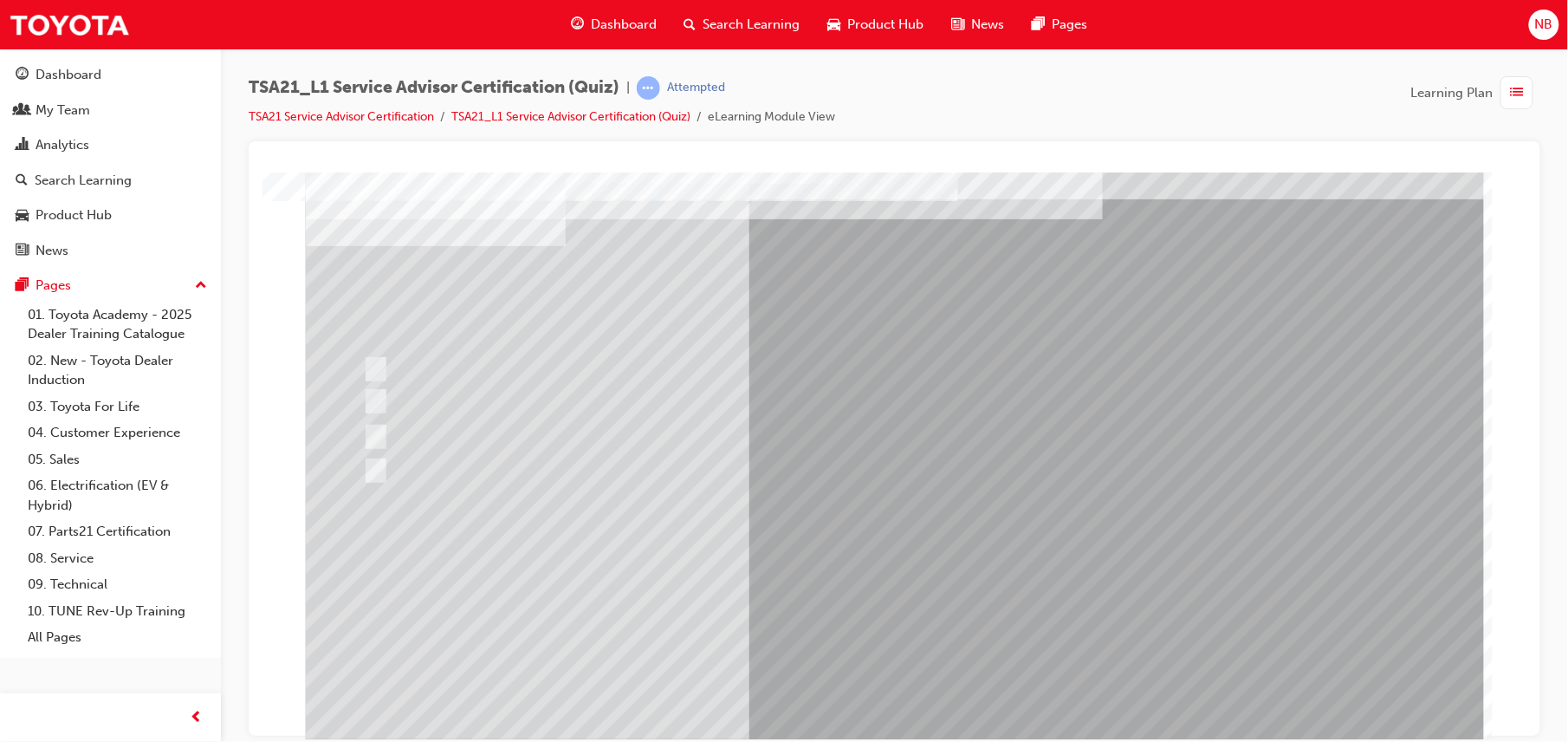 scroll, scrollTop: 0, scrollLeft: 0, axis: both 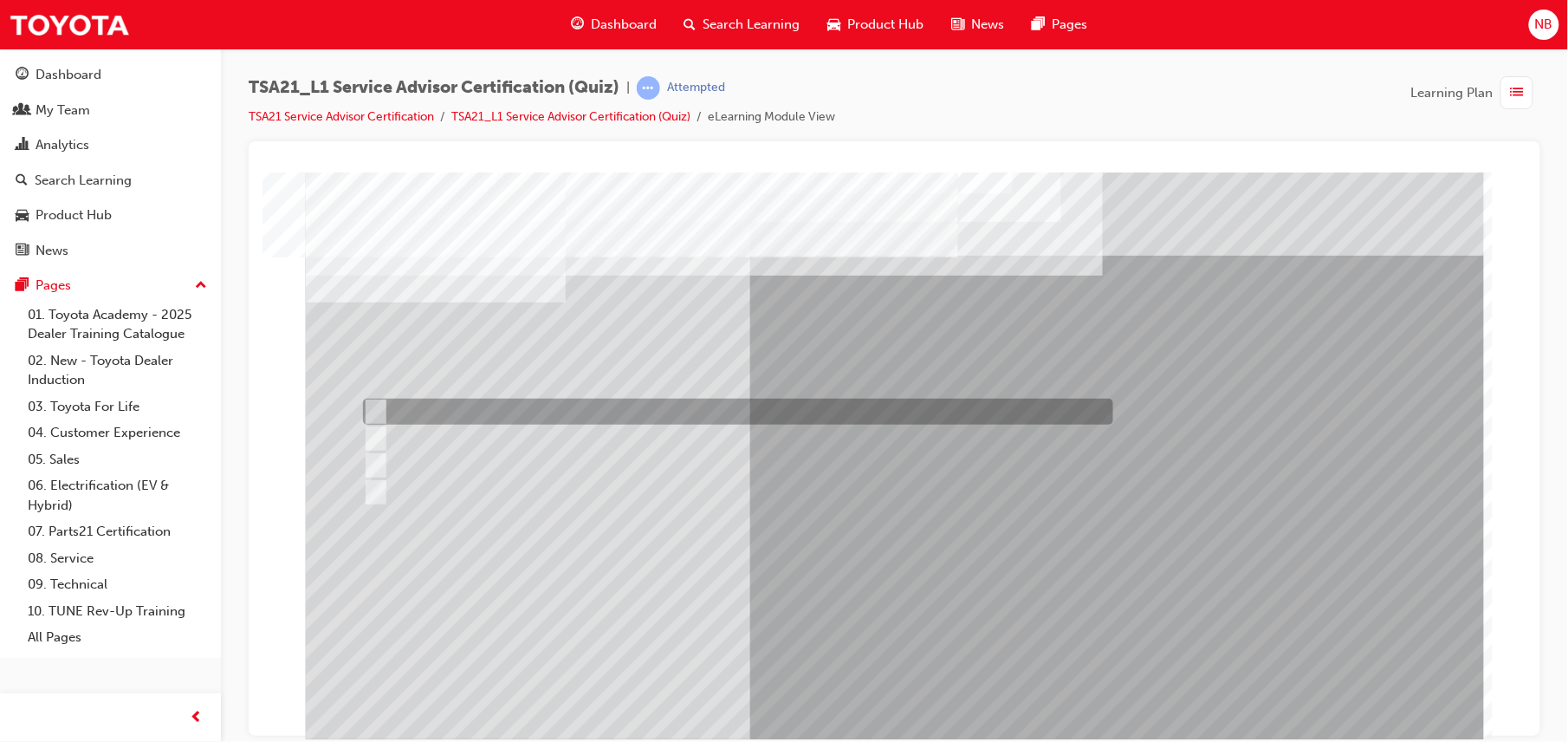 click at bounding box center (733, 412) 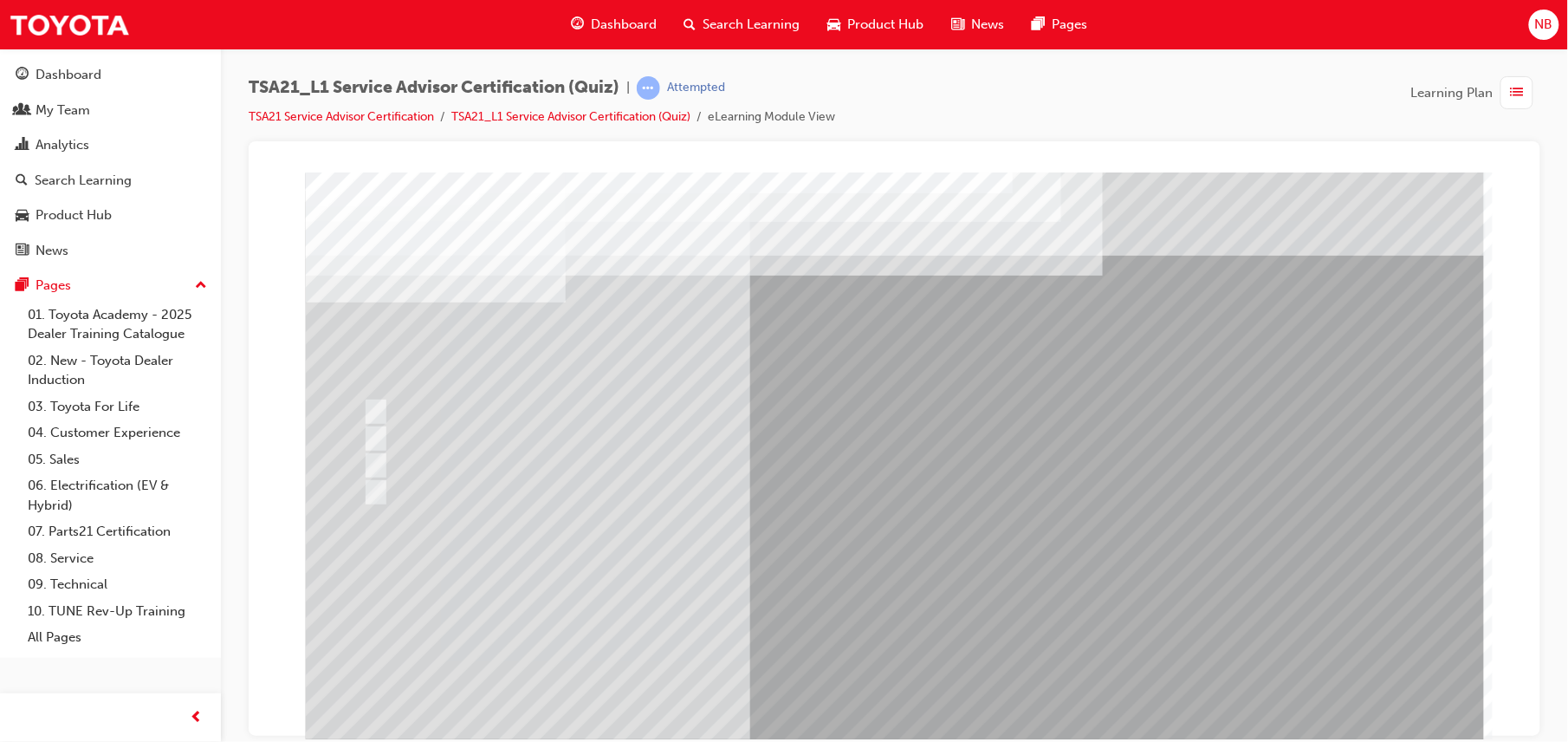 click at bounding box center (367, 3248) 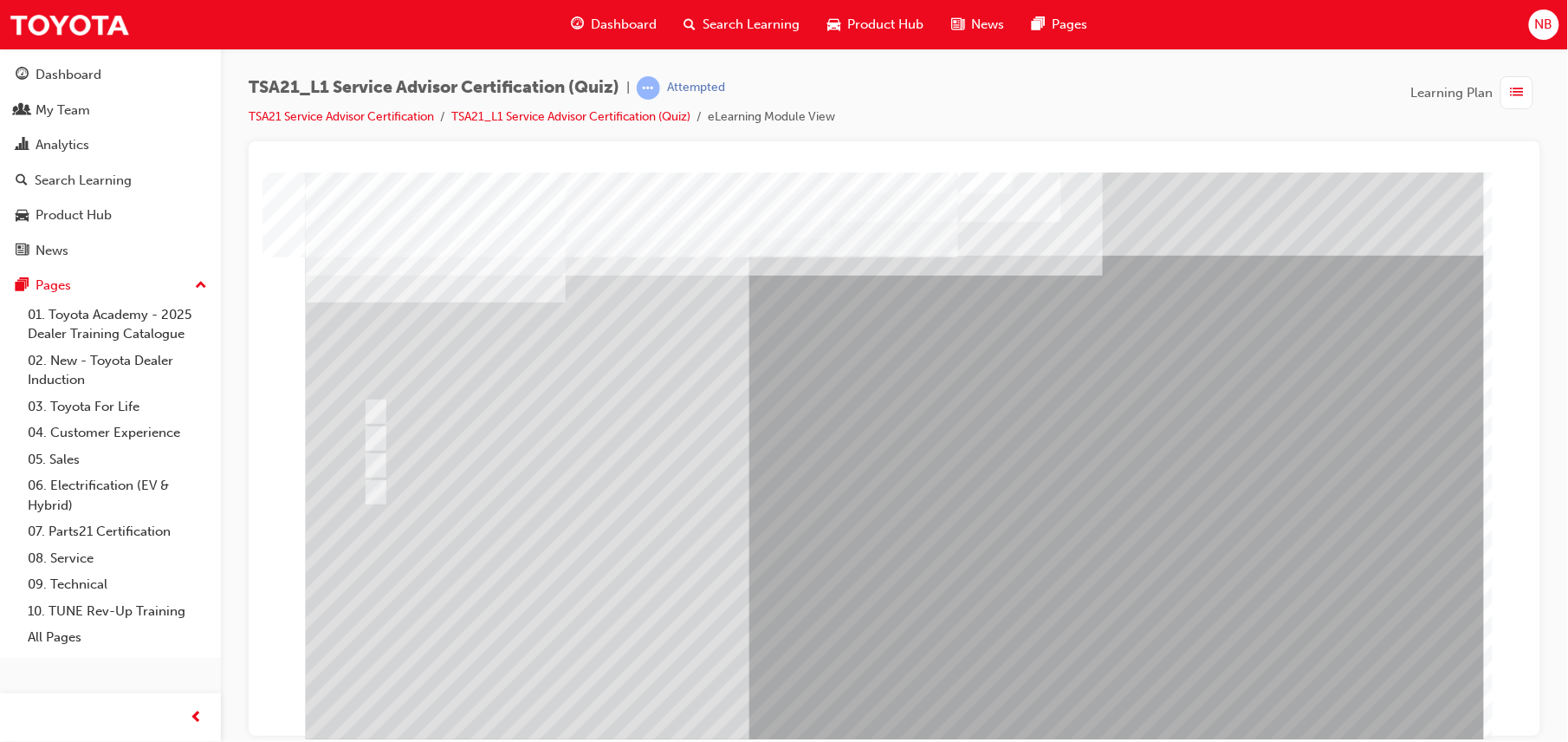 click at bounding box center [568, 2460] 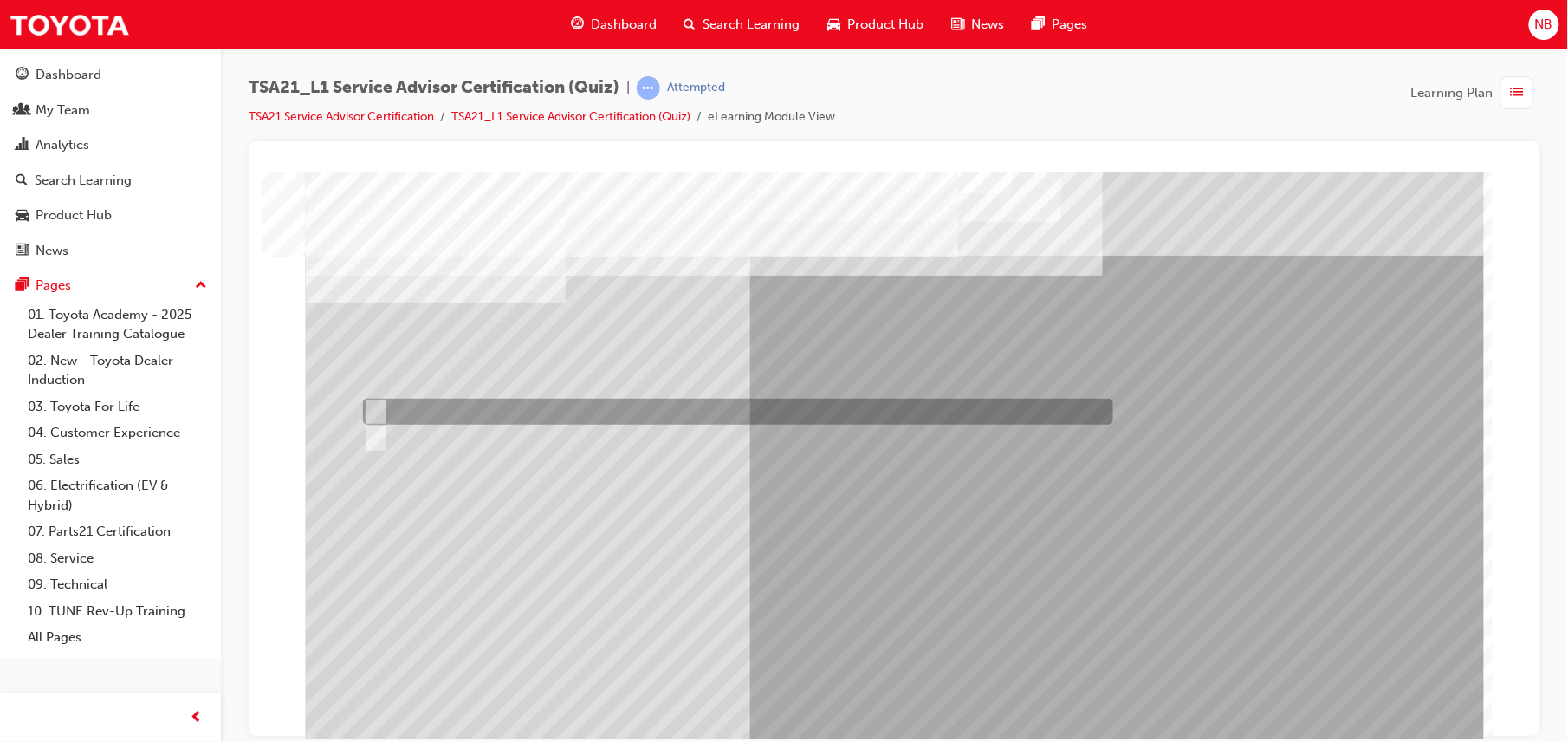 click at bounding box center (733, 412) 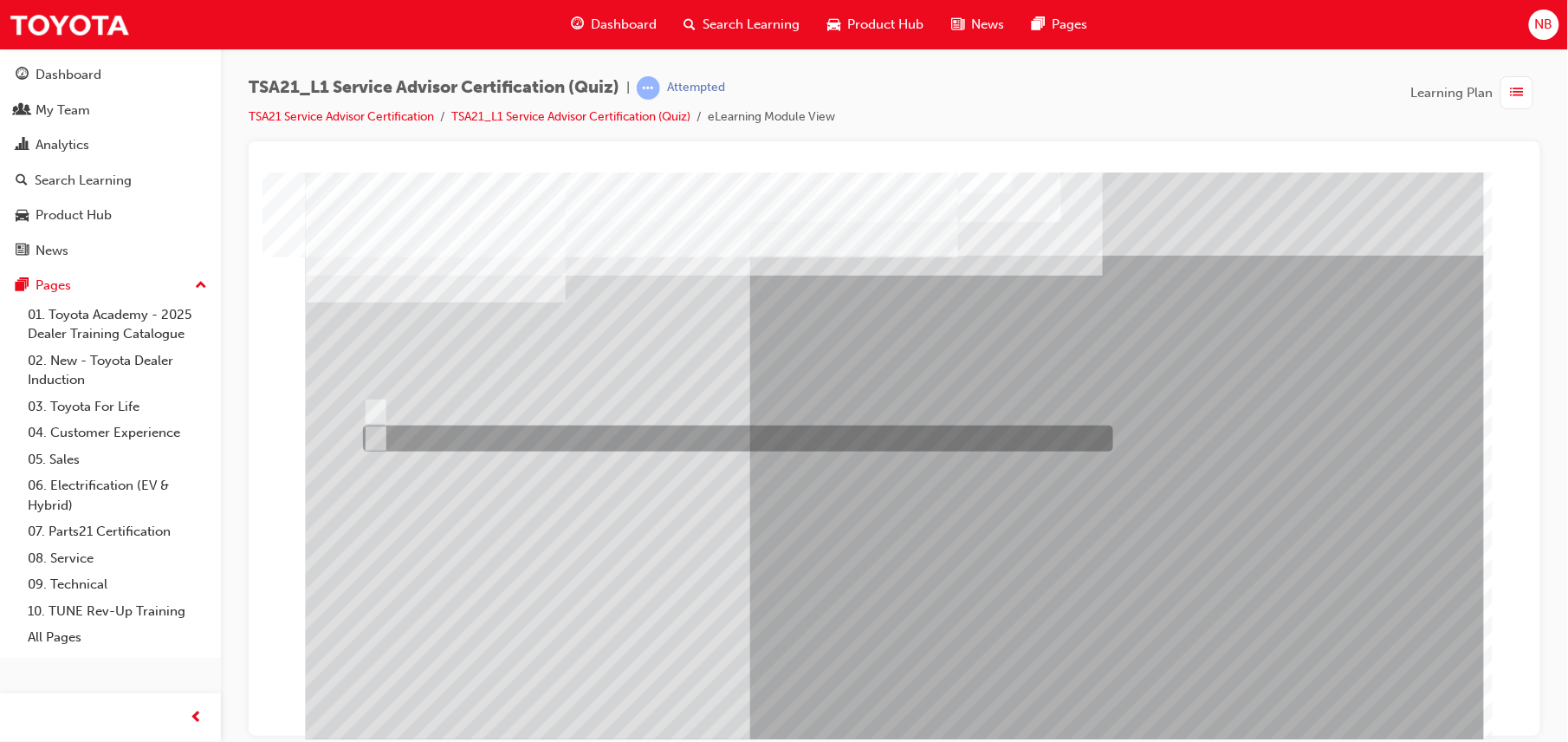 click at bounding box center (733, 439) 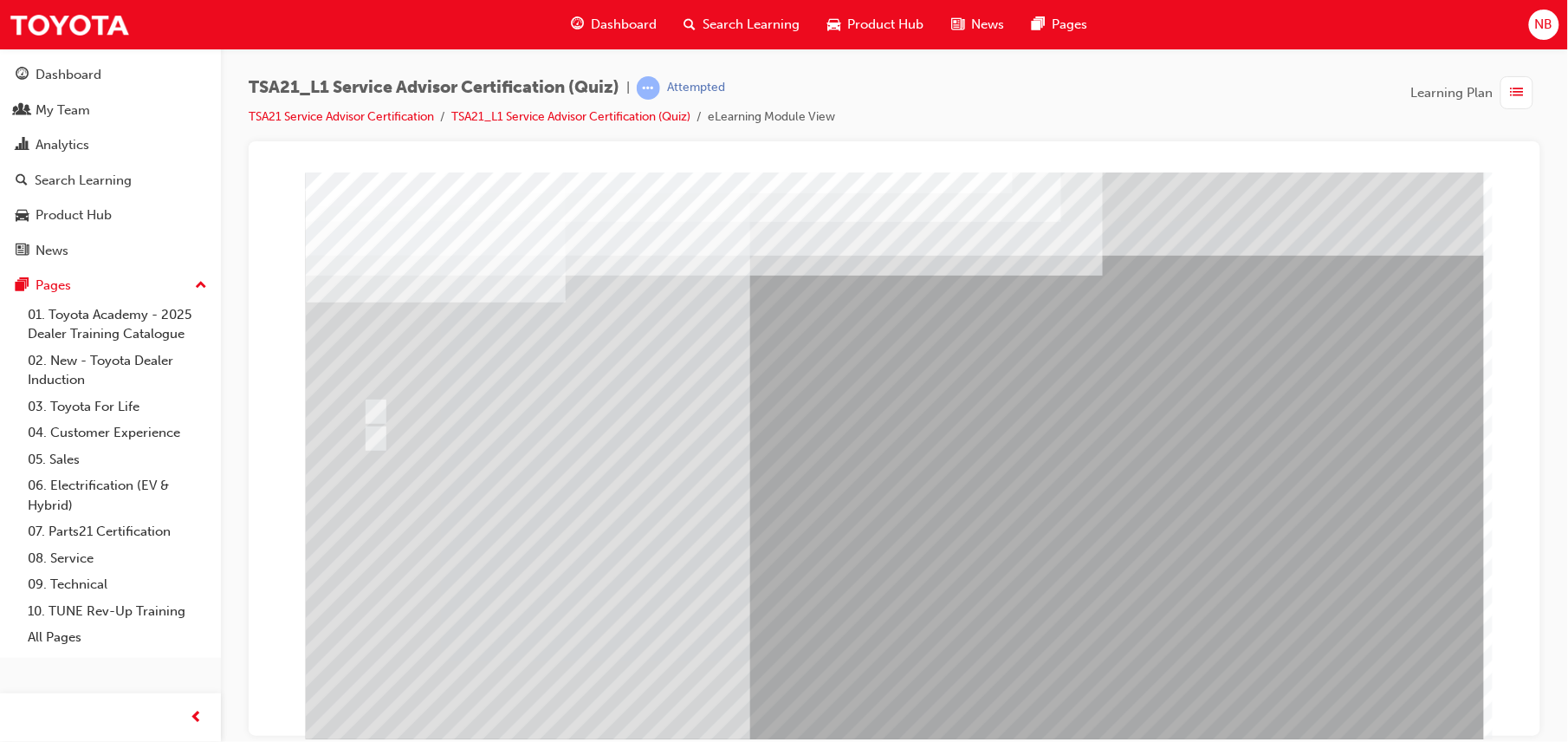 click at bounding box center [367, 3210] 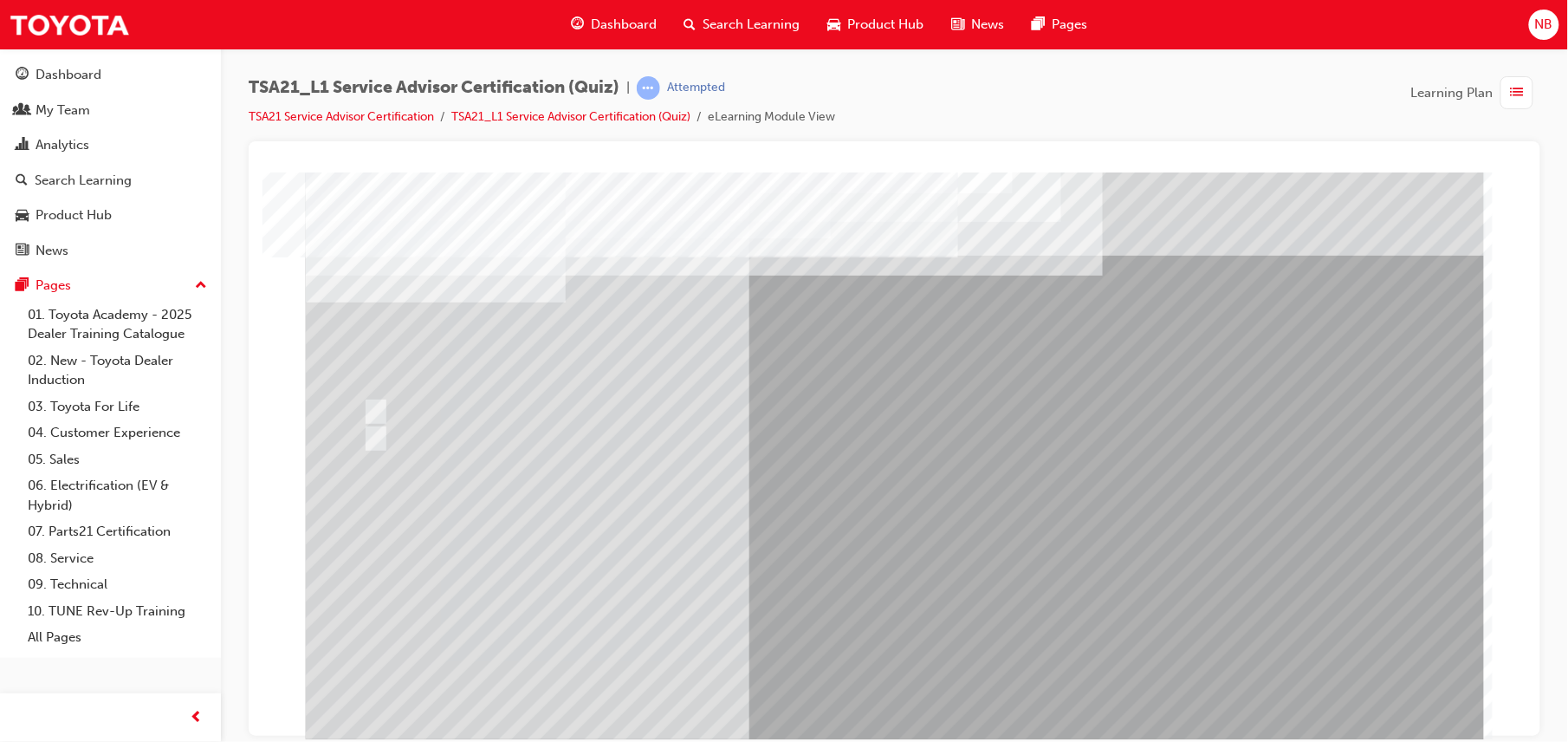 click at bounding box center (568, 2460) 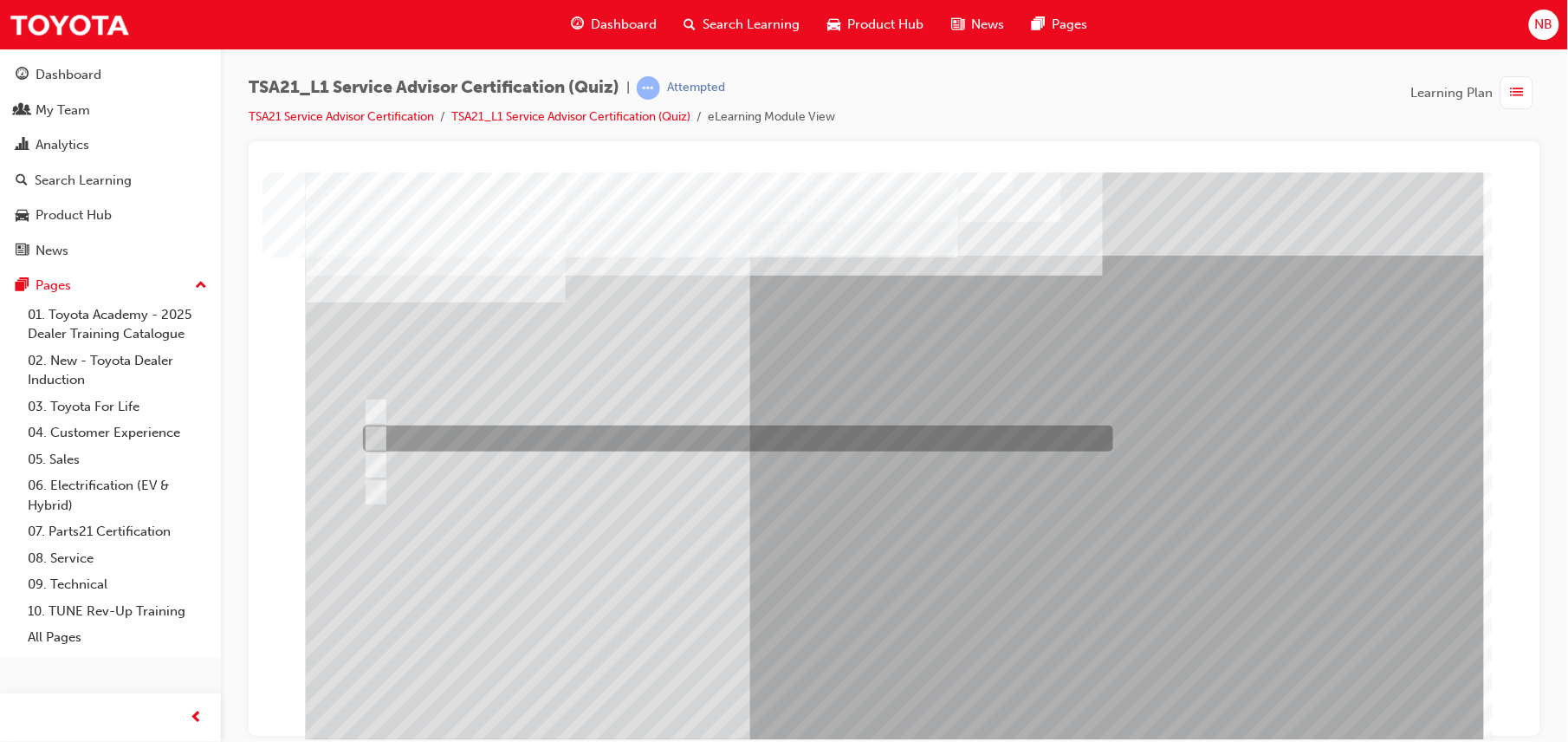 click at bounding box center (733, 439) 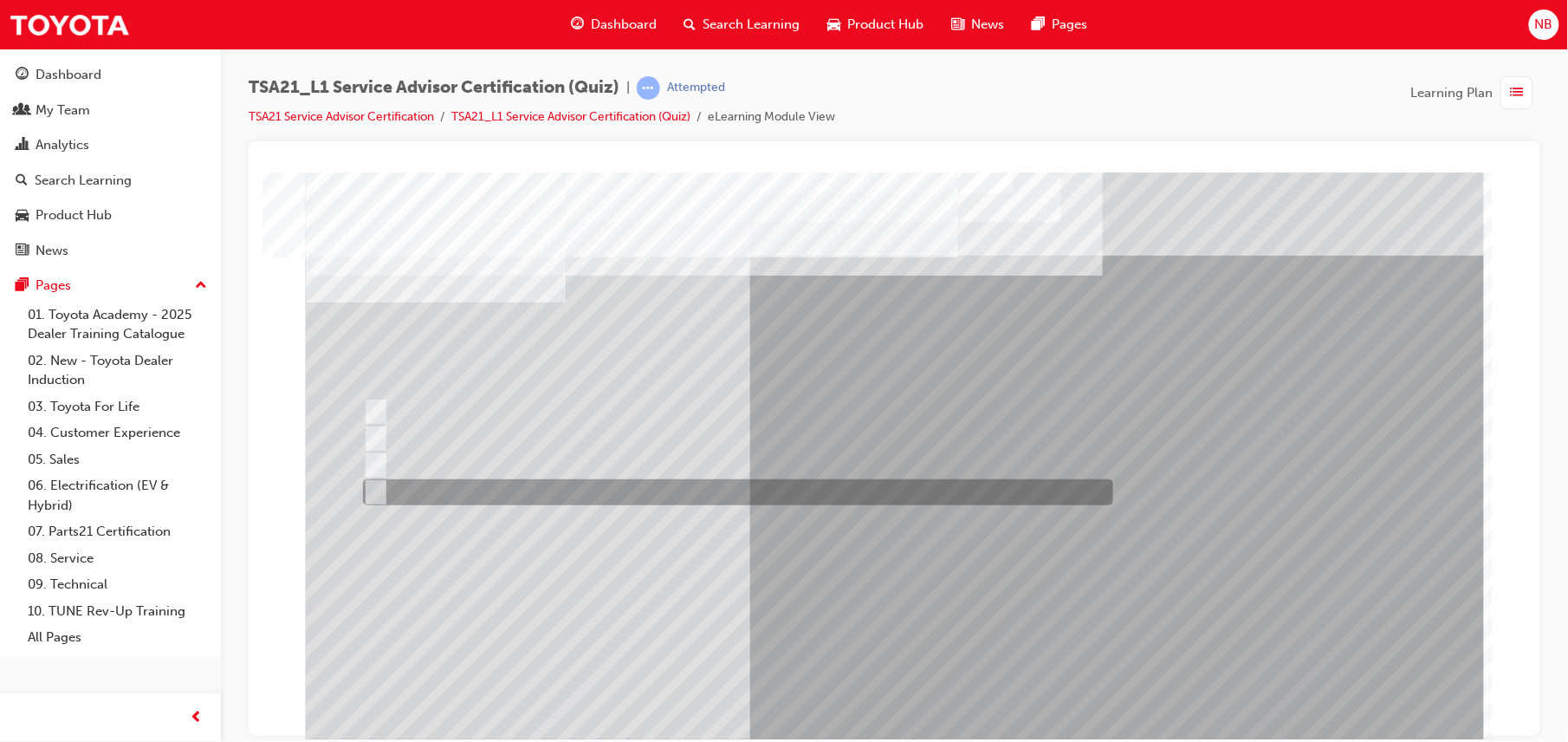 scroll, scrollTop: 56, scrollLeft: 0, axis: vertical 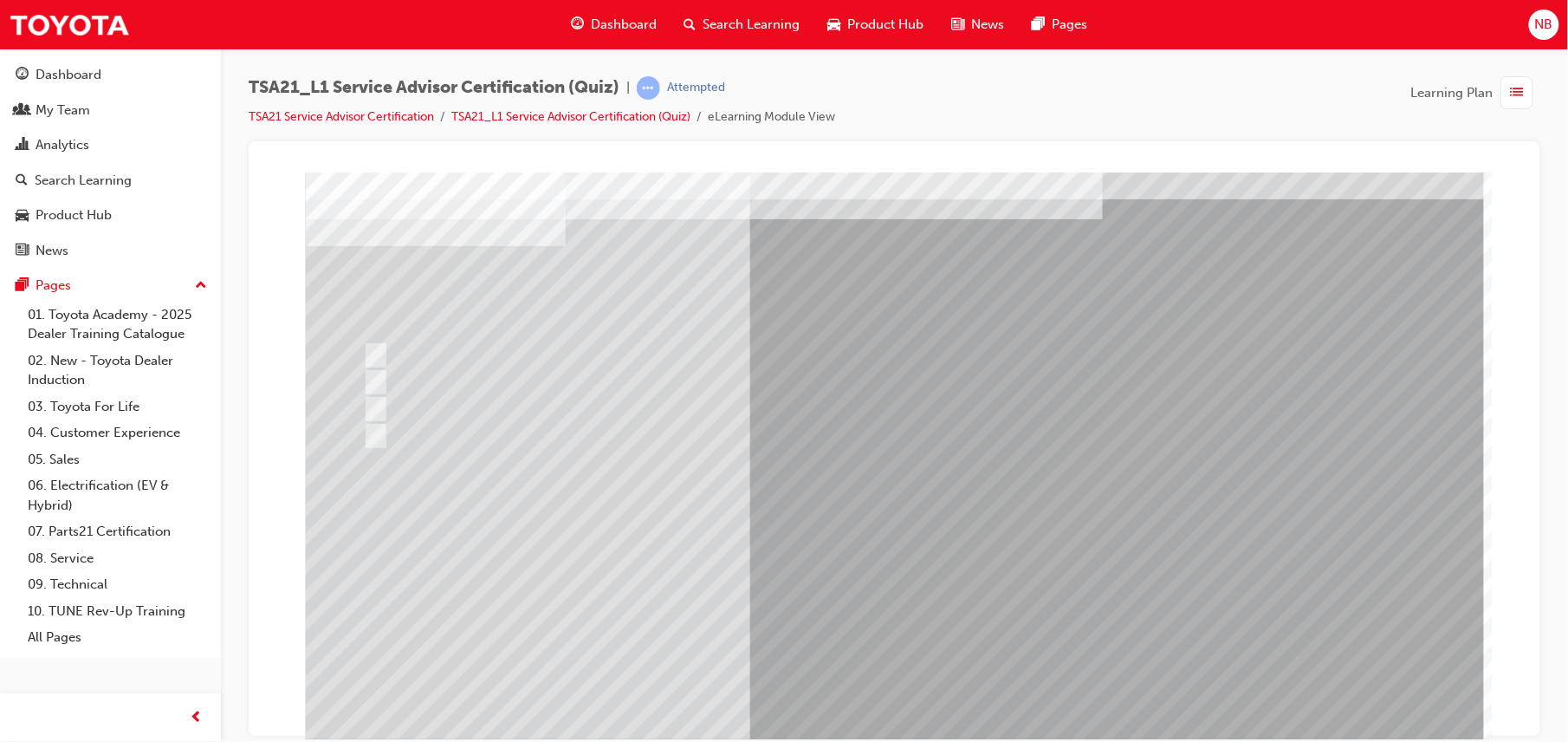 click at bounding box center (367, 3192) 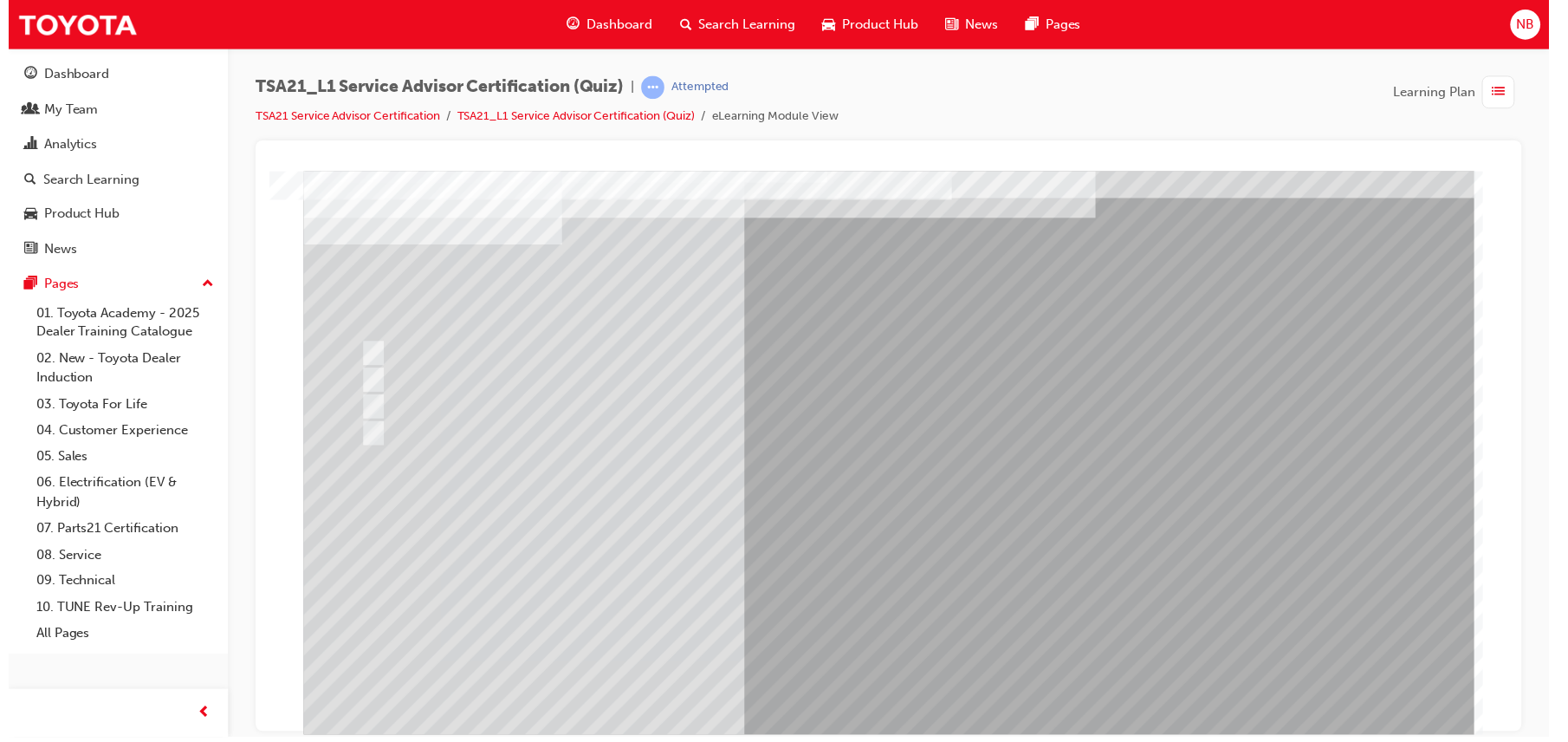 scroll, scrollTop: 0, scrollLeft: 0, axis: both 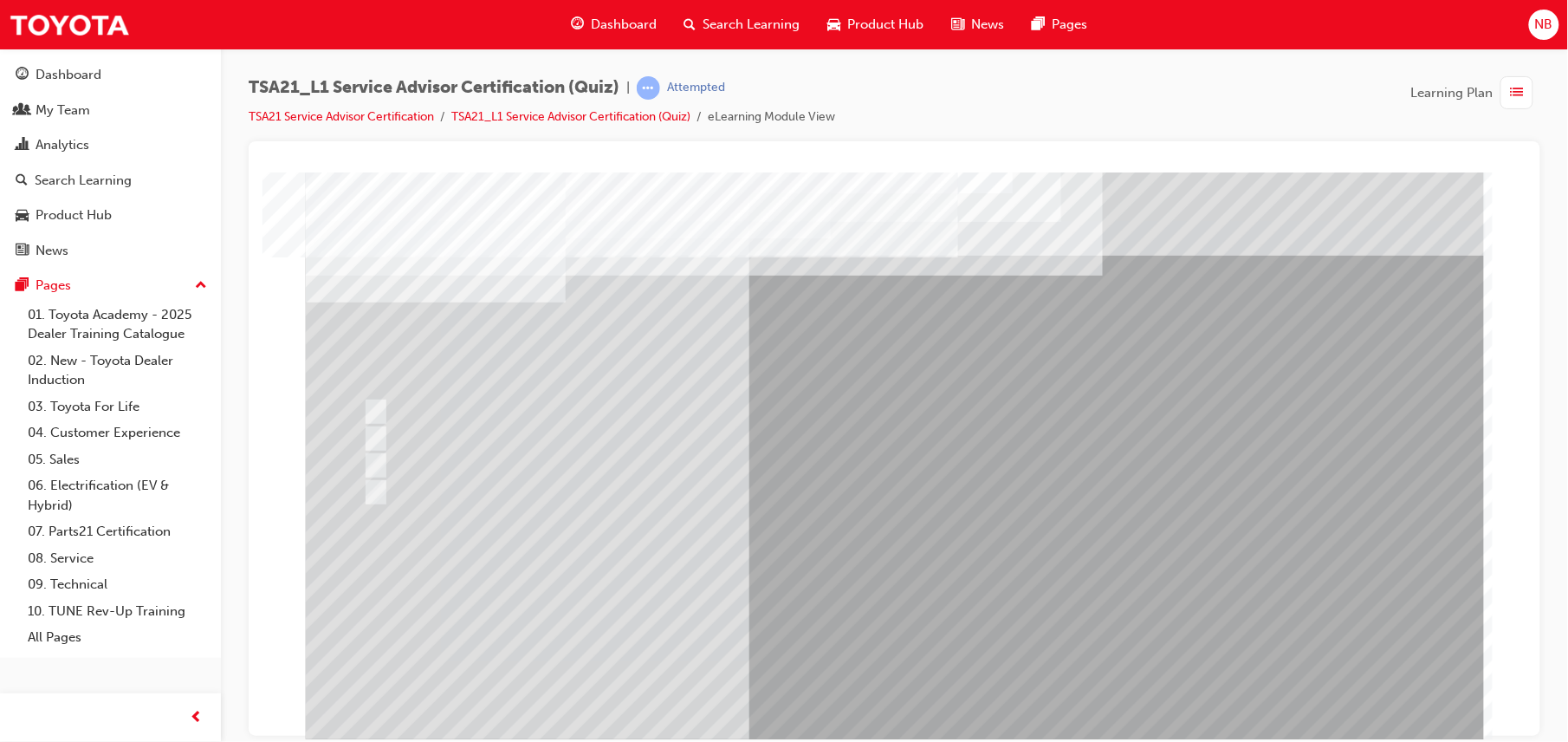 click at bounding box center [568, 2460] 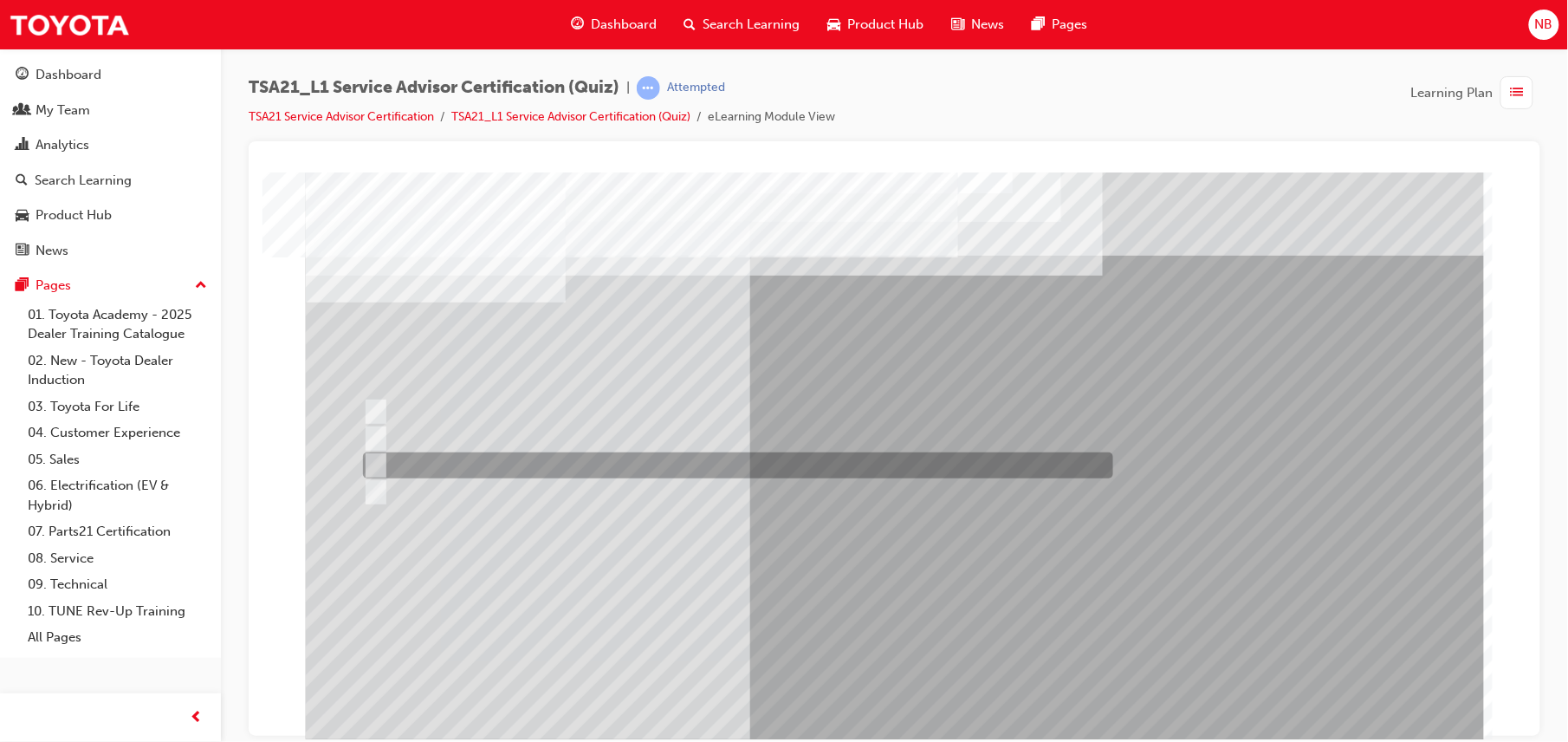click at bounding box center [733, 465] 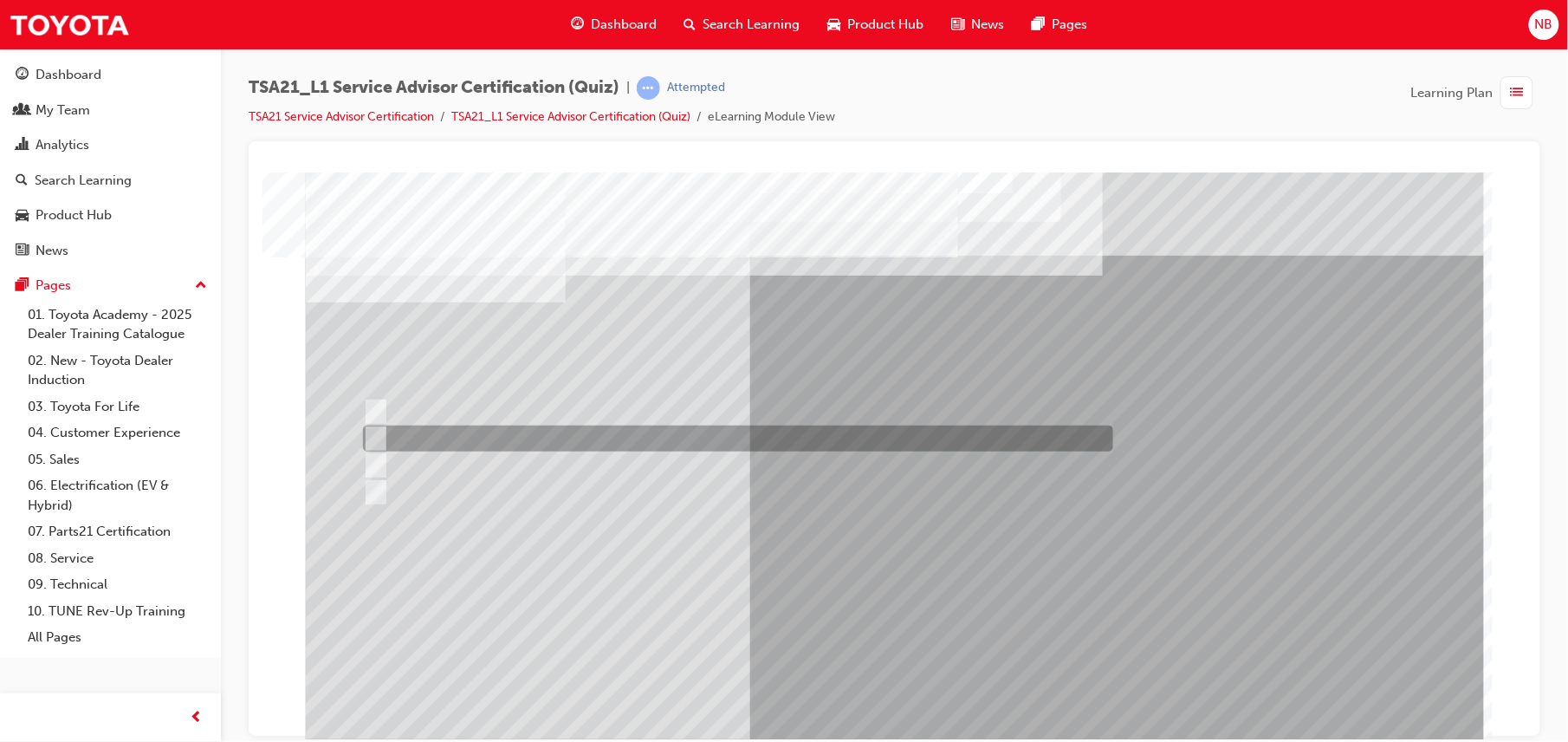 click at bounding box center [733, 439] 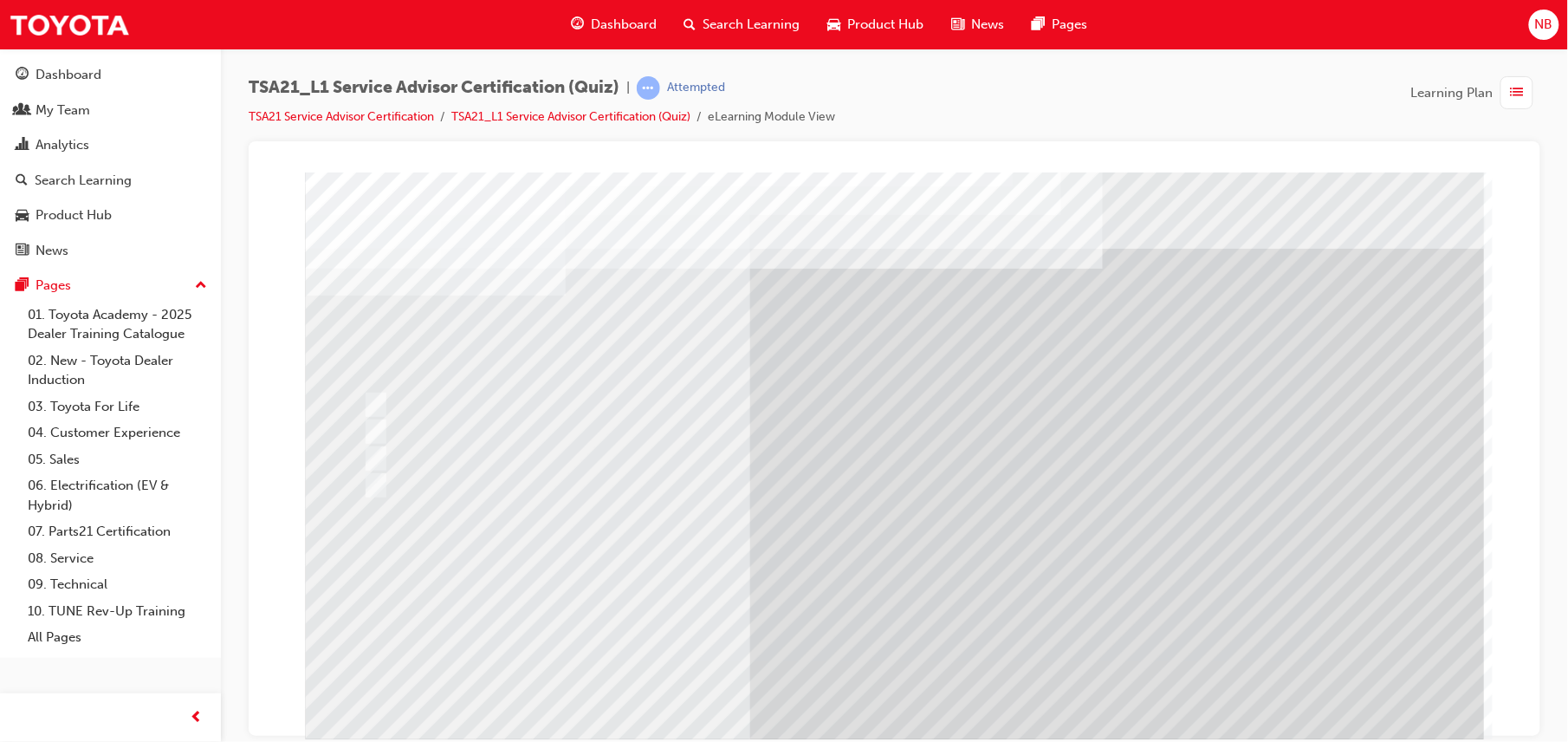 scroll, scrollTop: 0, scrollLeft: 0, axis: both 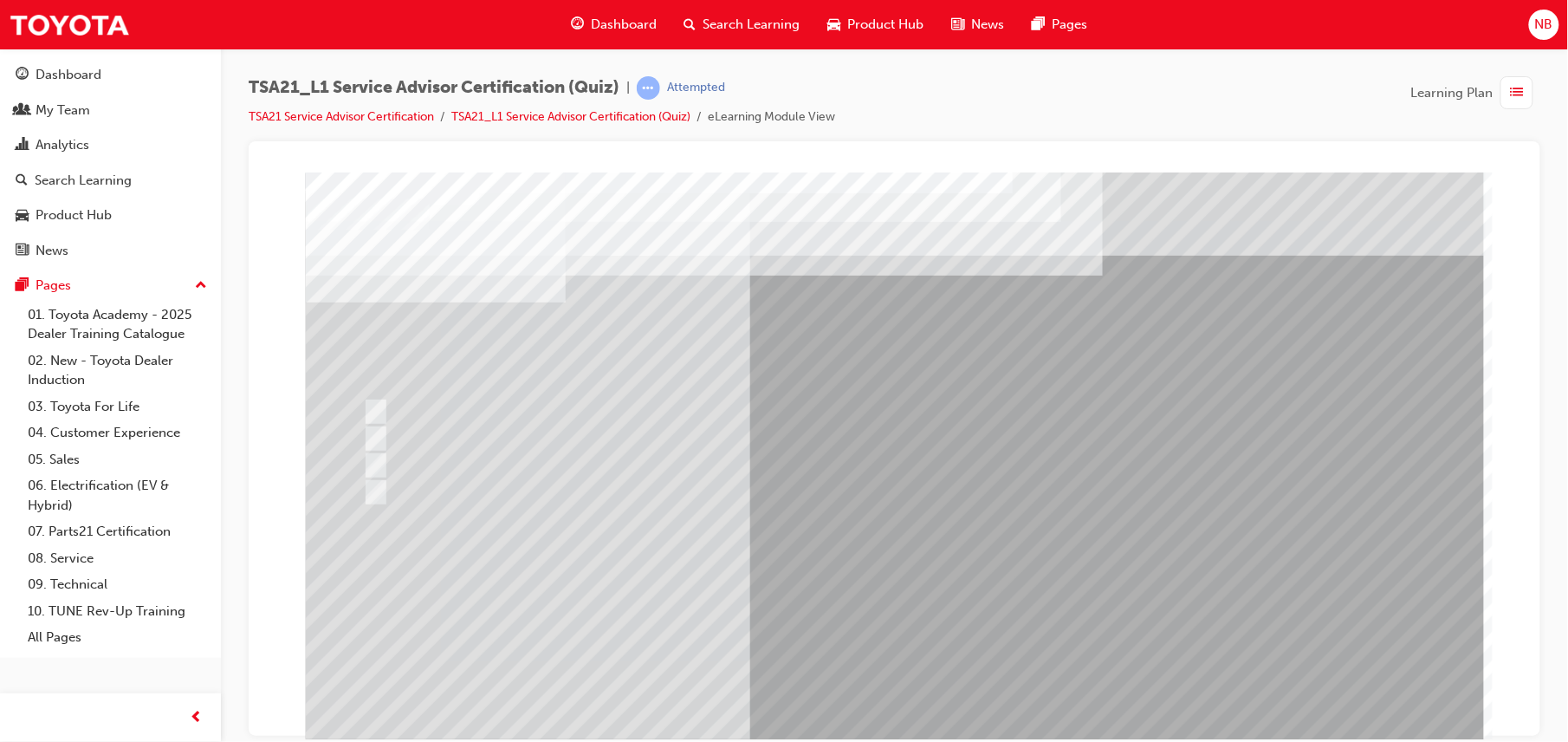 click at bounding box center [367, 3248] 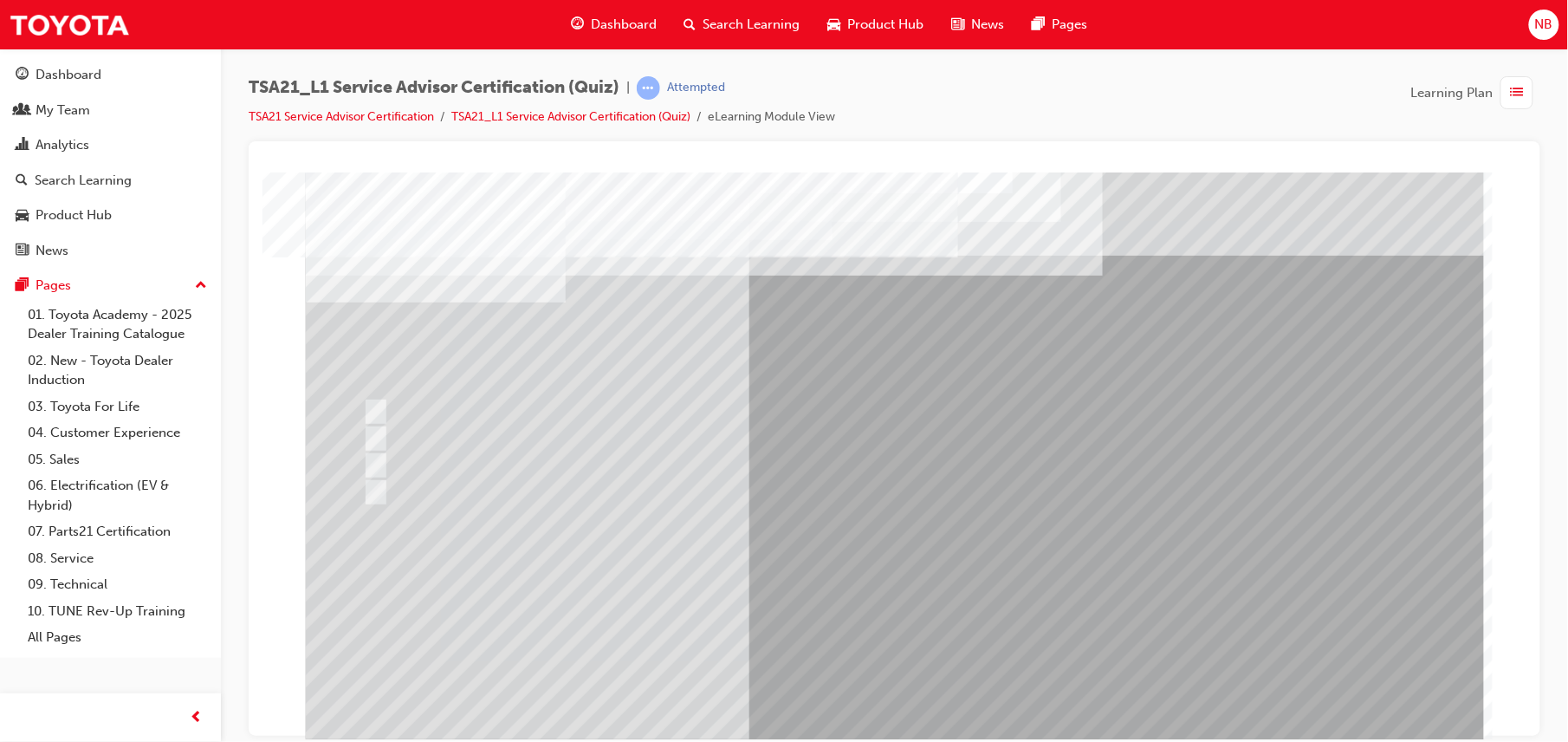 click at bounding box center [568, 2460] 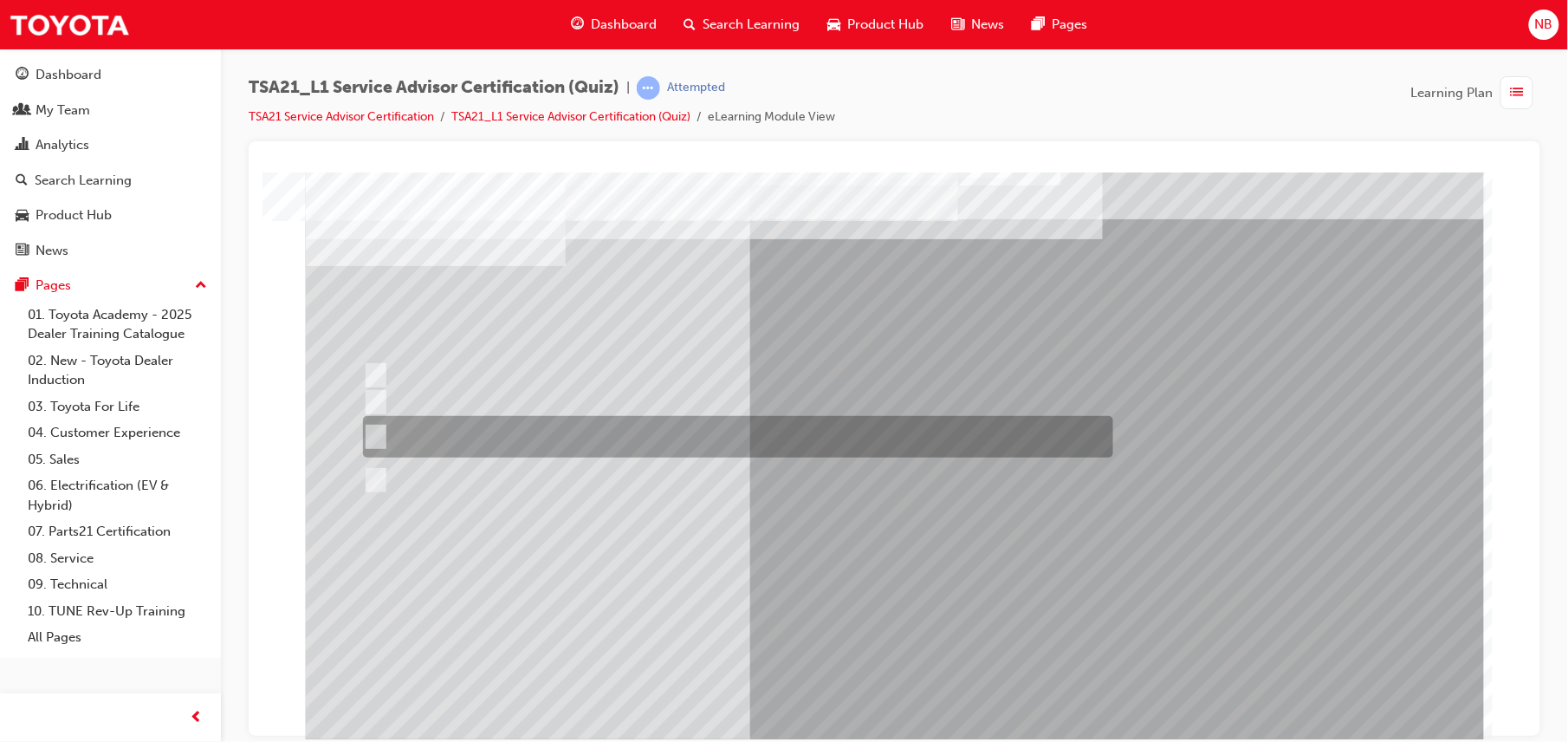 scroll, scrollTop: 56, scrollLeft: 0, axis: vertical 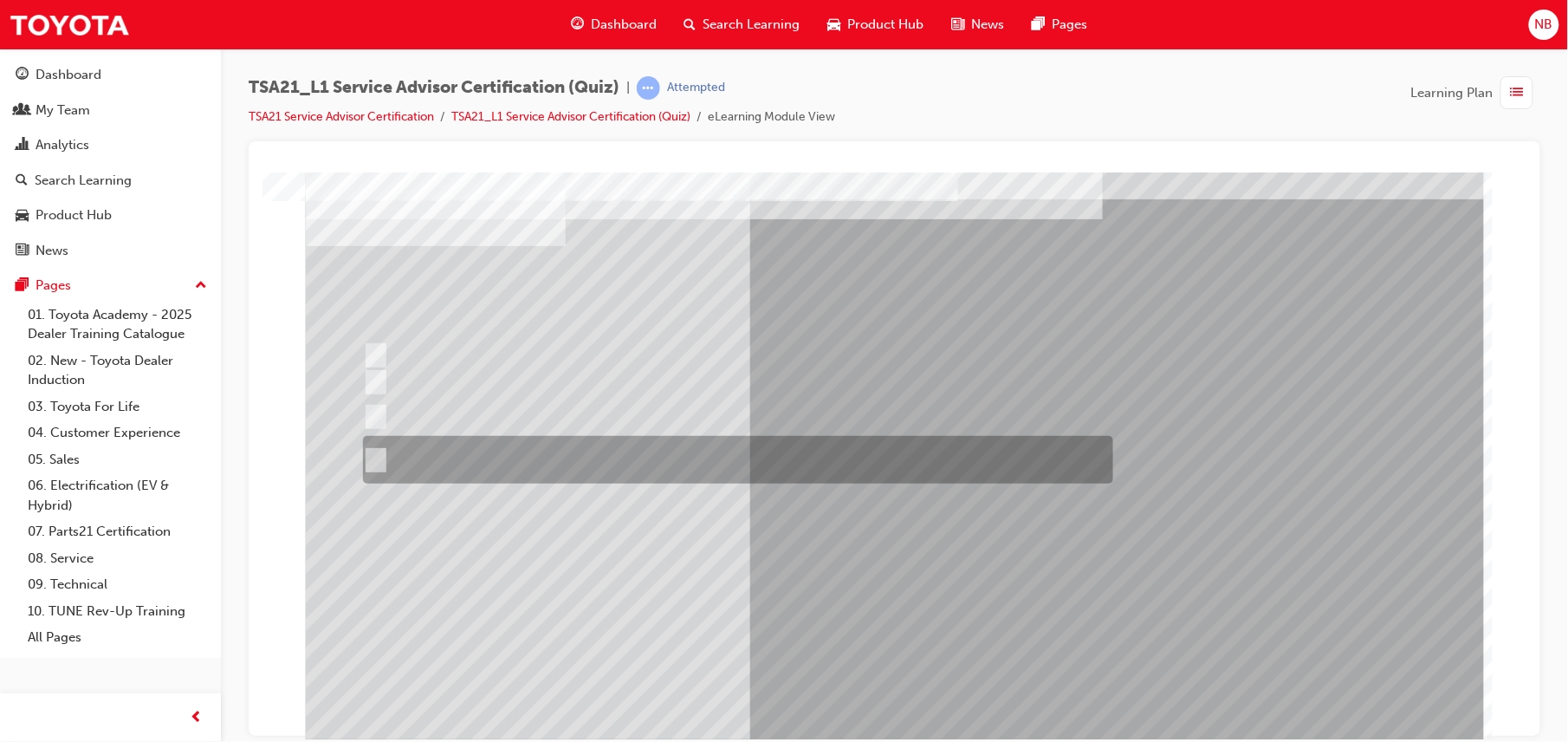 click at bounding box center (733, 459) 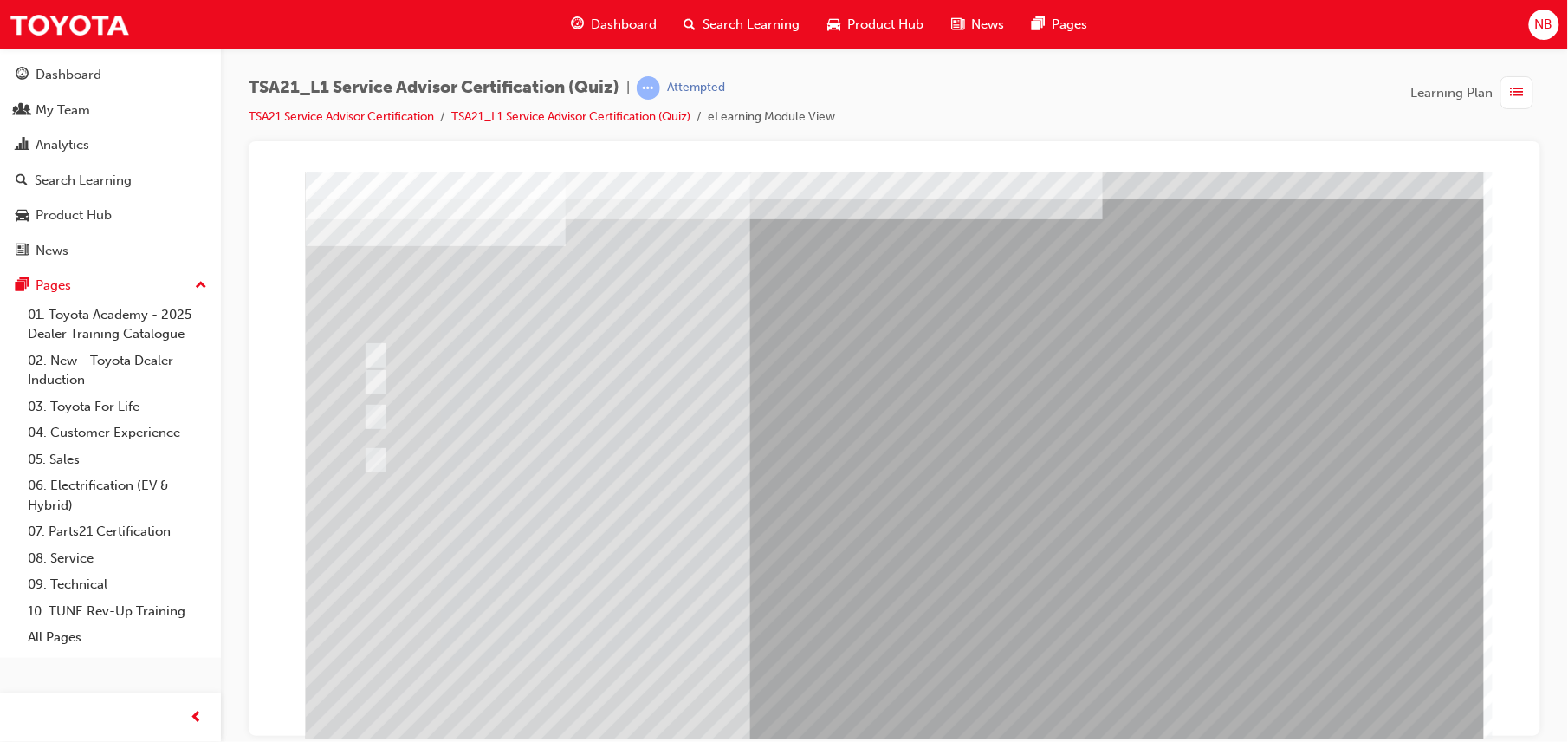 click at bounding box center (367, 3192) 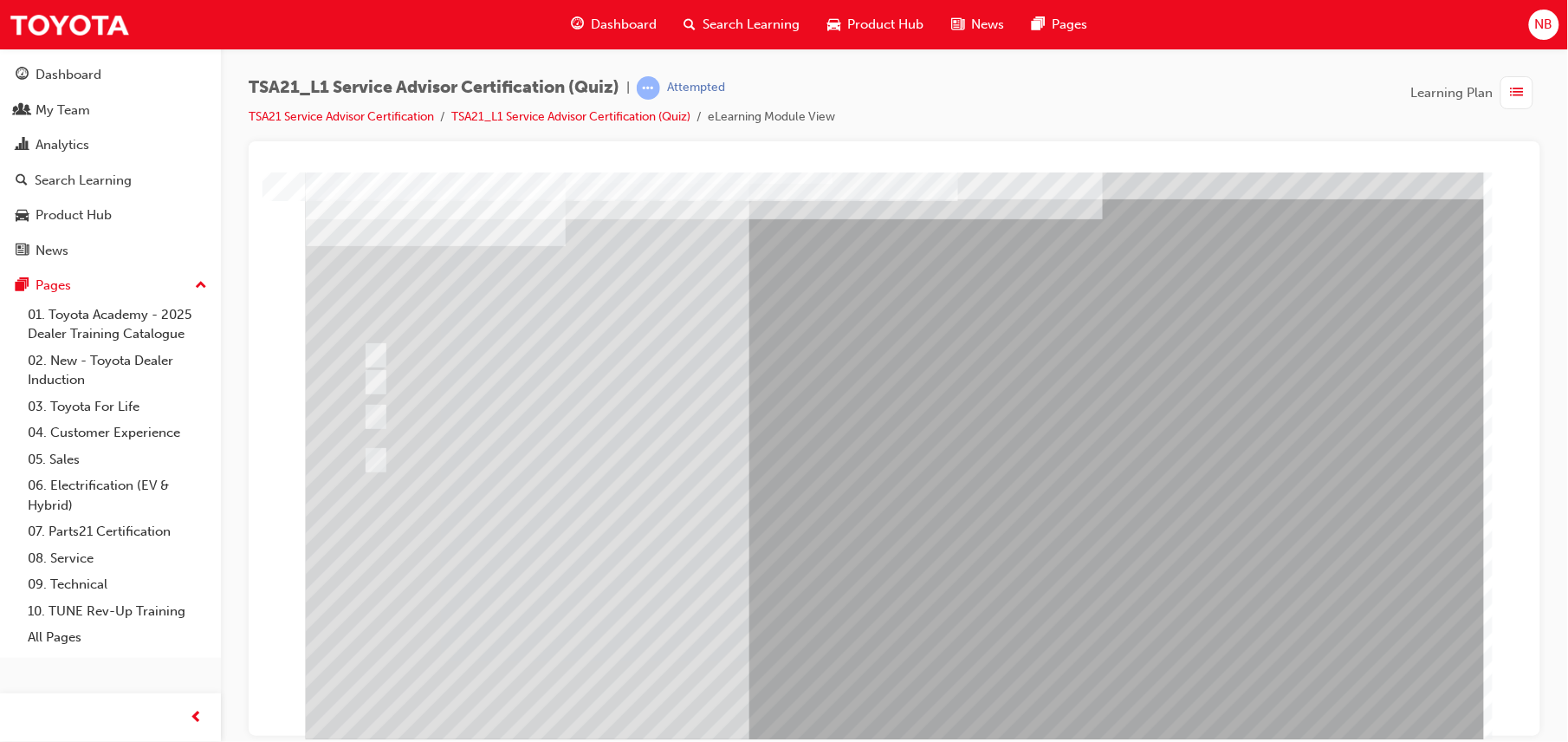 click at bounding box center [894, 427] 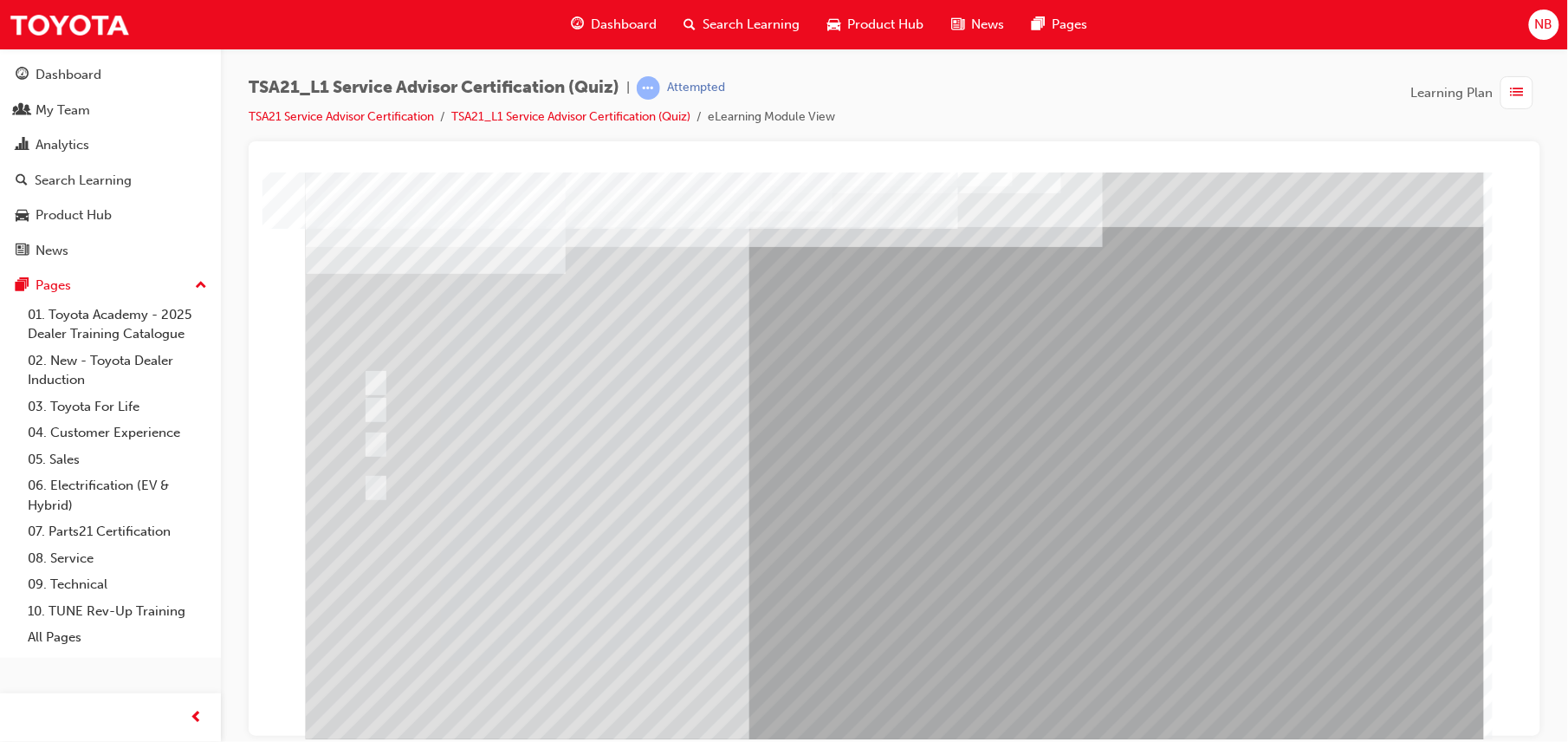 scroll, scrollTop: 56, scrollLeft: 0, axis: vertical 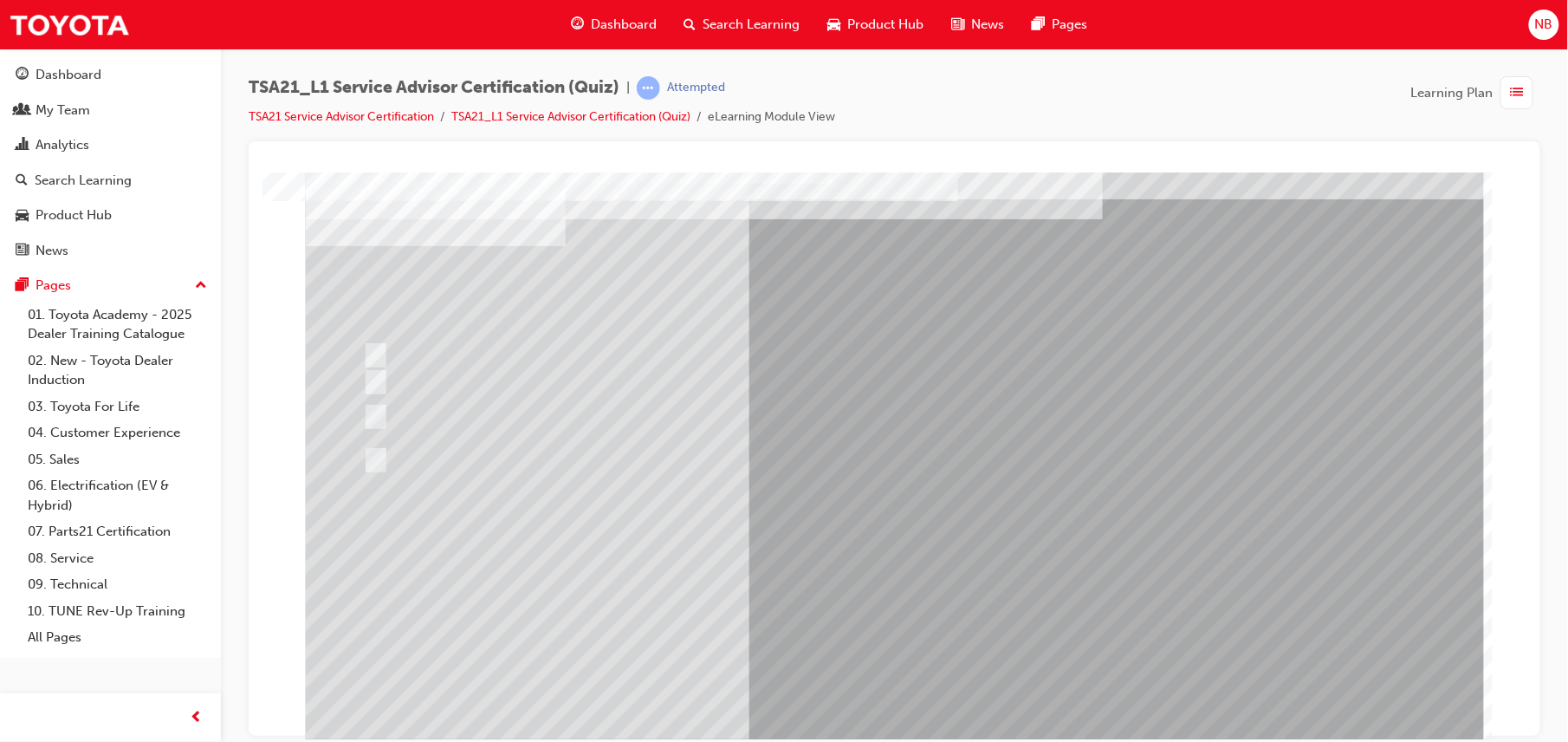 click at bounding box center (568, 2404) 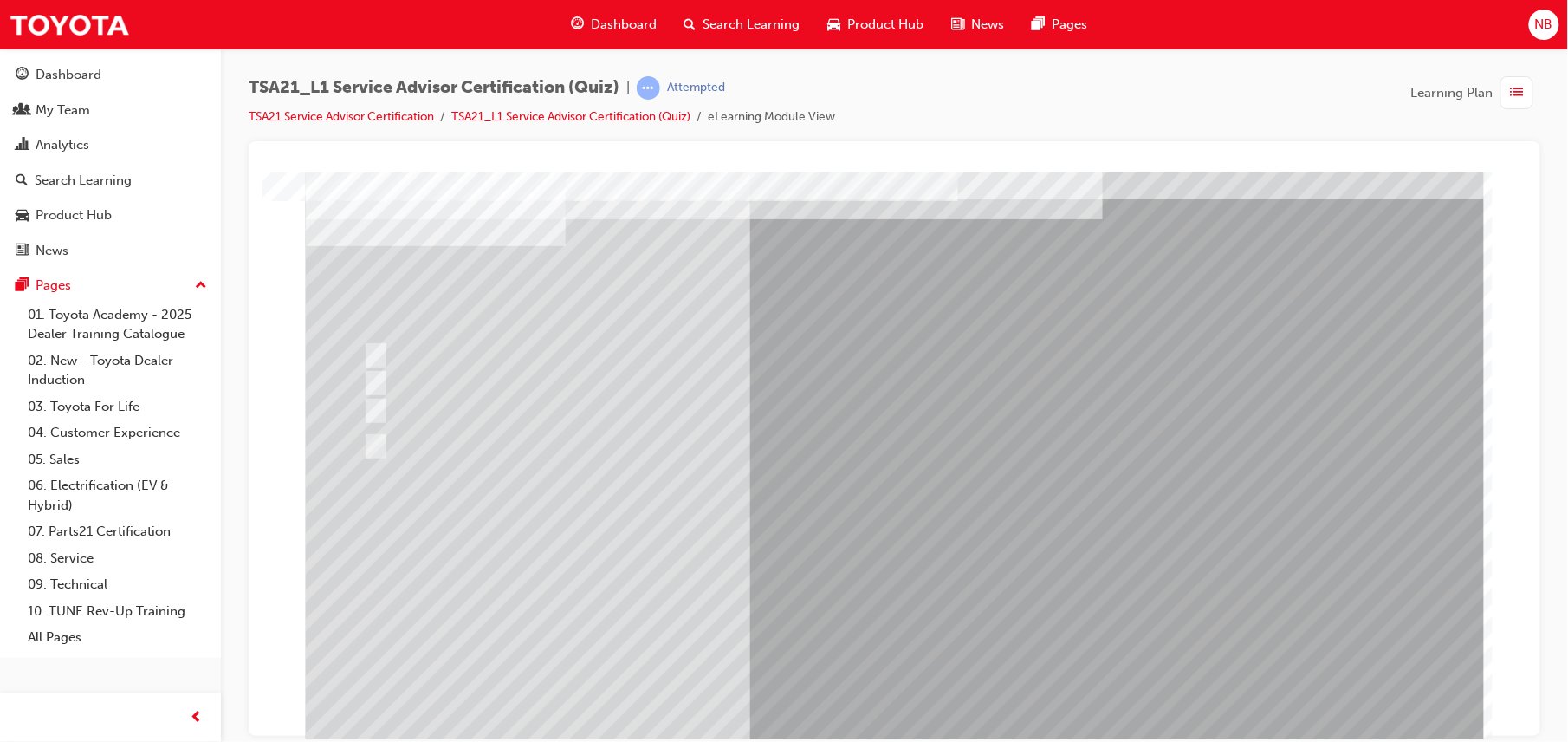 scroll, scrollTop: 0, scrollLeft: 0, axis: both 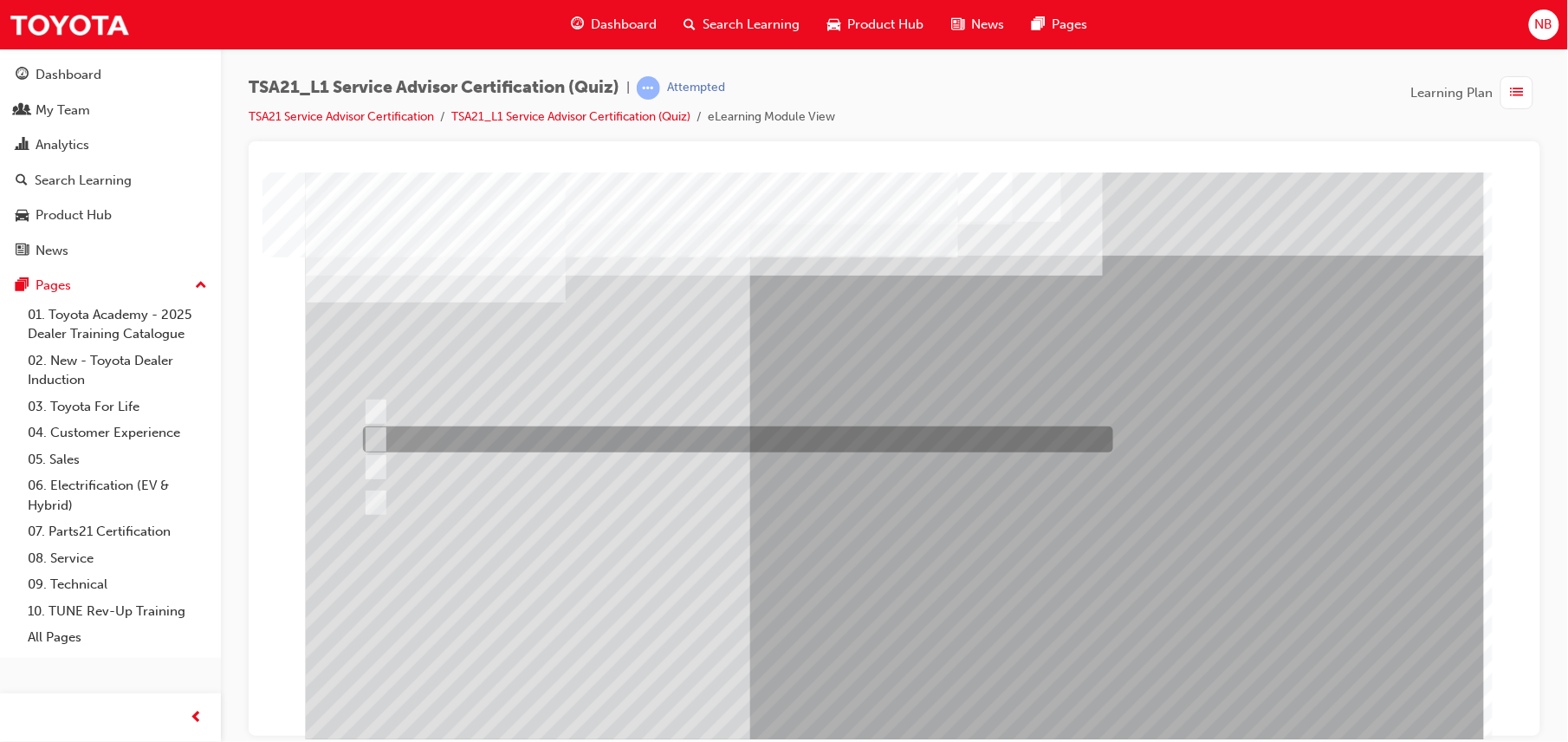 click at bounding box center [733, 439] 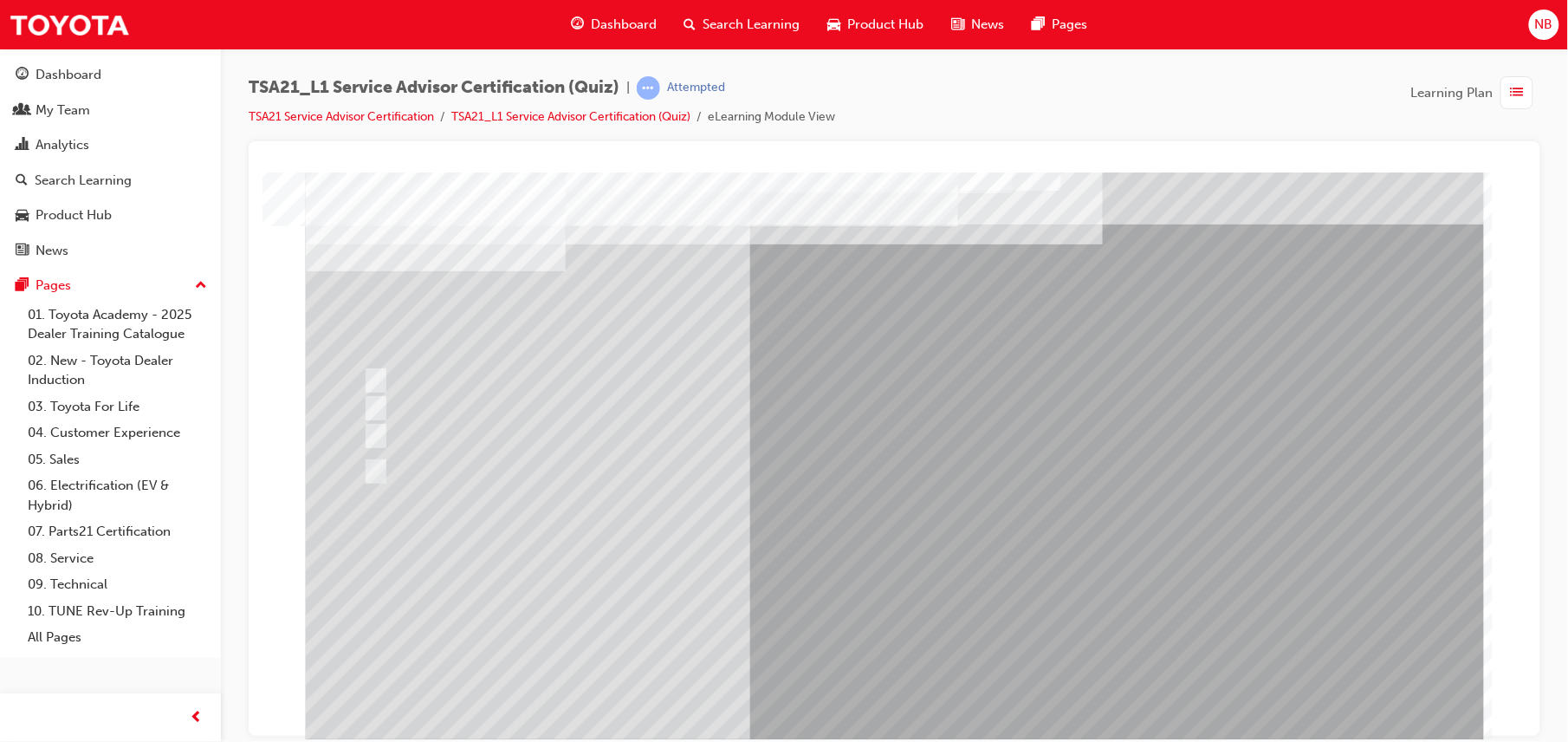 scroll, scrollTop: 56, scrollLeft: 0, axis: vertical 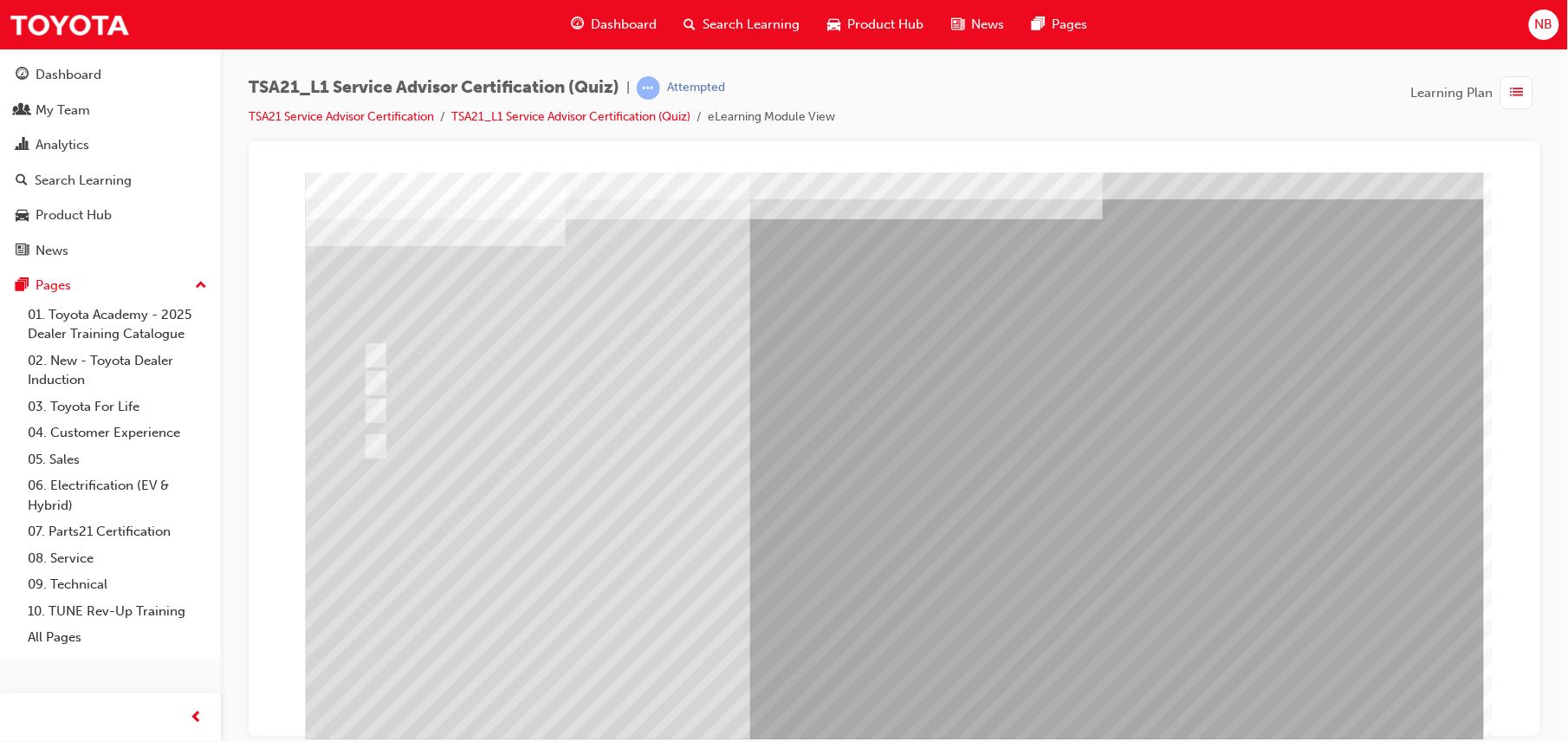 click at bounding box center [367, 3192] 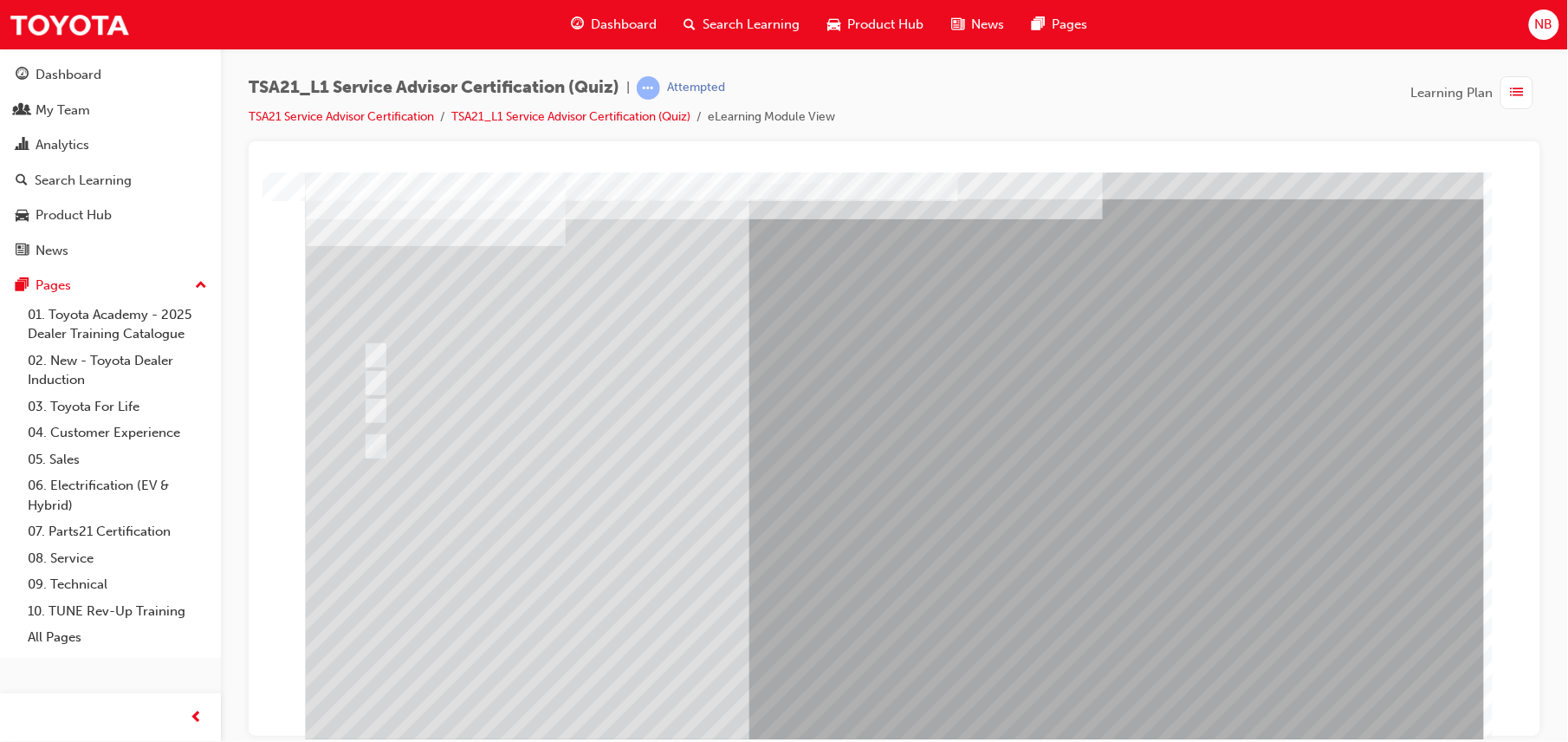 scroll, scrollTop: 0, scrollLeft: 0, axis: both 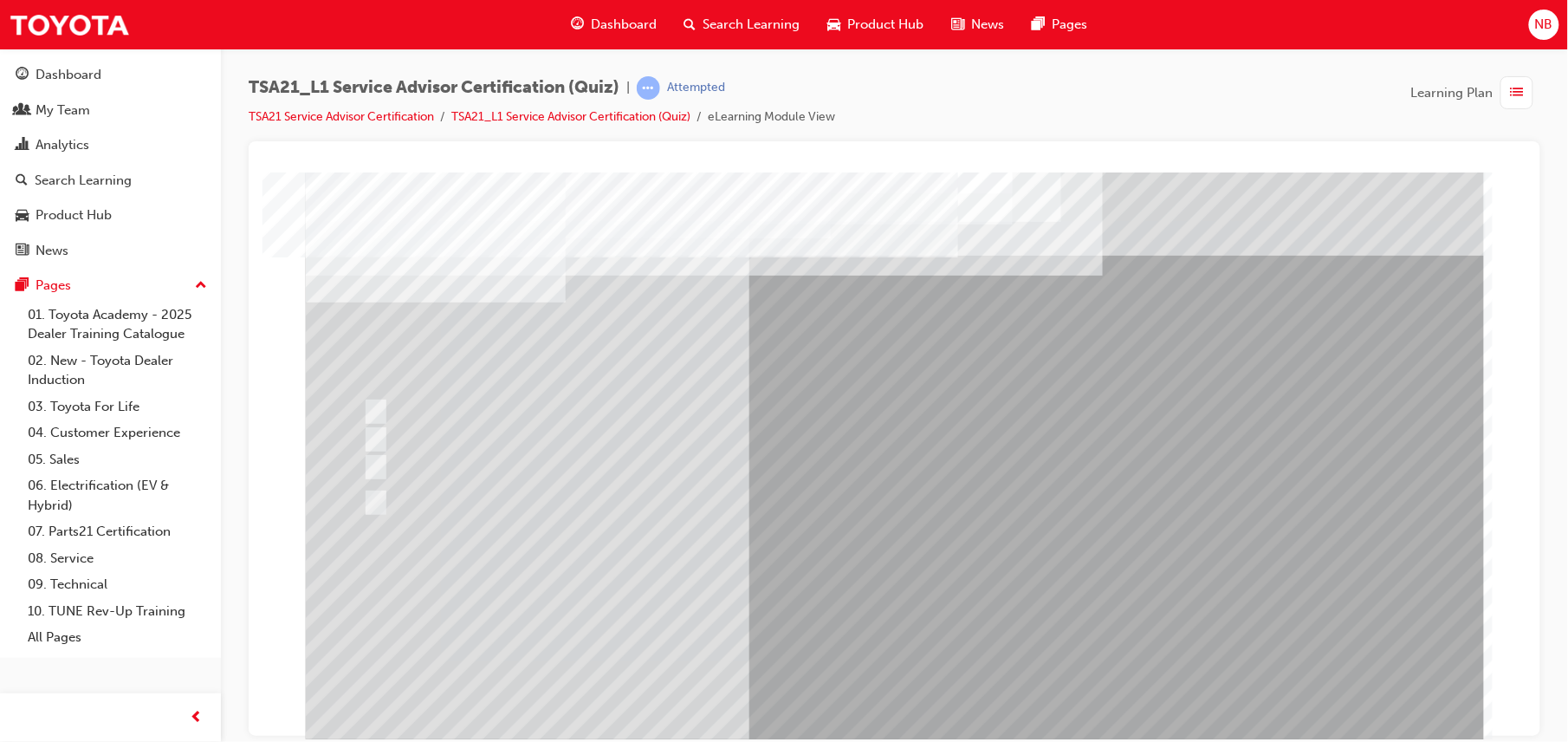 click at bounding box center (568, 2460) 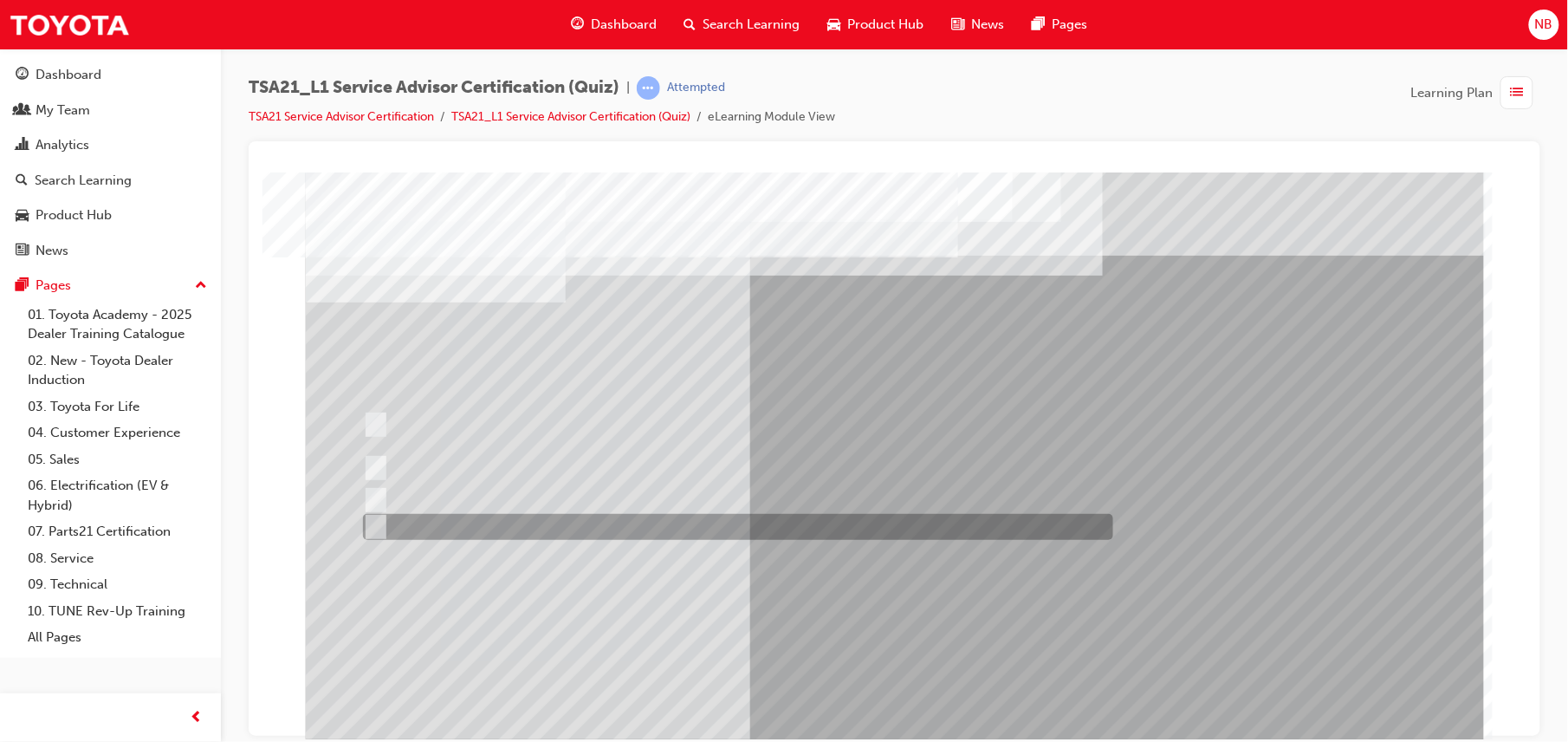 click at bounding box center [733, 527] 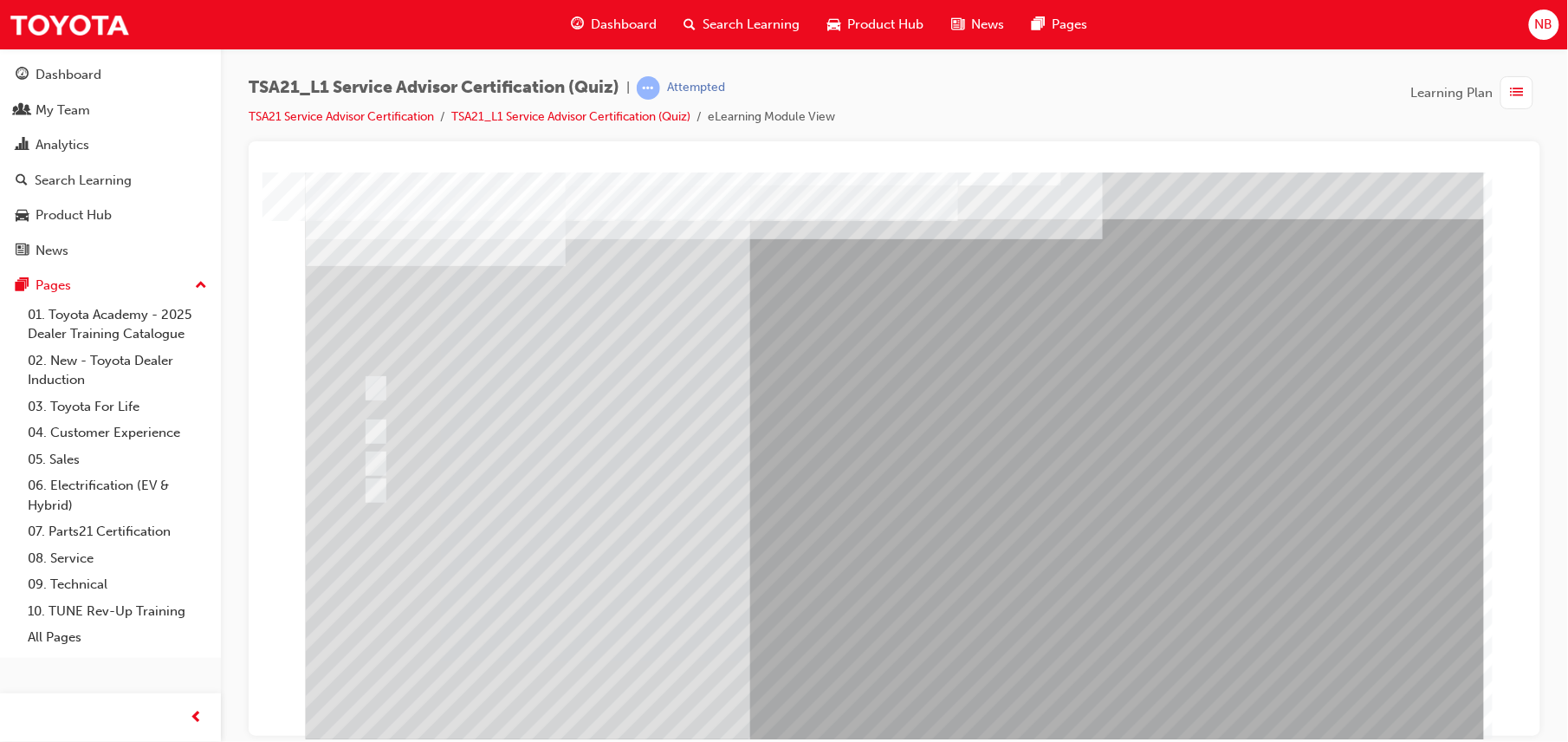 scroll, scrollTop: 56, scrollLeft: 0, axis: vertical 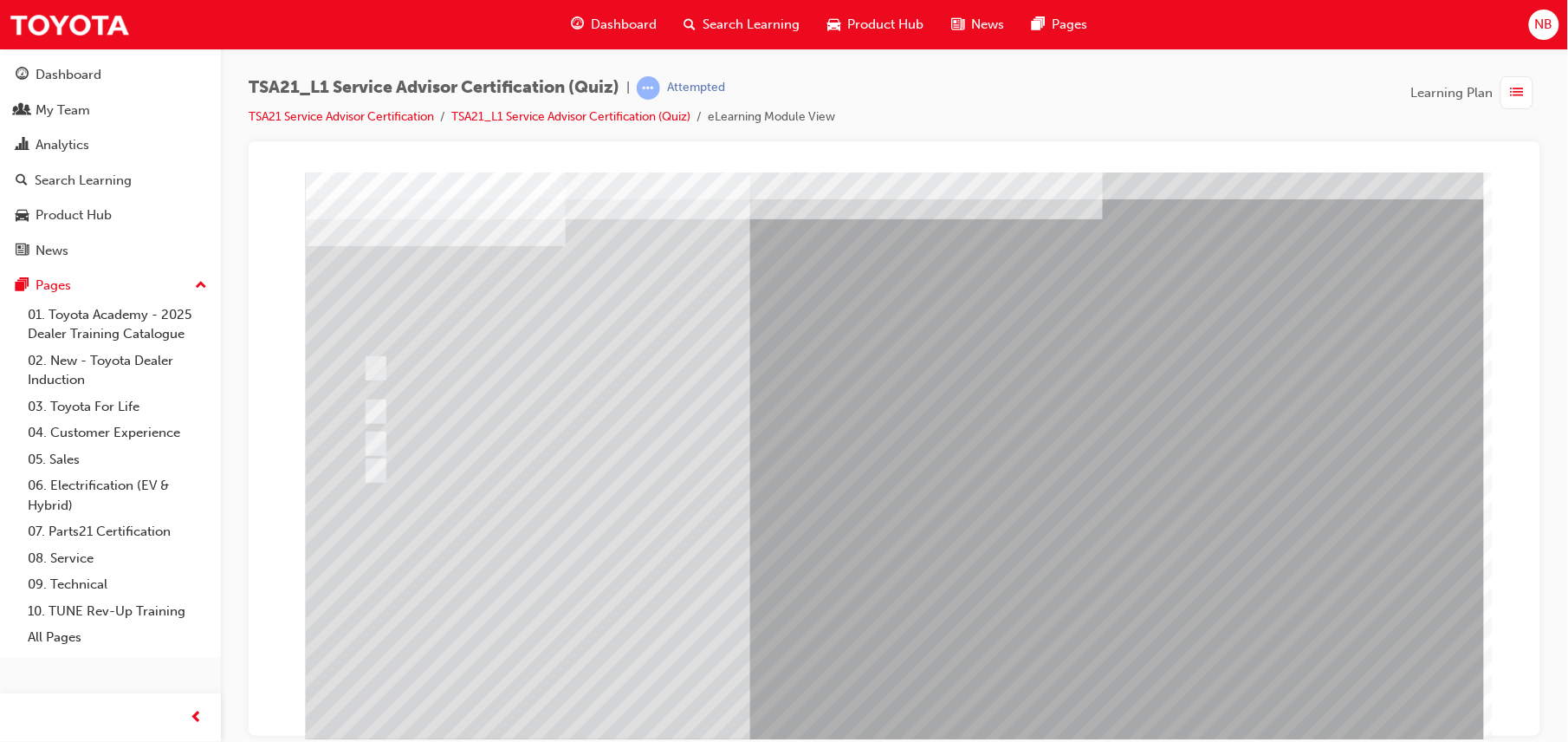 click at bounding box center [367, 3192] 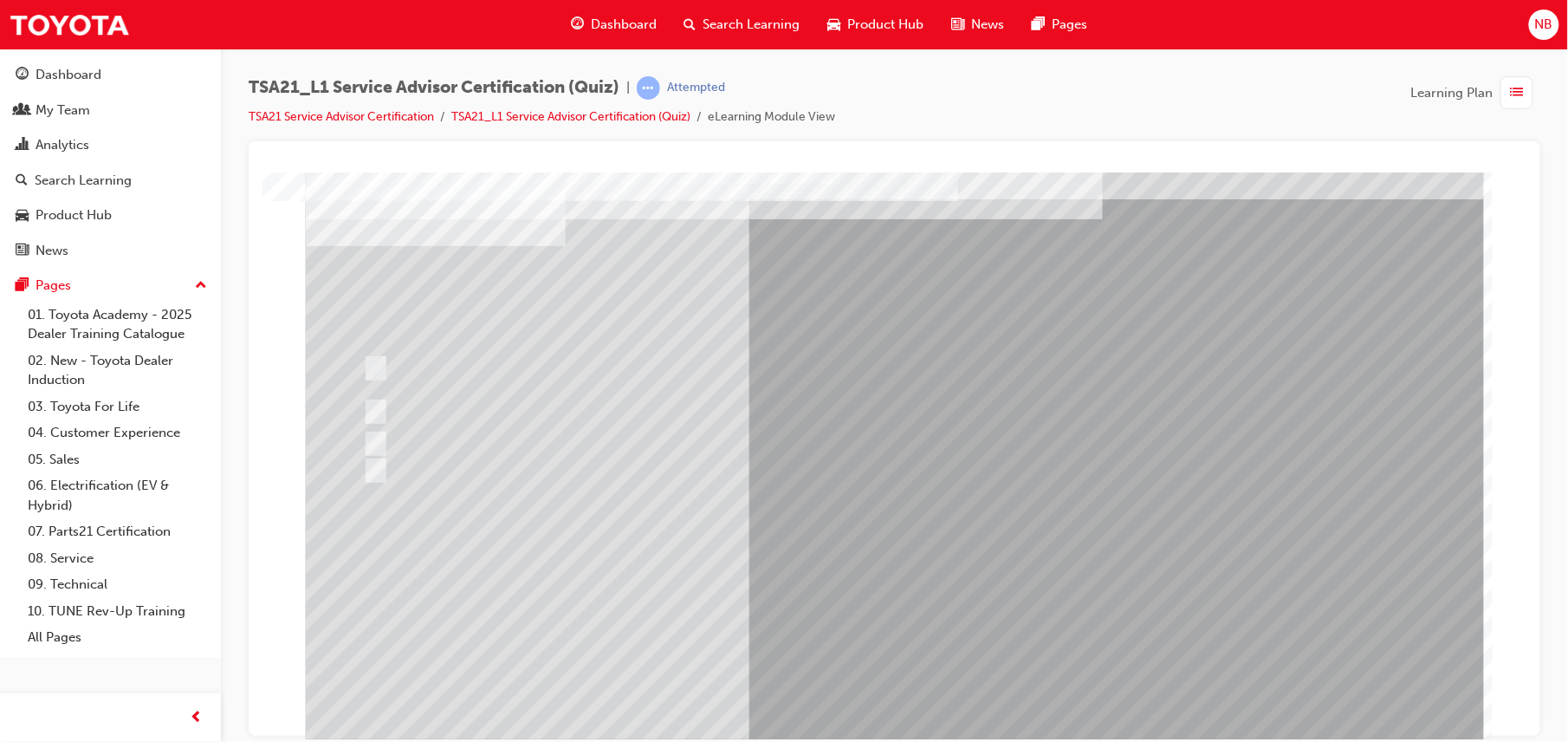 scroll, scrollTop: 0, scrollLeft: 0, axis: both 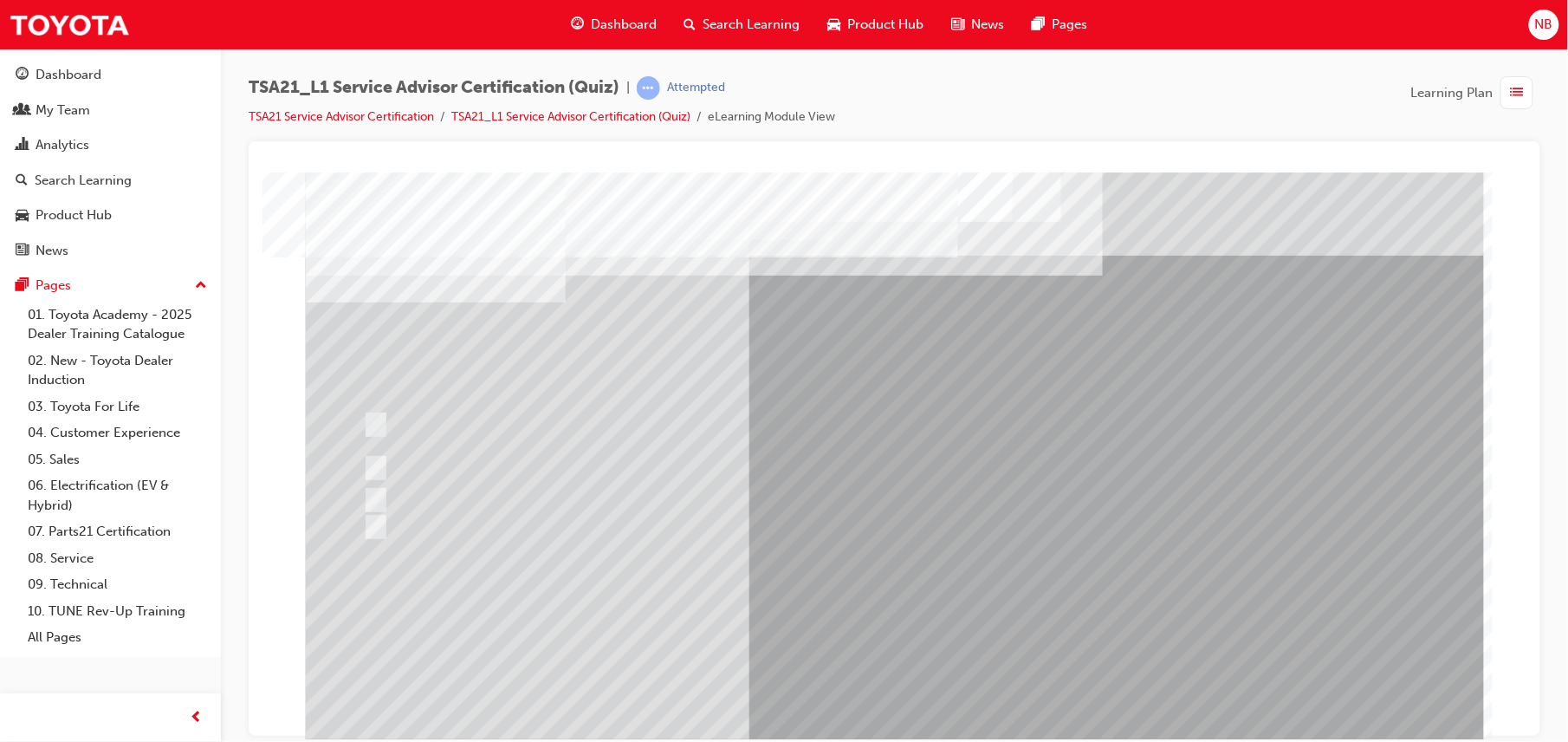 click at bounding box center [898, 1111] 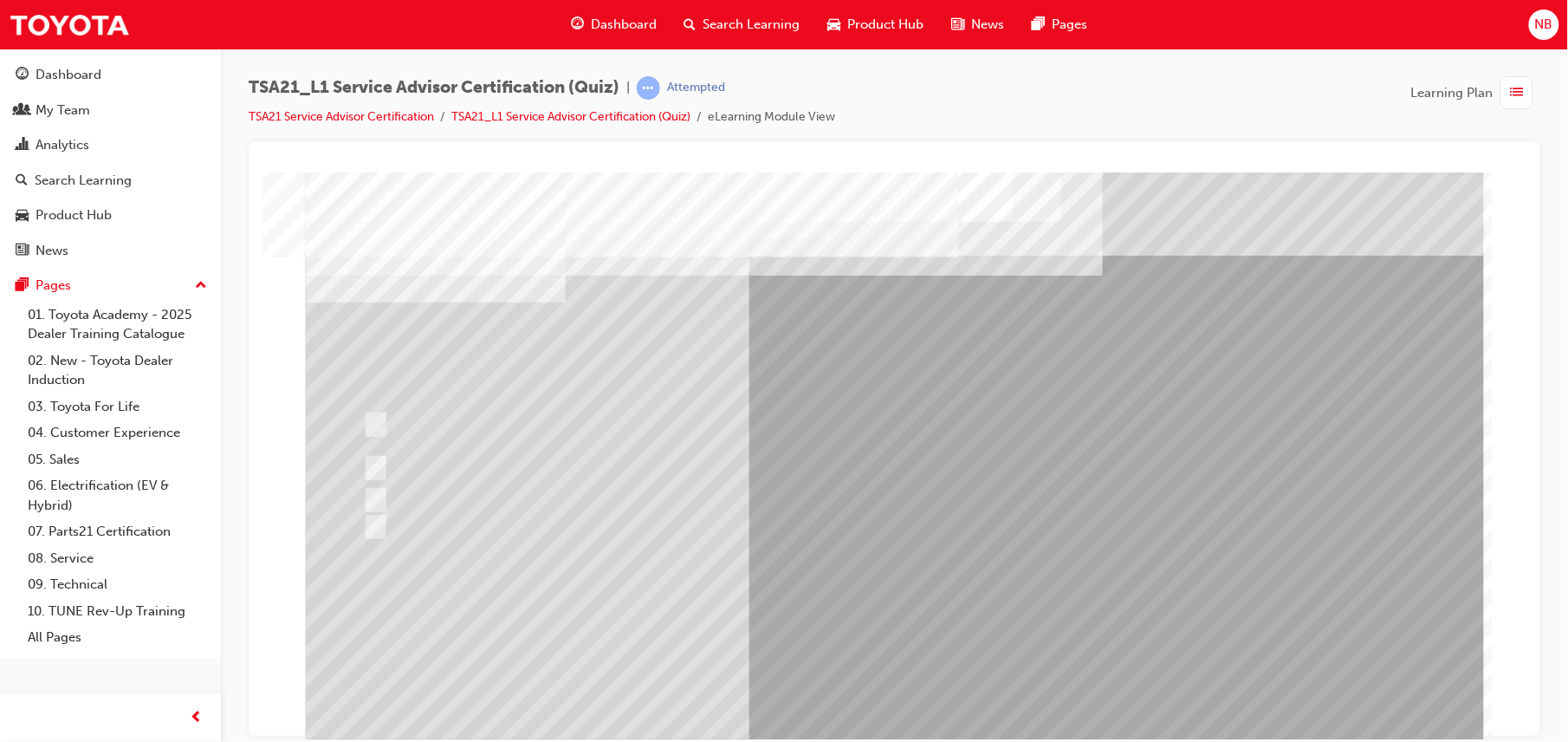 click at bounding box center [568, 2460] 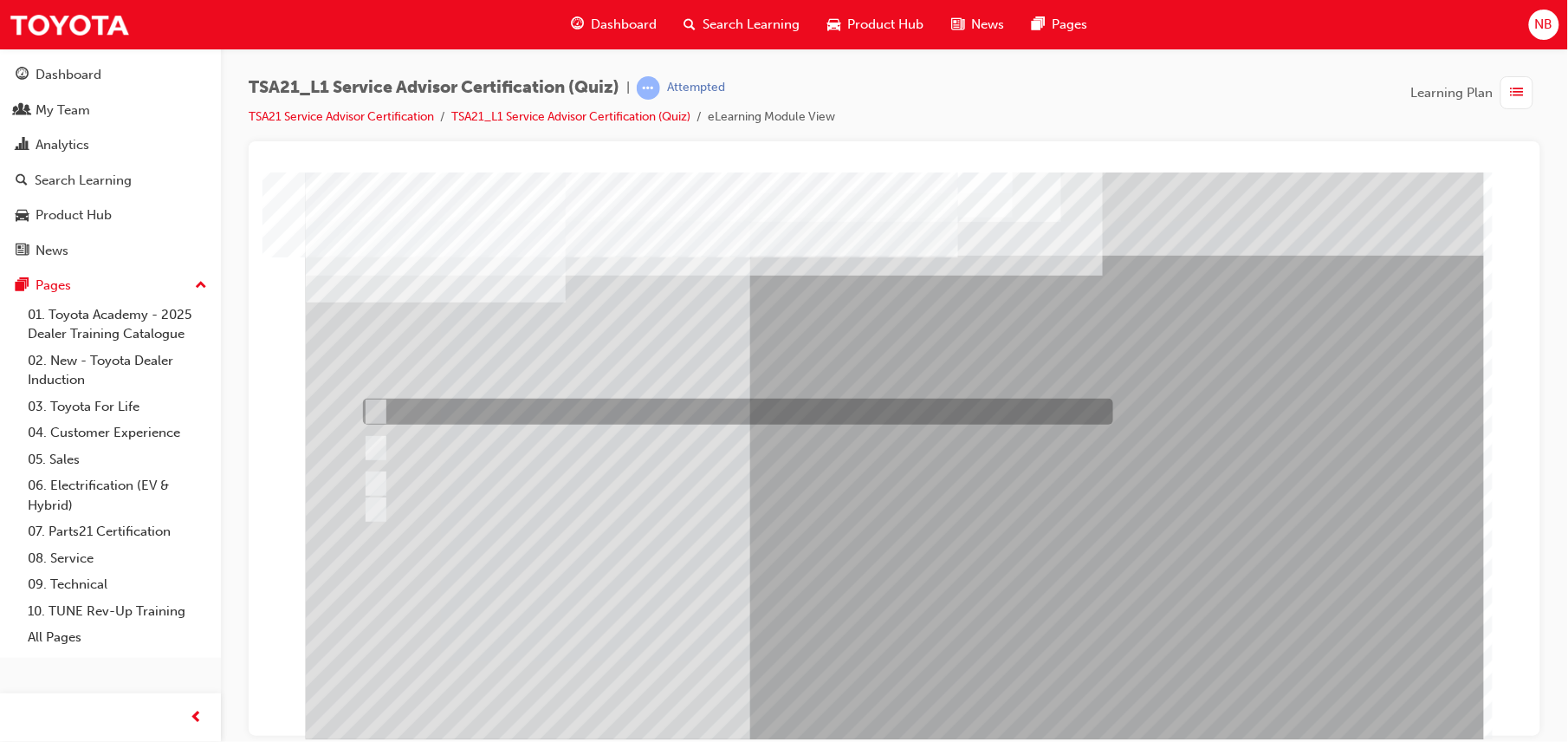 click at bounding box center [733, 412] 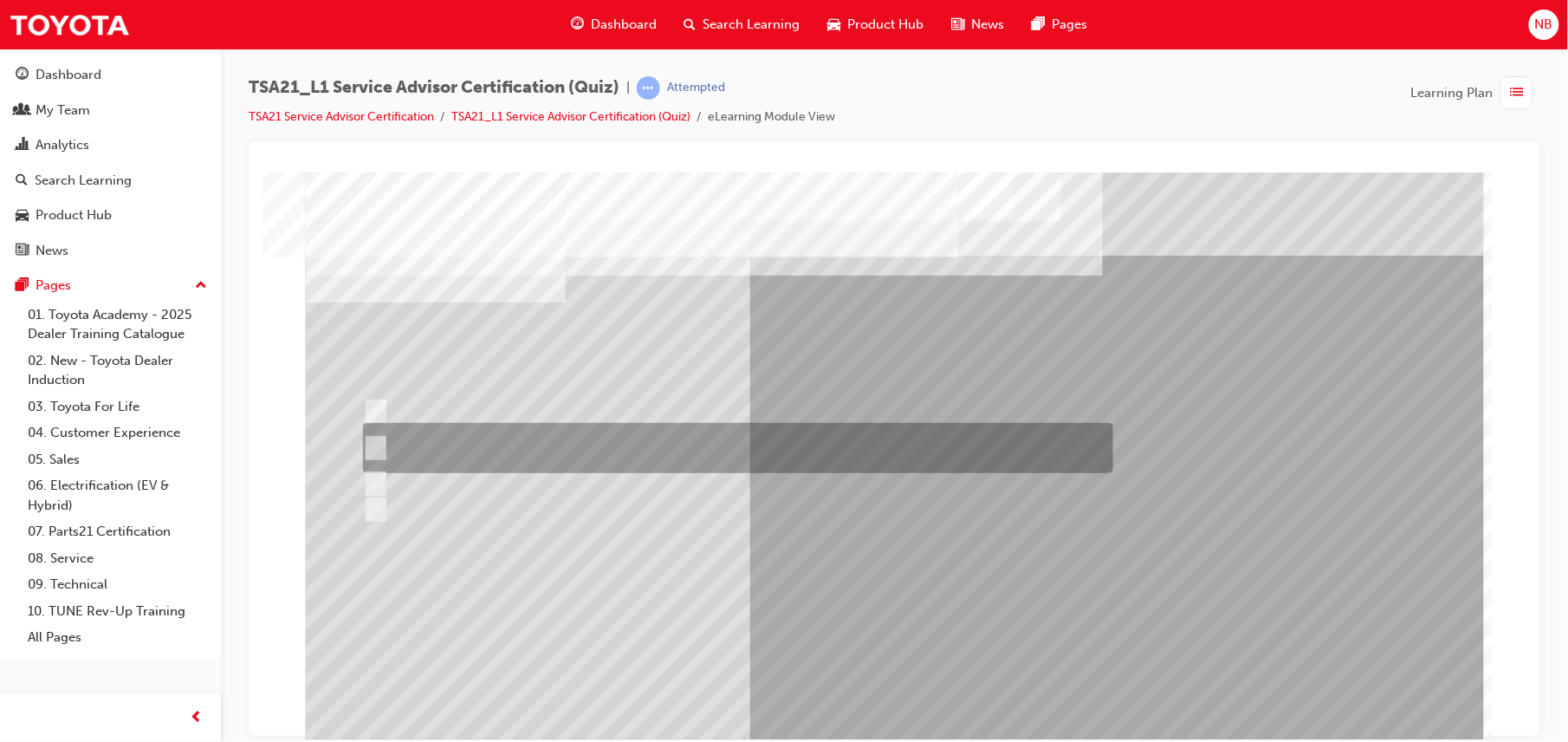 click at bounding box center [733, 448] 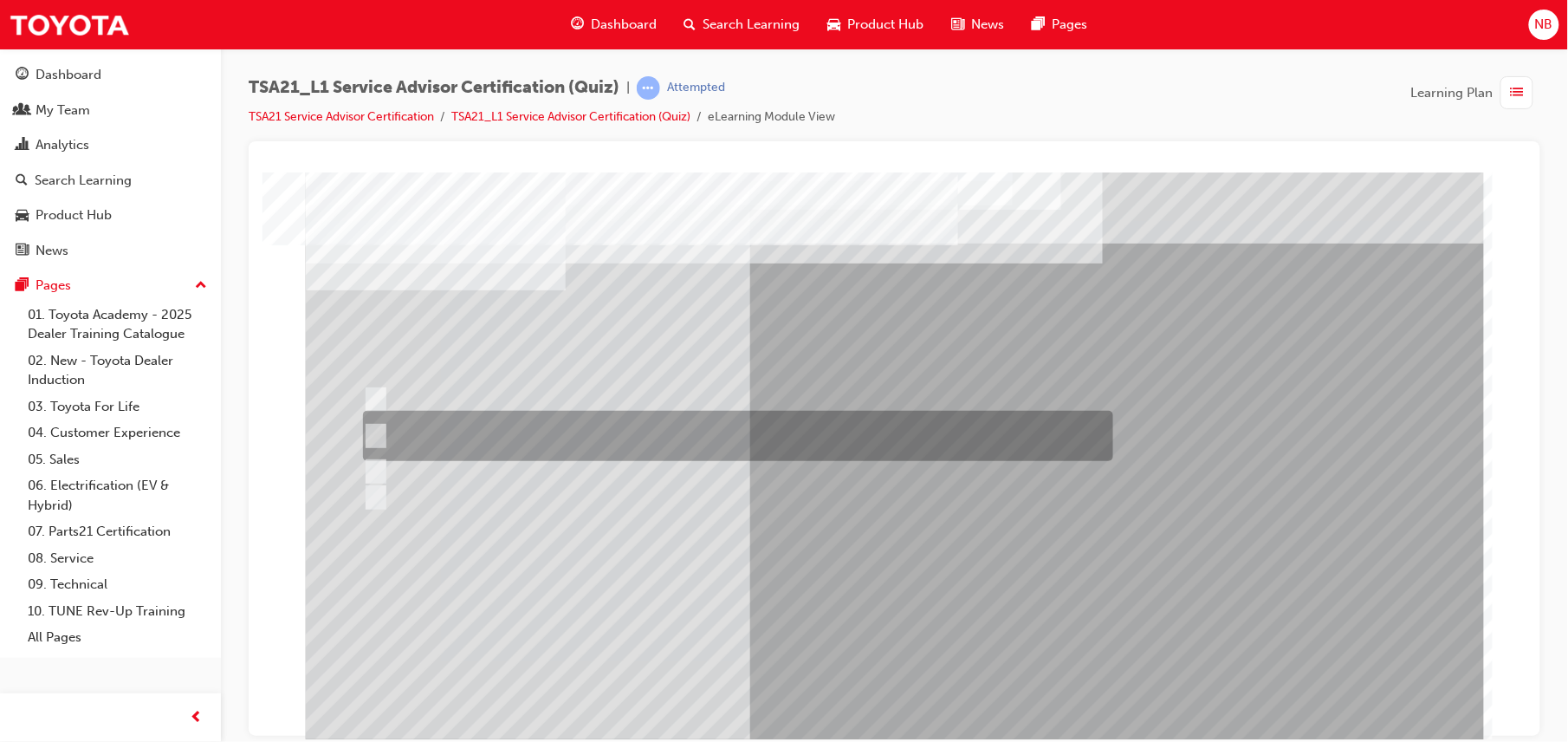scroll, scrollTop: 56, scrollLeft: 0, axis: vertical 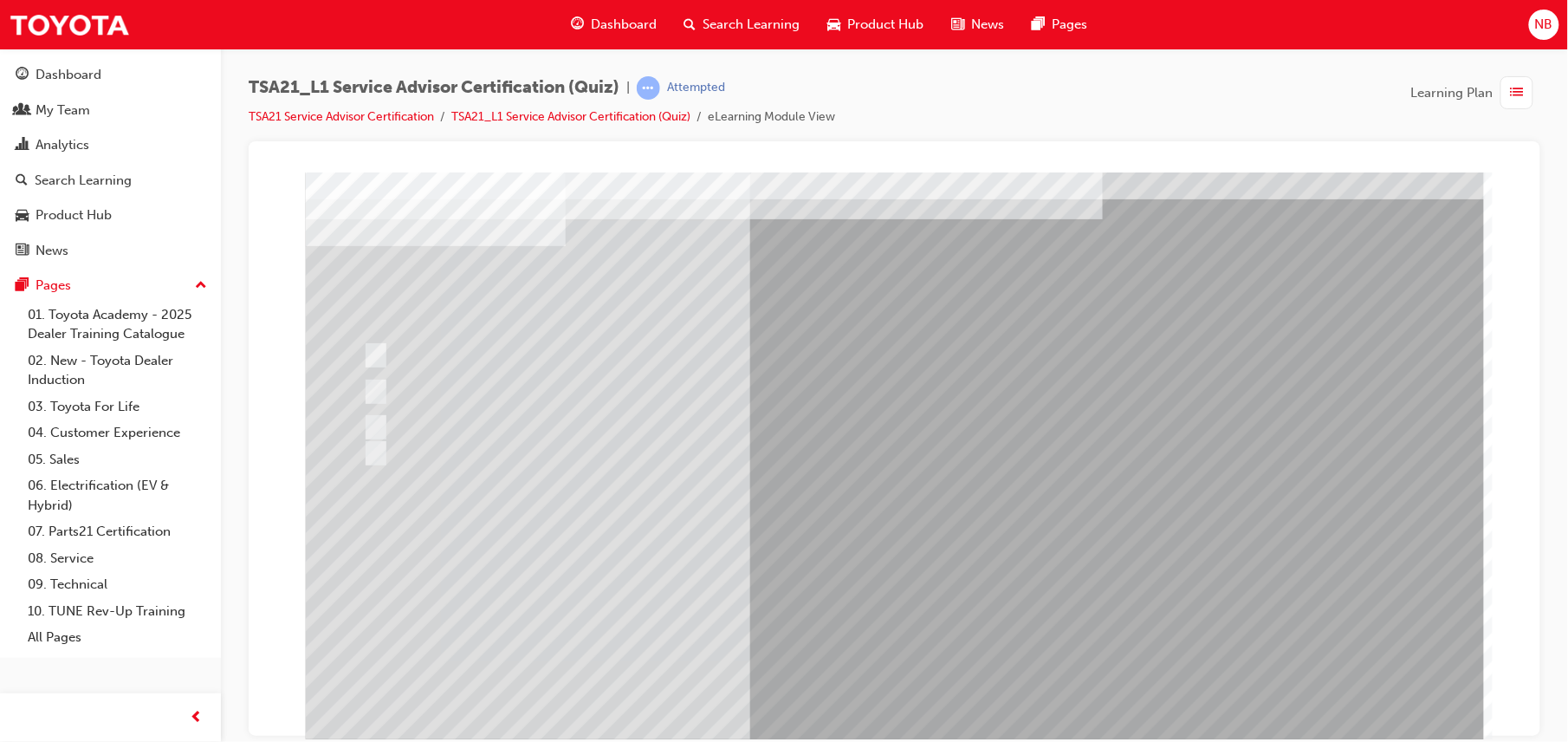 click at bounding box center (367, 3192) 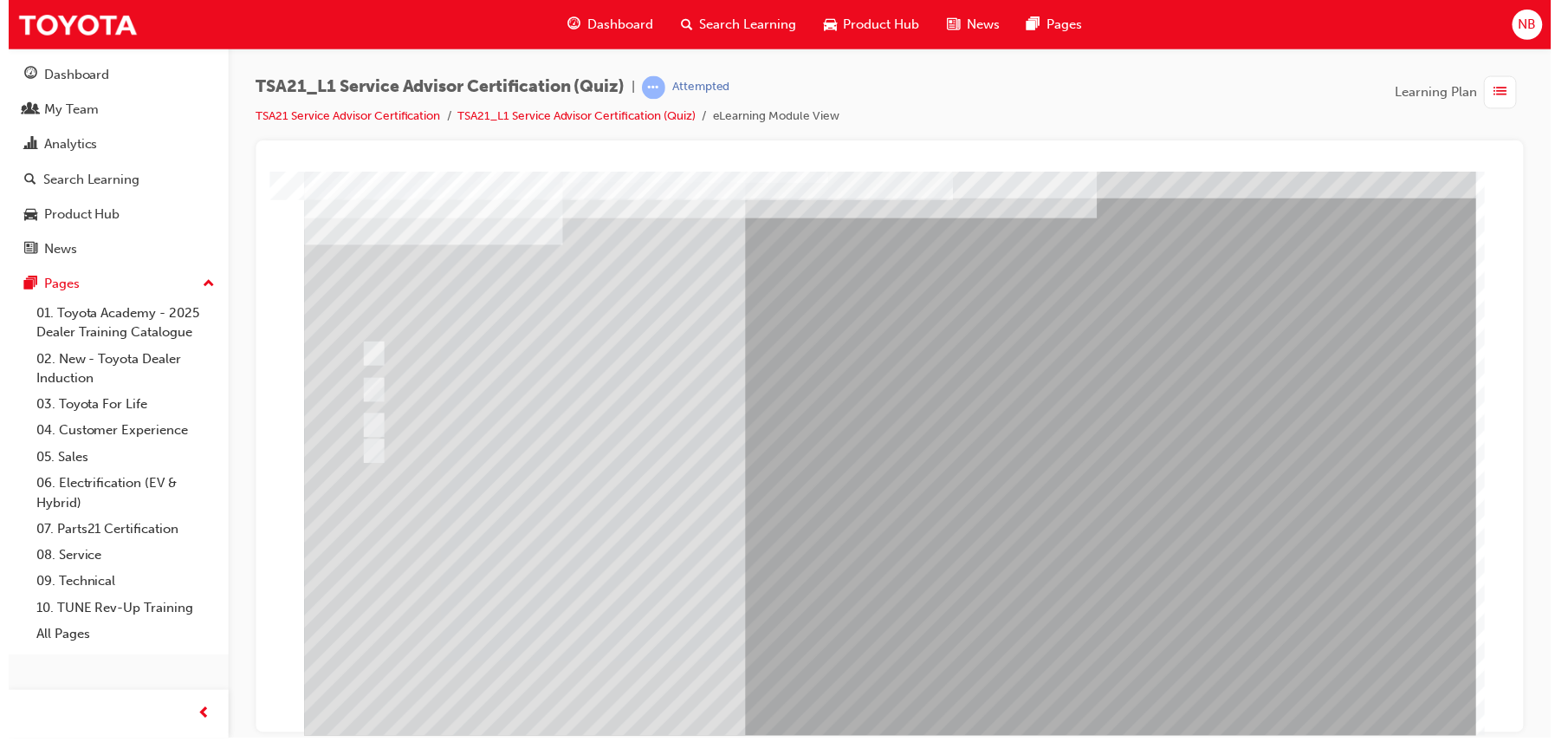 scroll, scrollTop: 0, scrollLeft: 0, axis: both 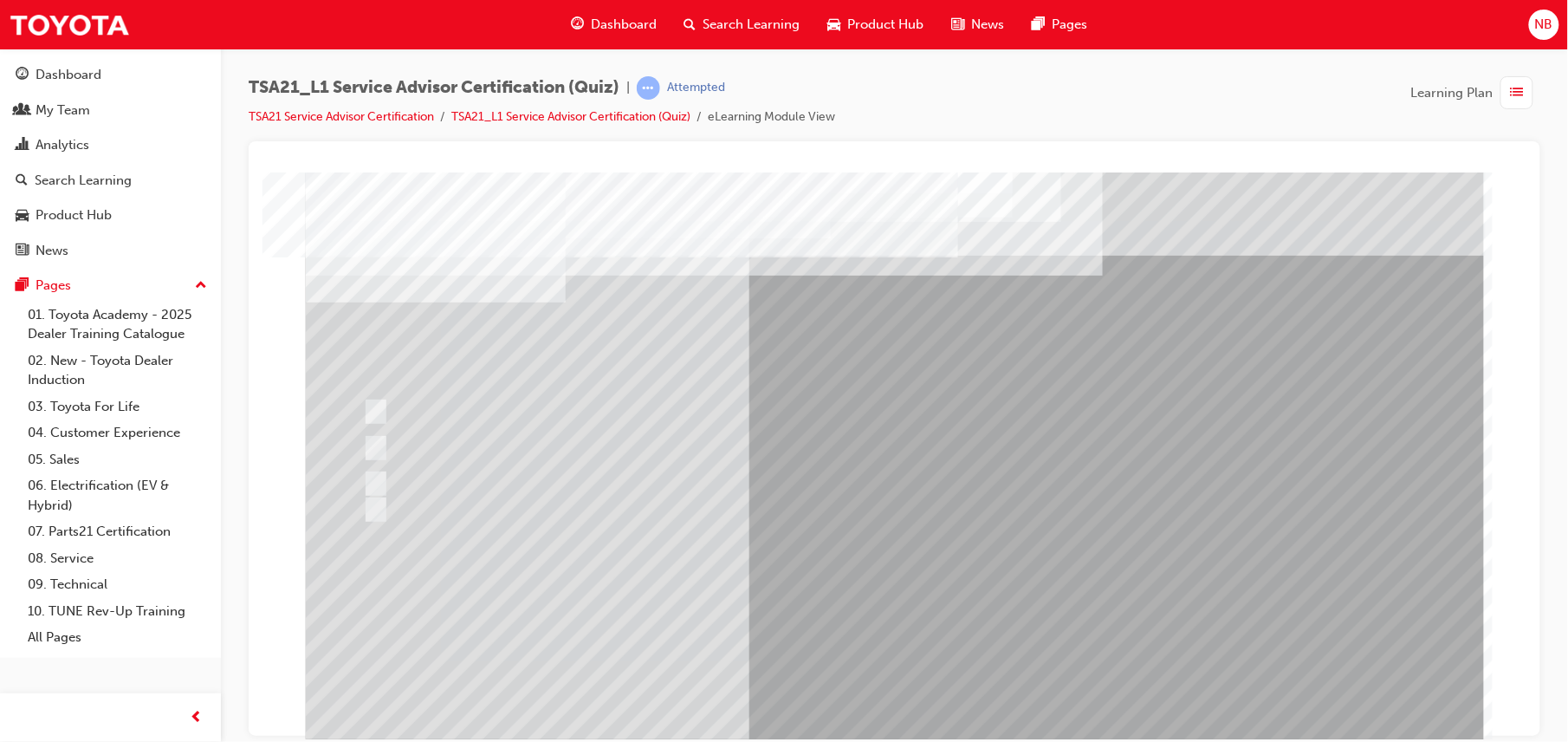 click at bounding box center (568, 2460) 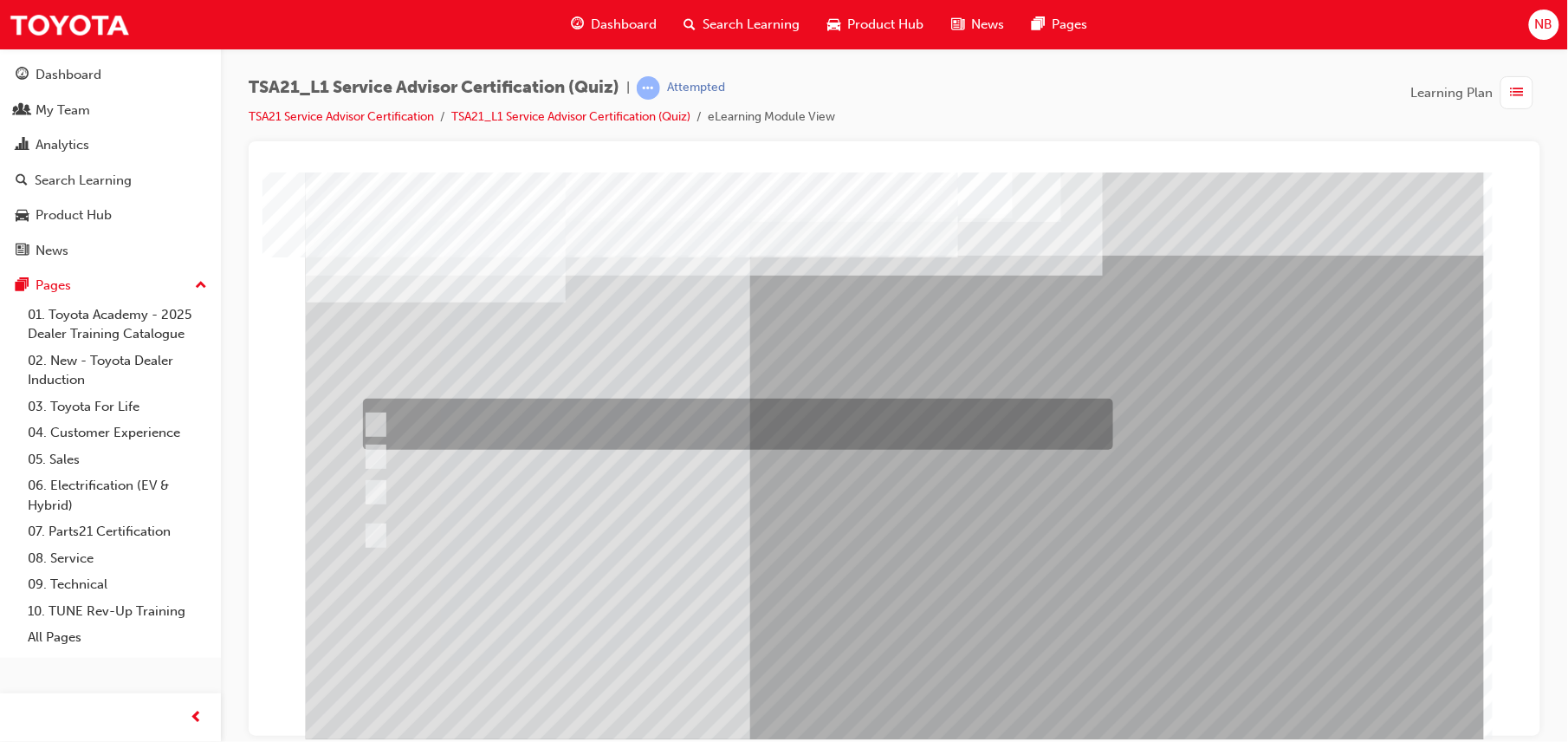click at bounding box center (733, 424) 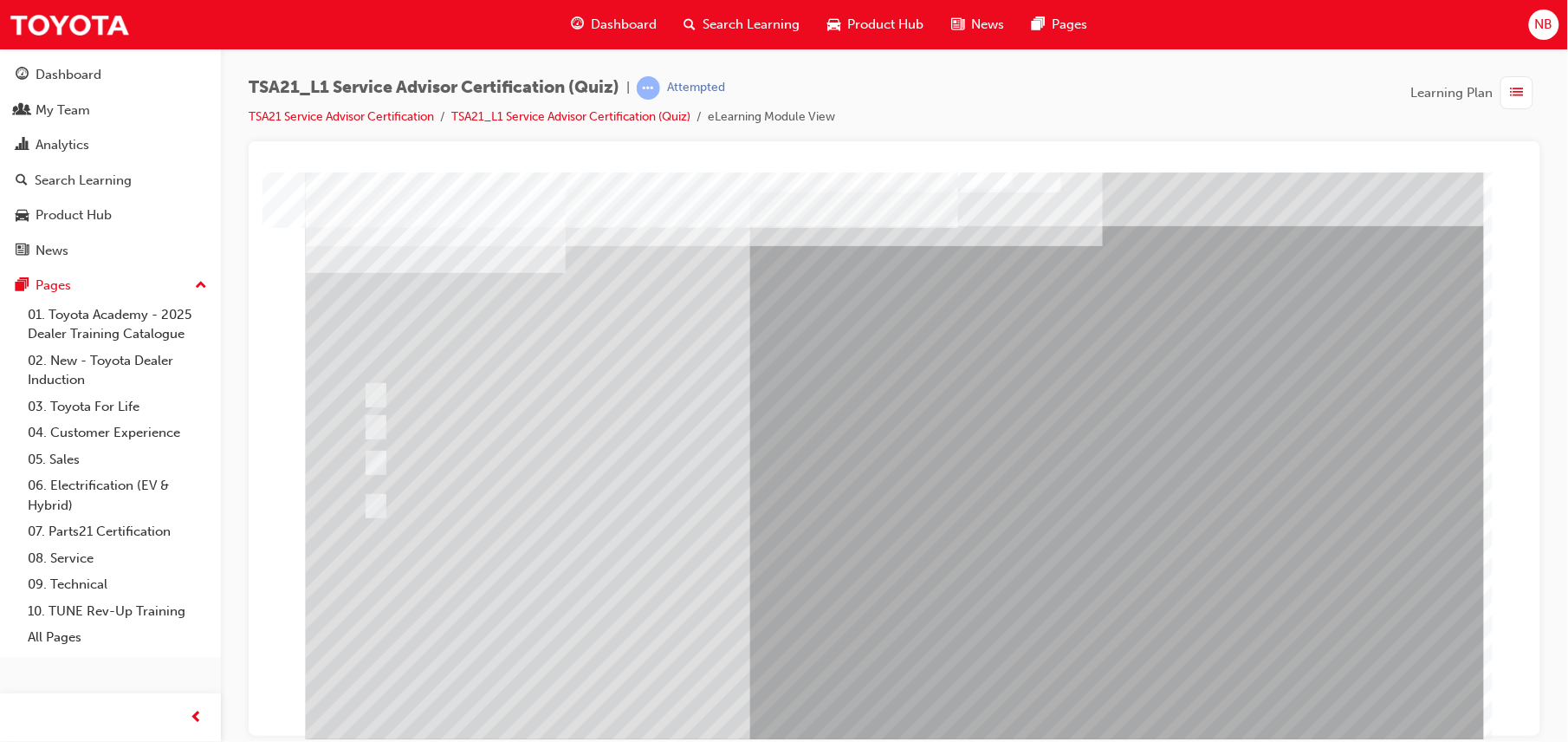 scroll, scrollTop: 56, scrollLeft: 0, axis: vertical 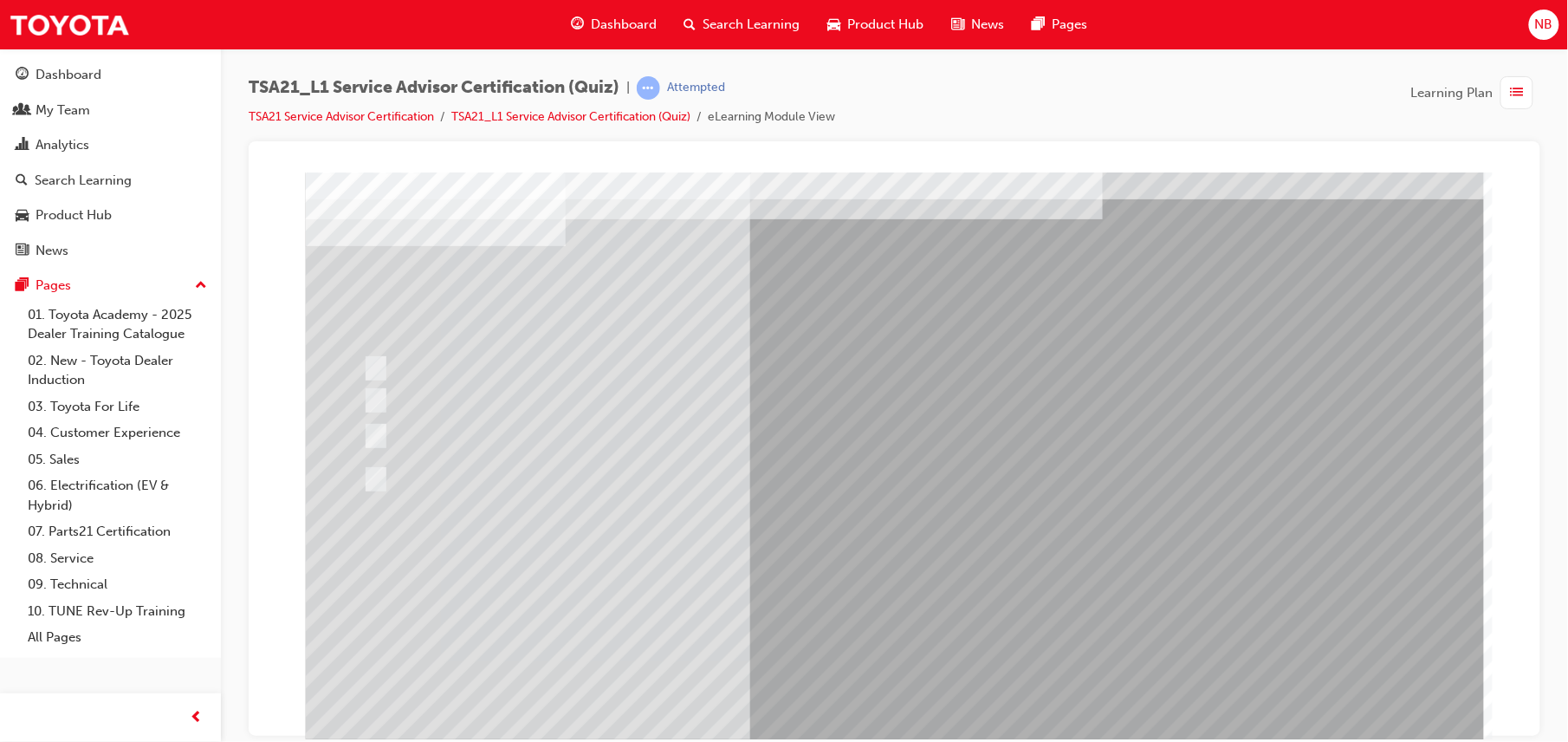 click at bounding box center (367, 3192) 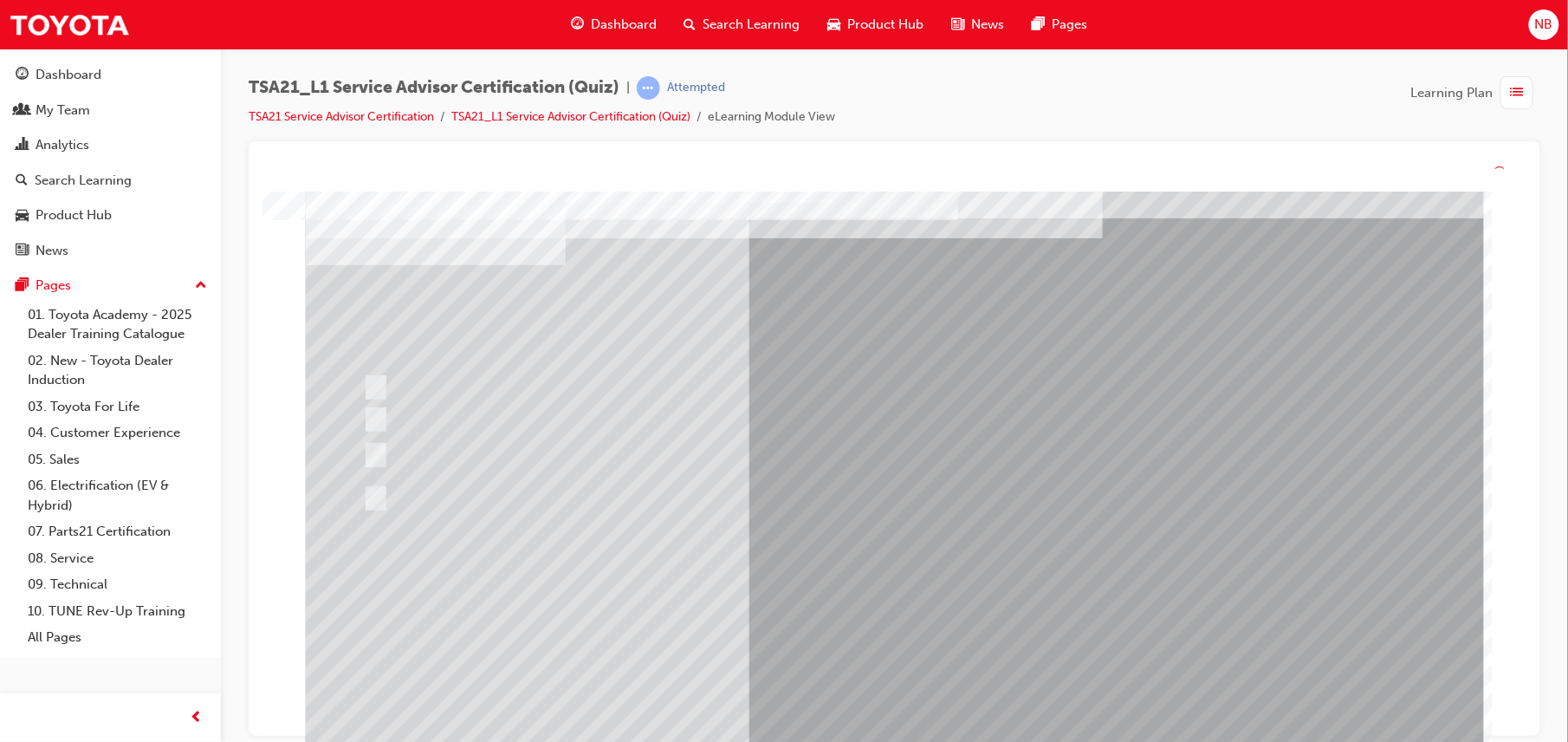 drag, startPoint x: 877, startPoint y: 602, endPoint x: 876, endPoint y: 583, distance: 19.026298 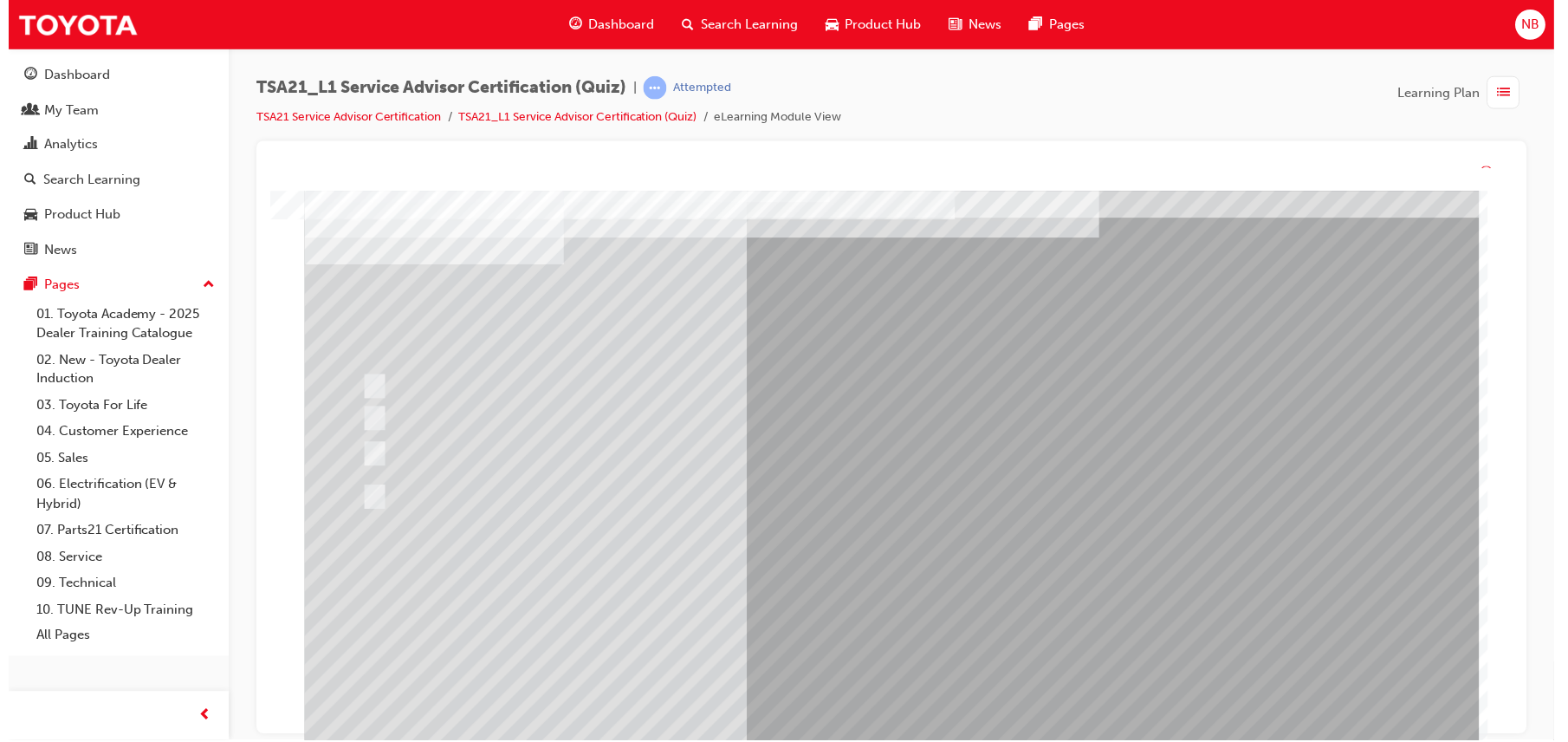 scroll, scrollTop: 0, scrollLeft: 0, axis: both 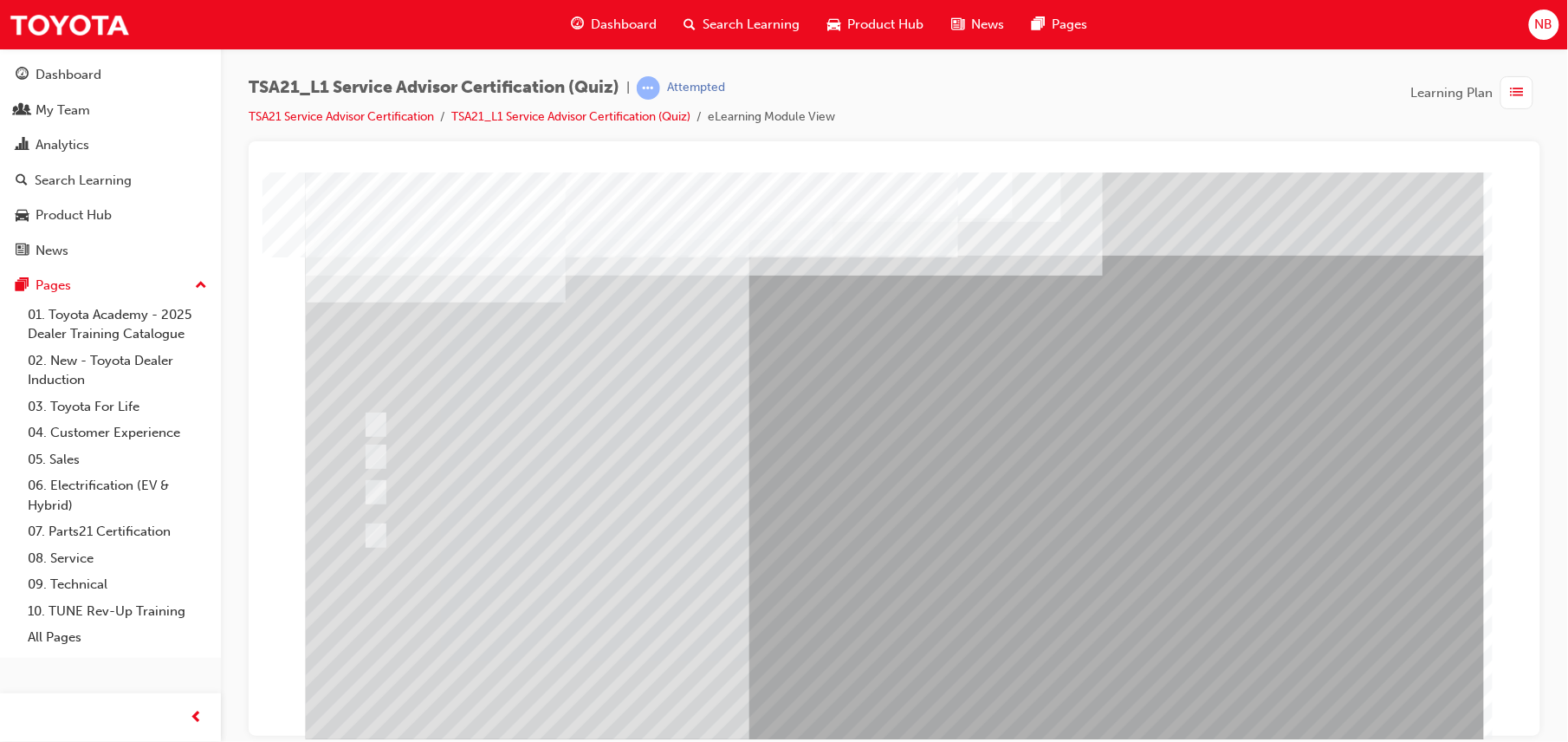 click at bounding box center [568, 2460] 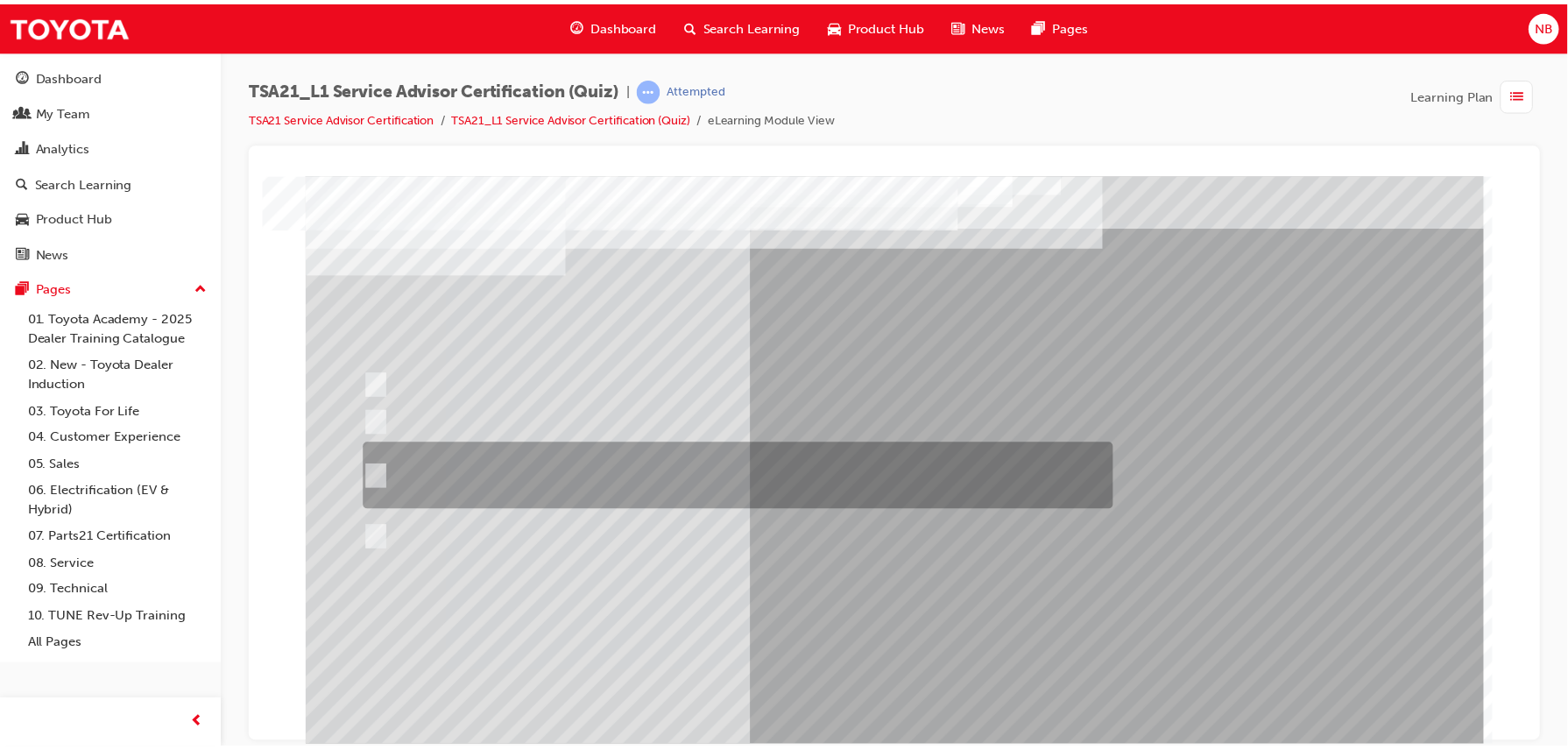 scroll, scrollTop: 57, scrollLeft: 0, axis: vertical 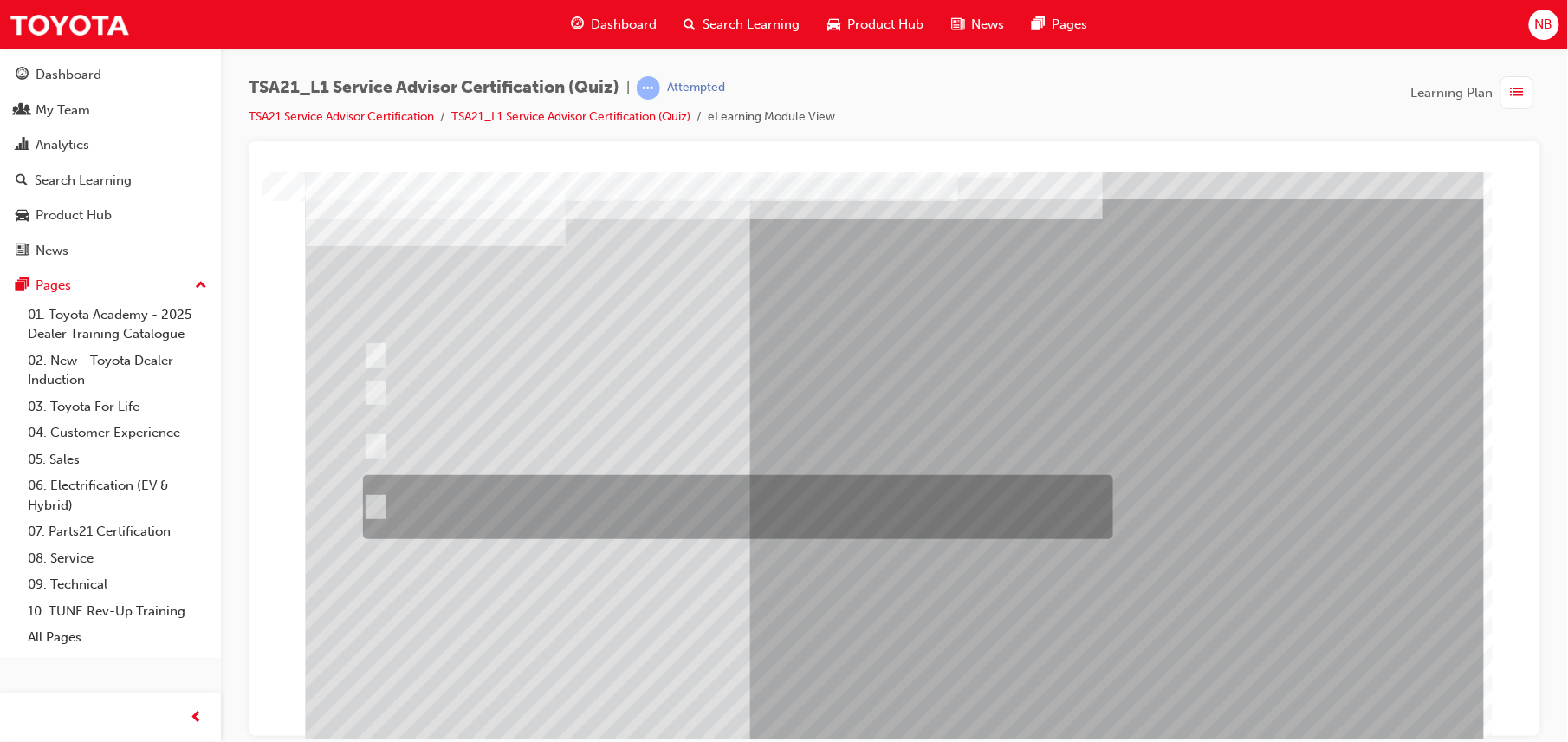 click at bounding box center [733, 507] 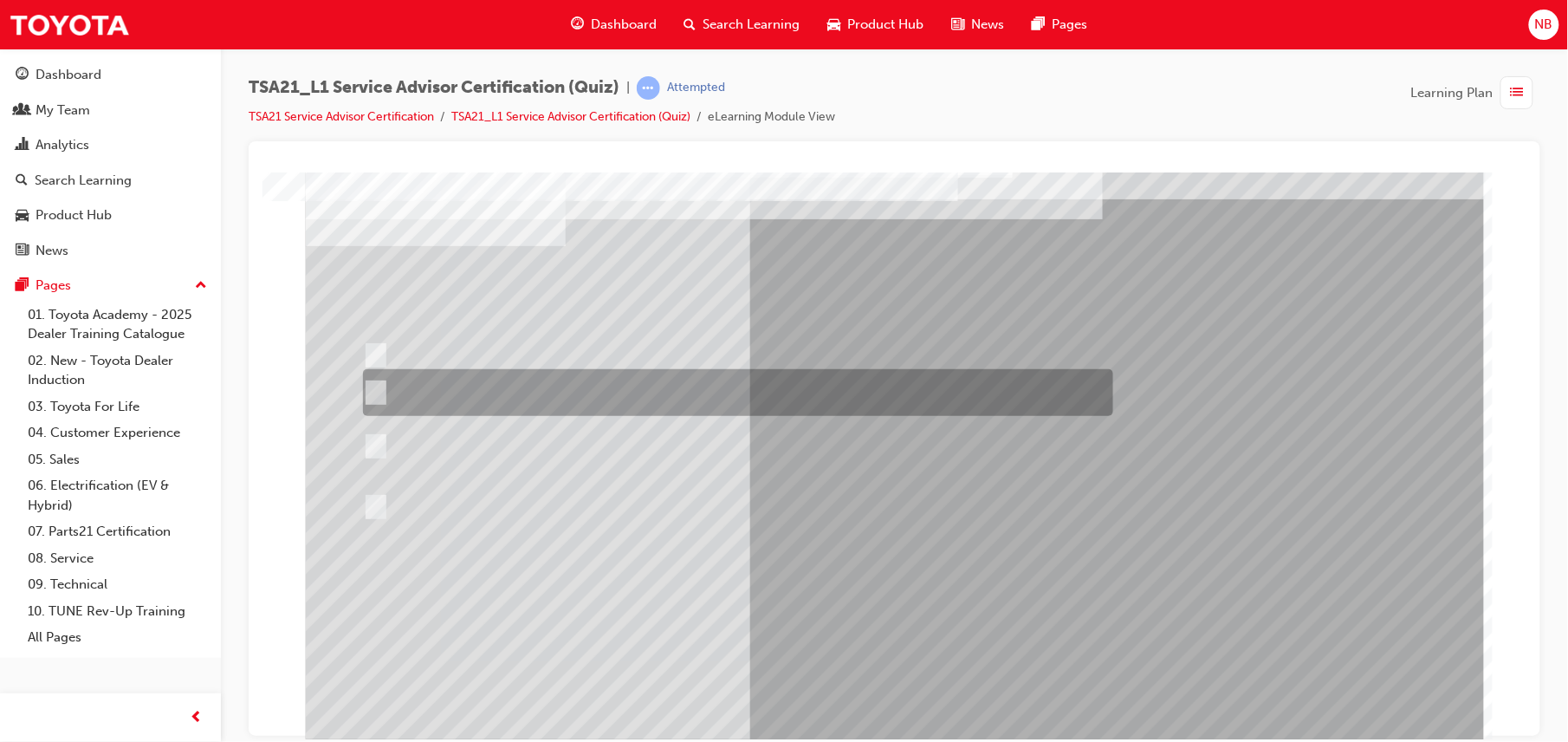 click at bounding box center [733, 393] 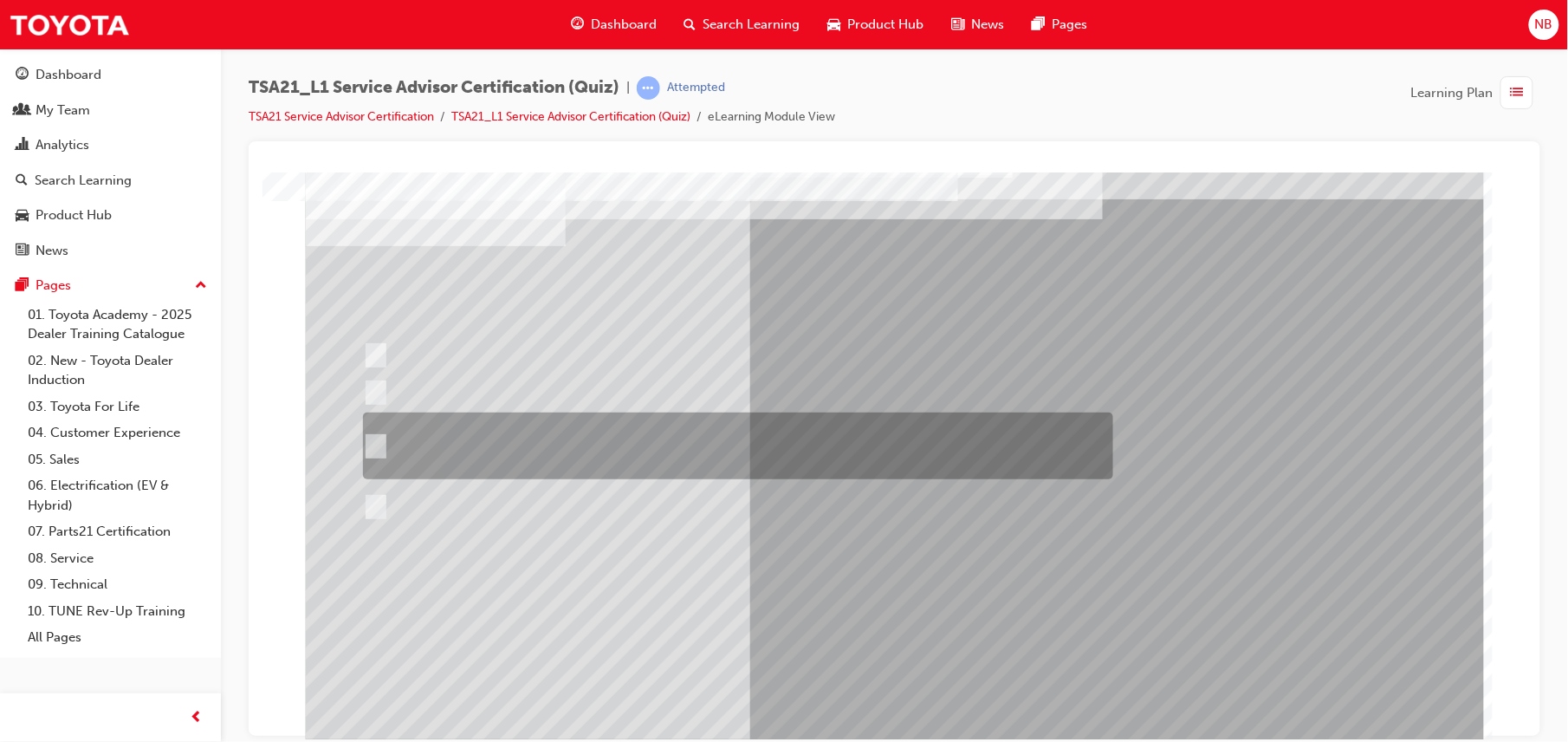 click at bounding box center [733, 446] 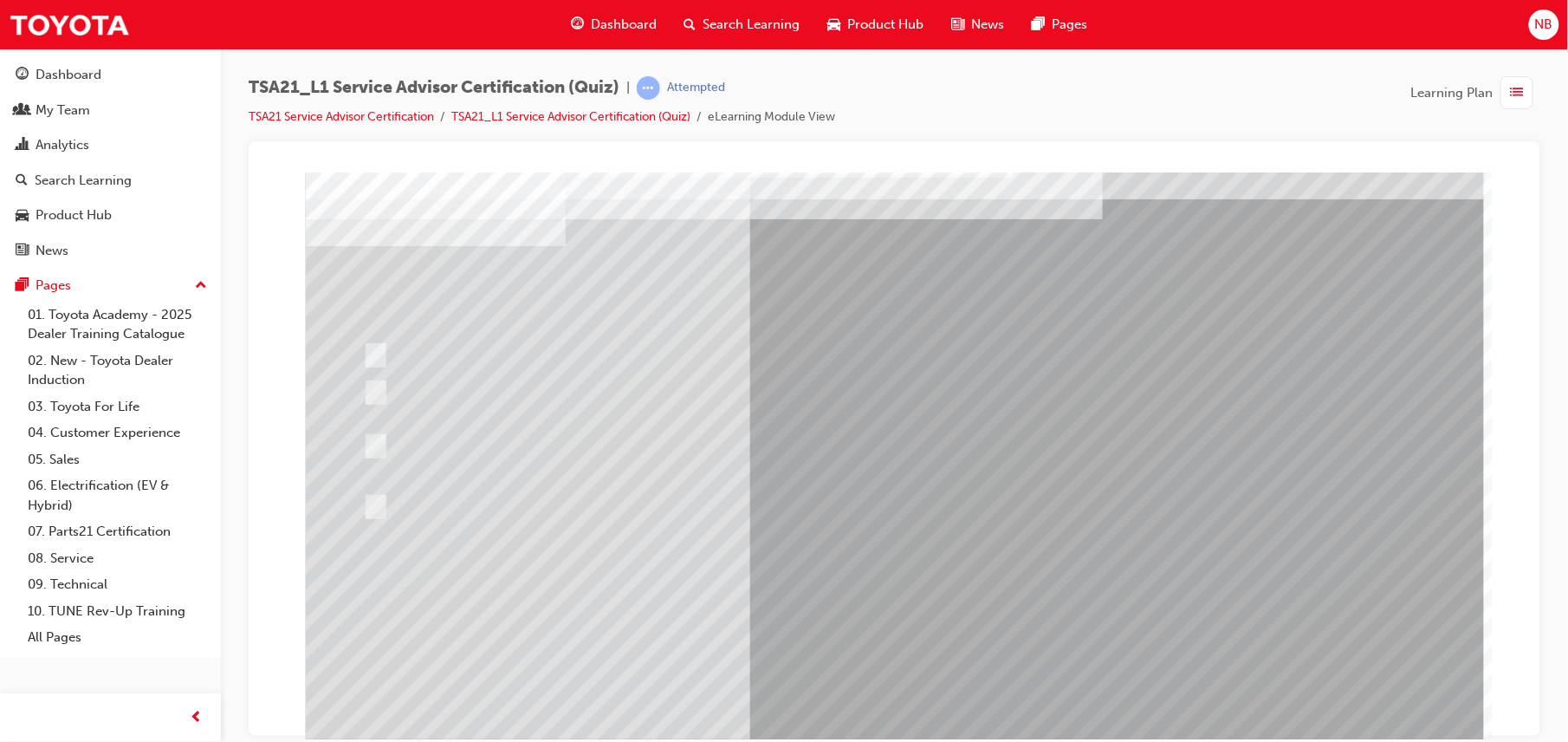 click at bounding box center (367, 3192) 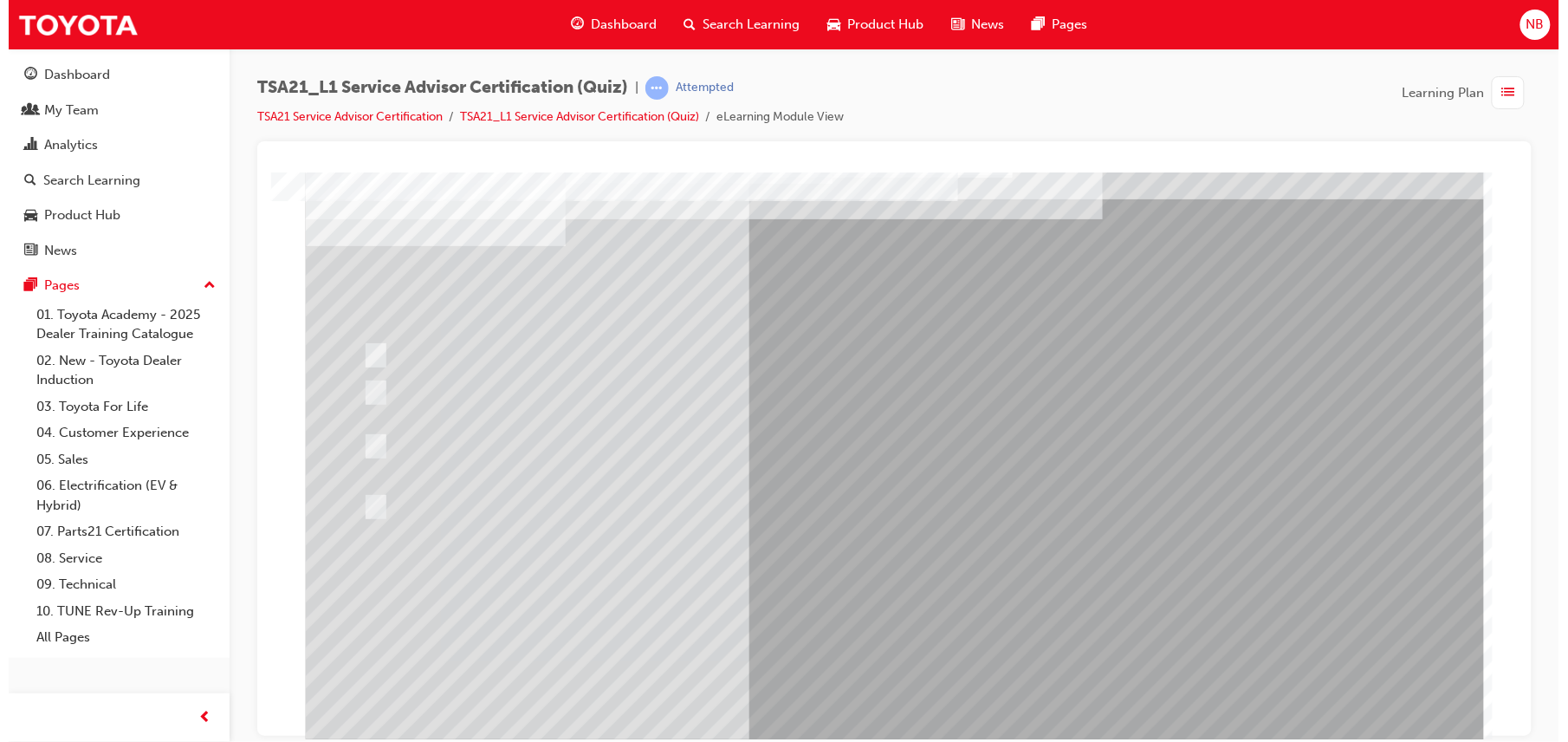 scroll, scrollTop: 0, scrollLeft: 0, axis: both 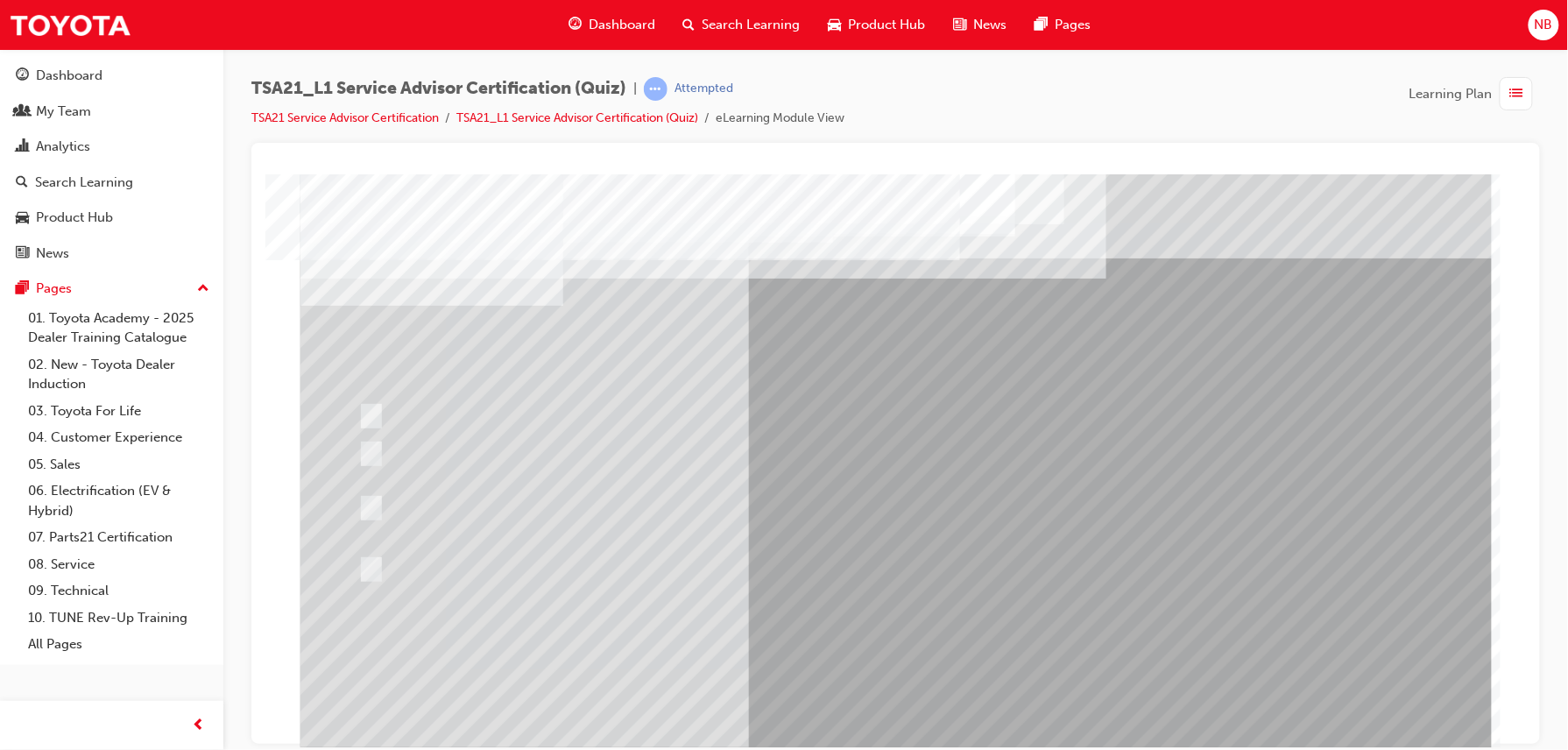 click at bounding box center [732, 570] 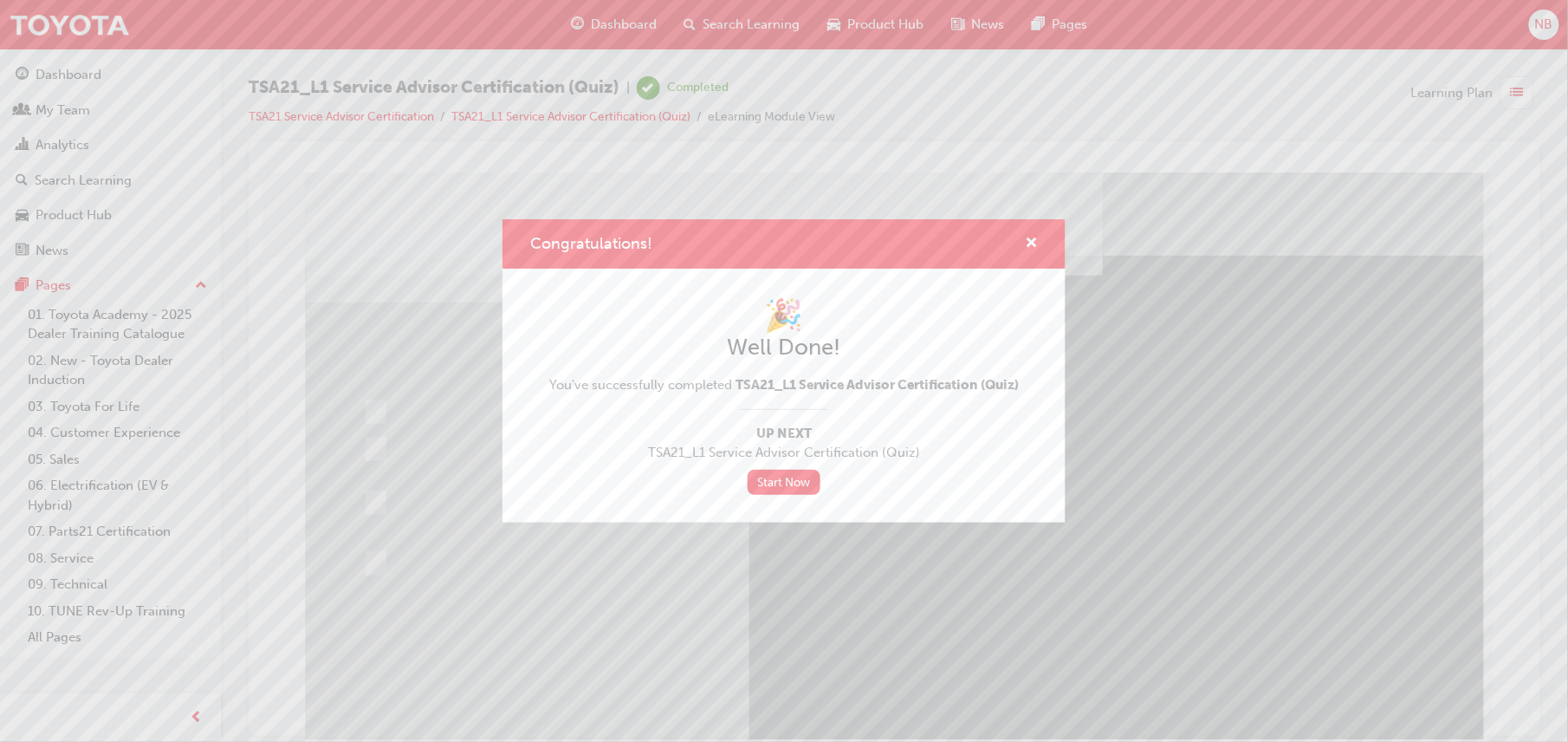 click on "Congratulations! 🎉 Well Done! You've successfully completed   TSA21_L1 Service Advisor Certification (Quiz) Up Next TSA21_L1 Service Advisor Certification (Quiz) Start Now" at bounding box center (784, 371) 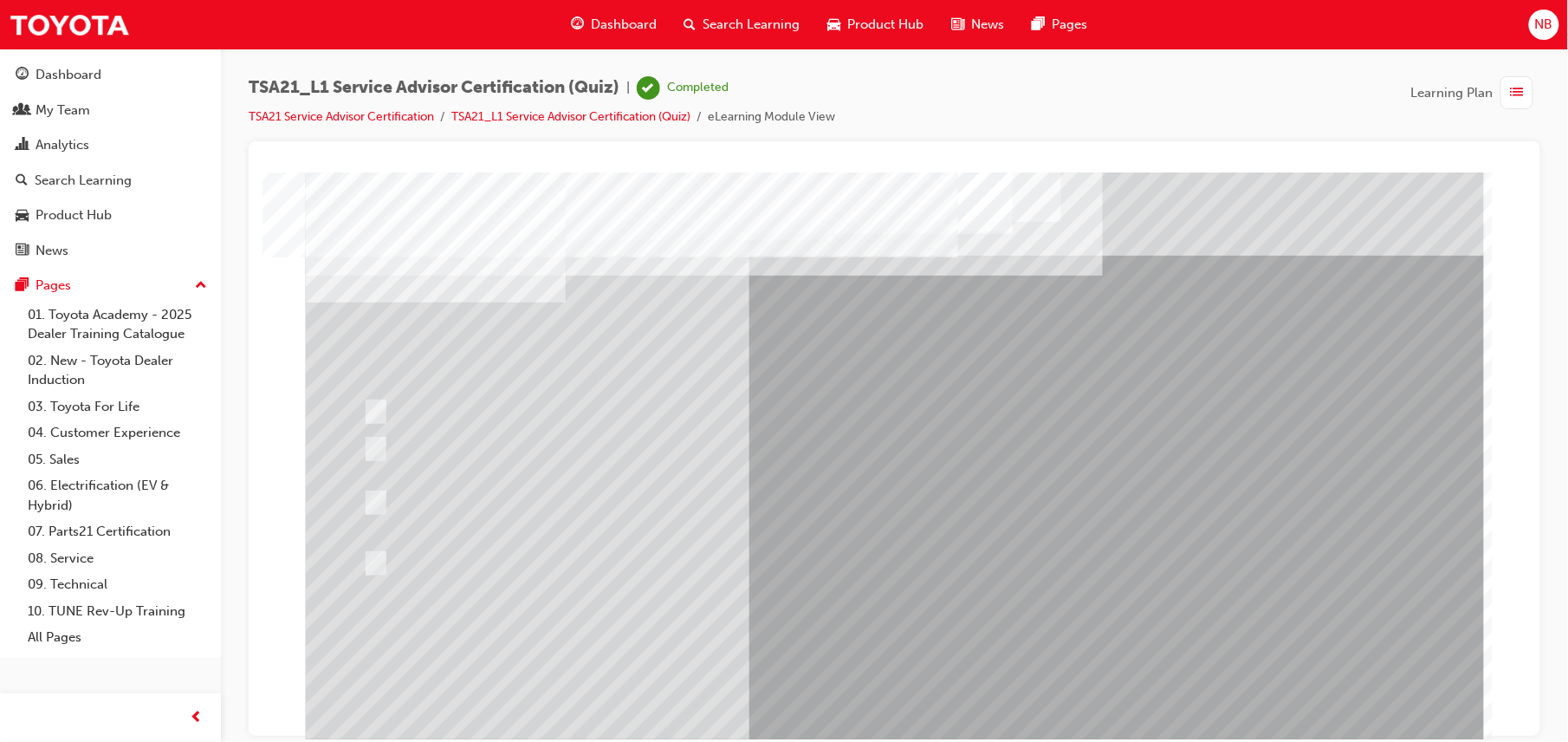click at bounding box center (568, 2460) 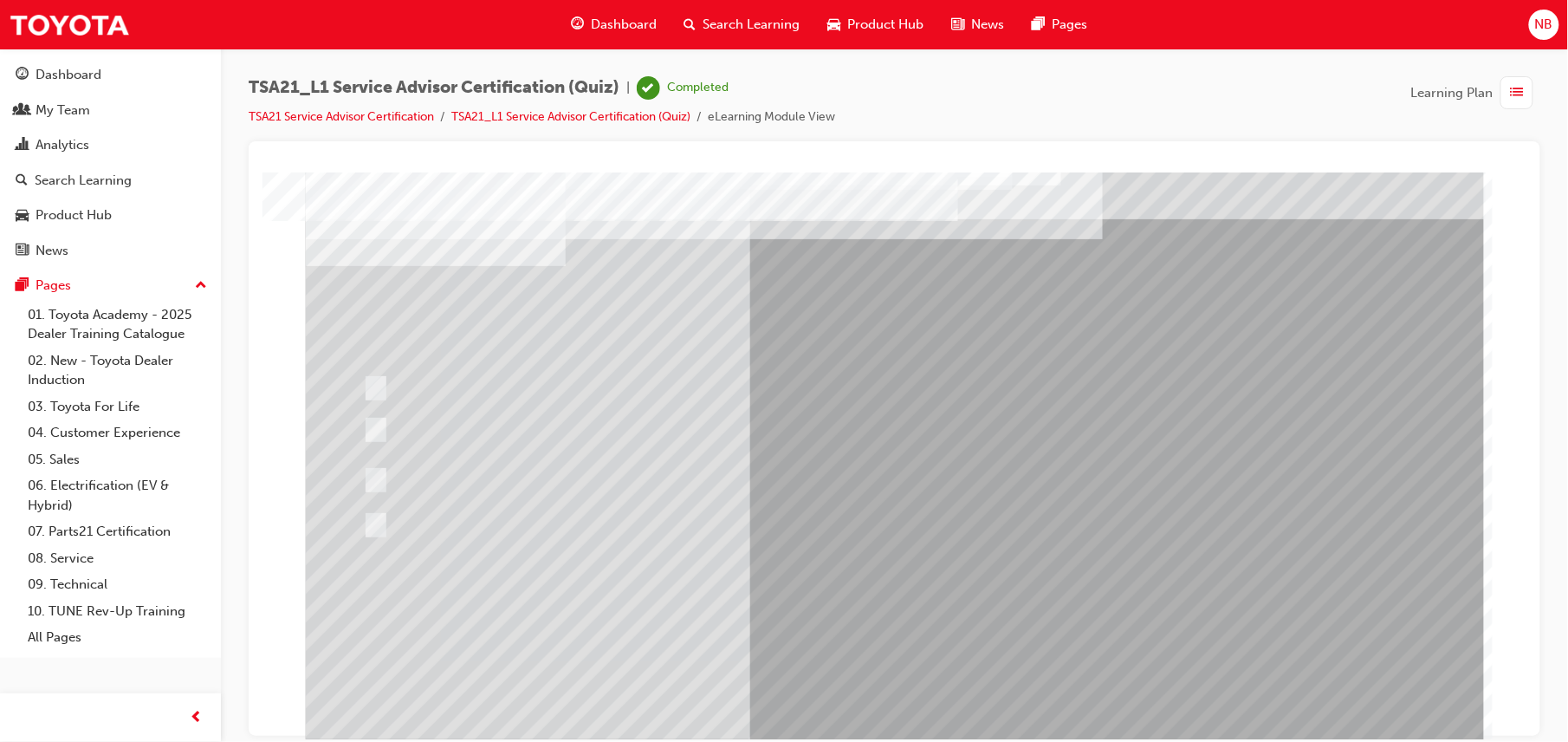 scroll, scrollTop: 56, scrollLeft: 0, axis: vertical 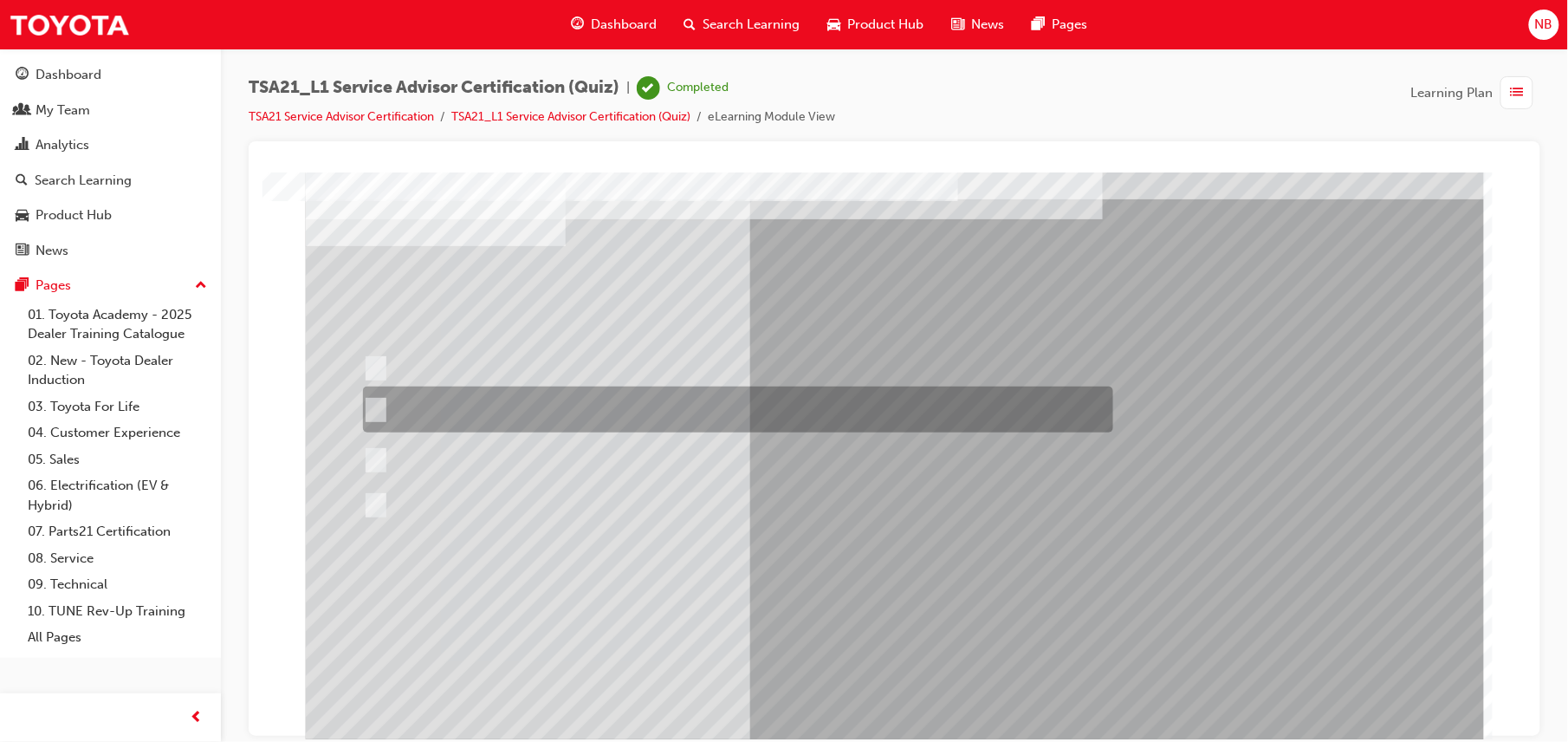 click at bounding box center [733, 409] 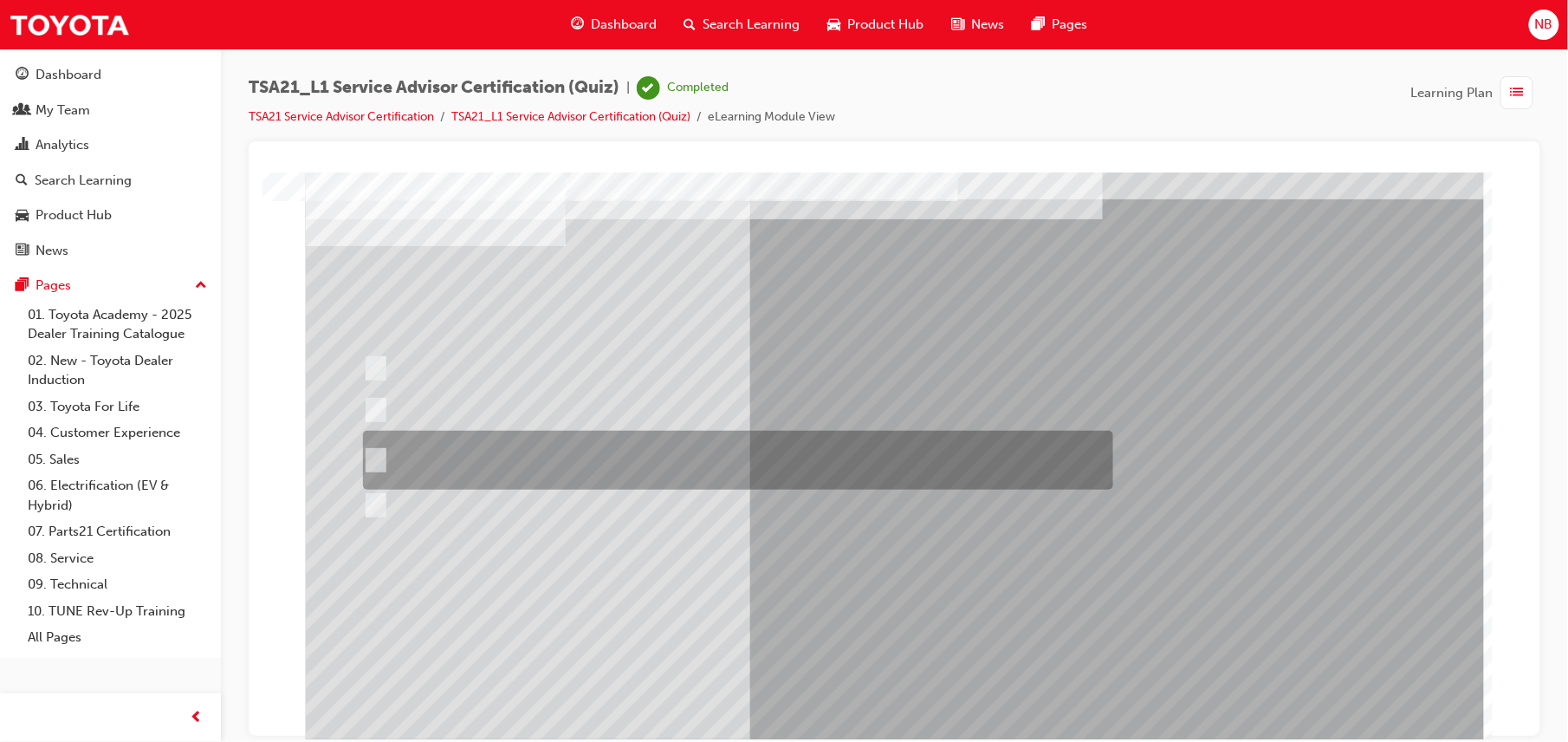 click at bounding box center (733, 460) 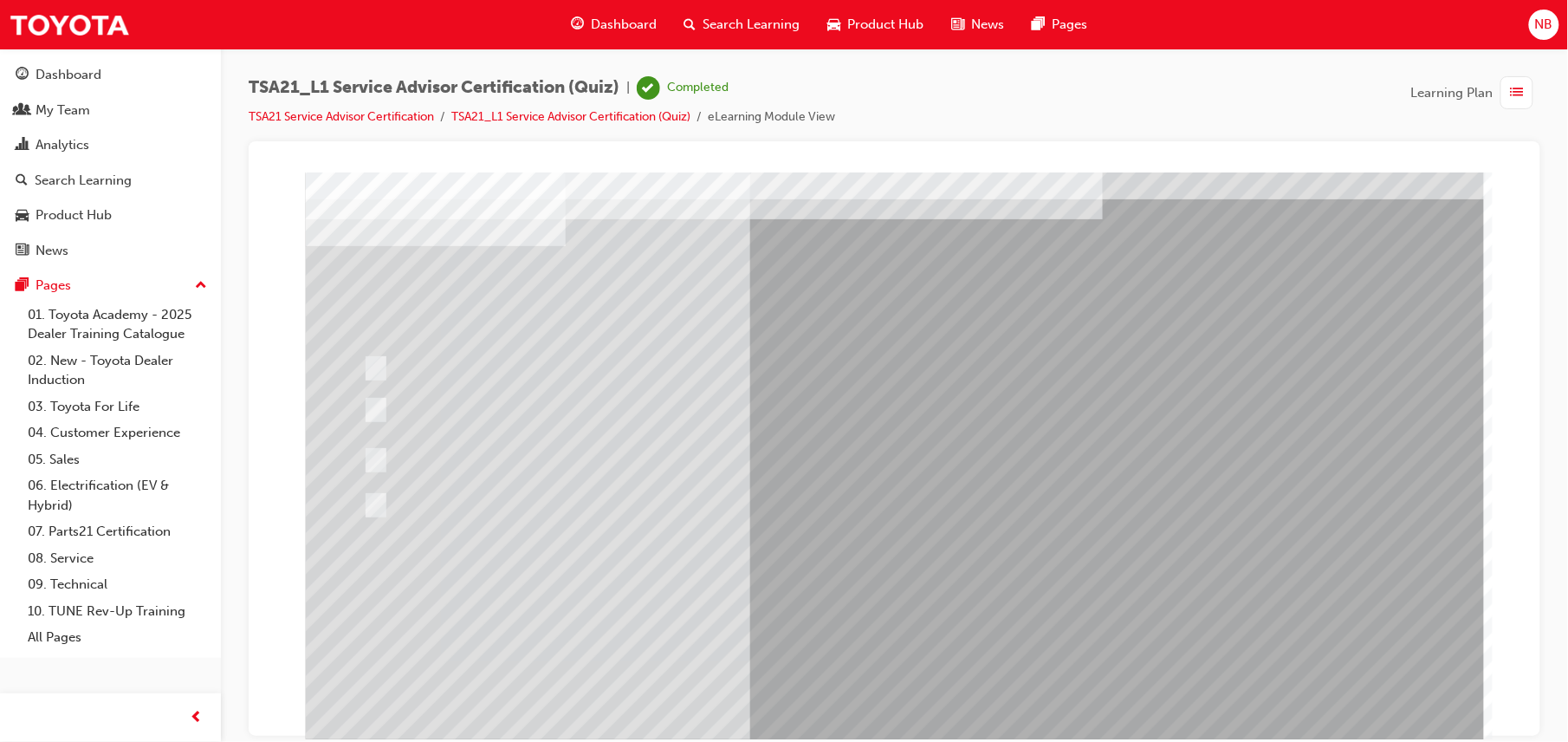 click at bounding box center (367, 3192) 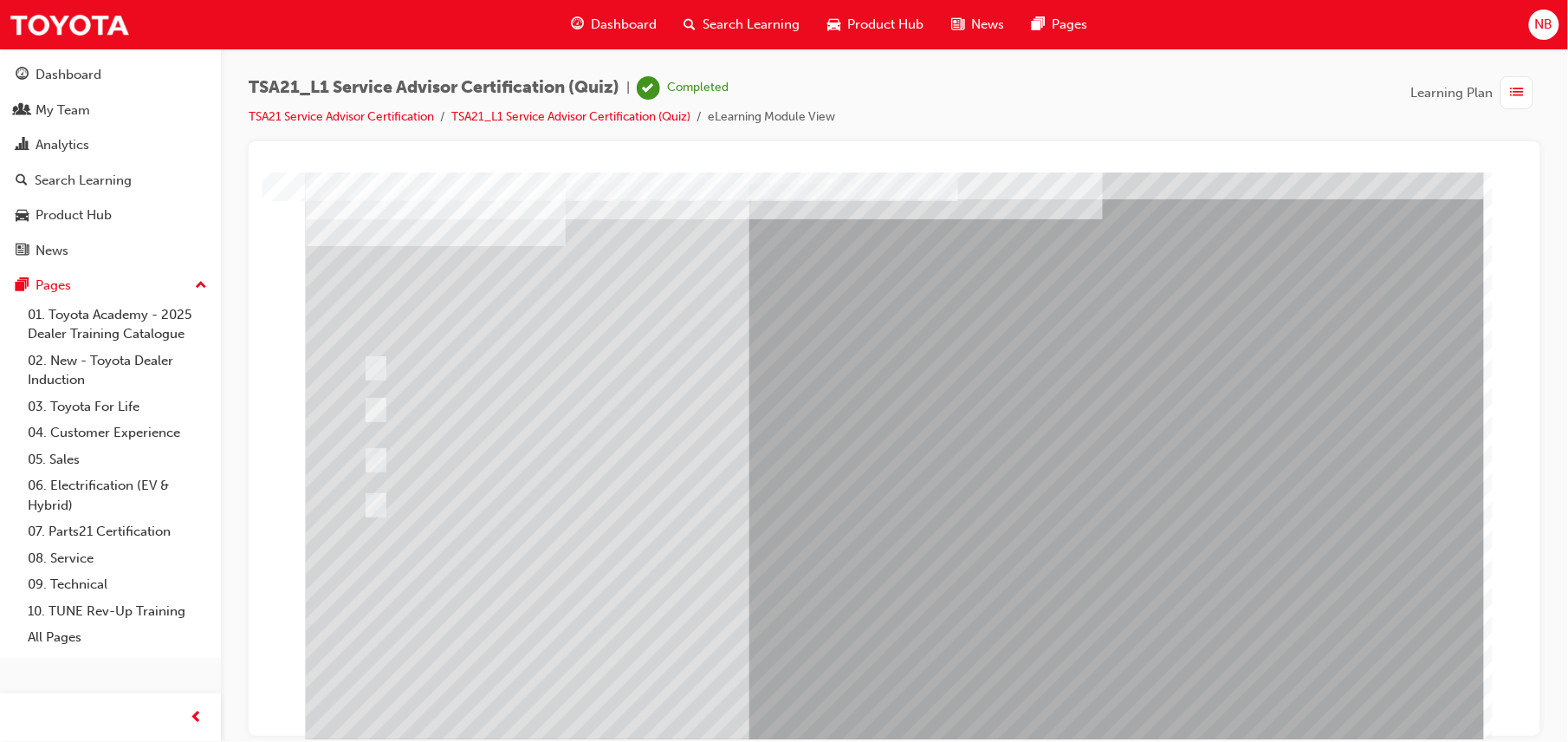 scroll, scrollTop: 0, scrollLeft: 0, axis: both 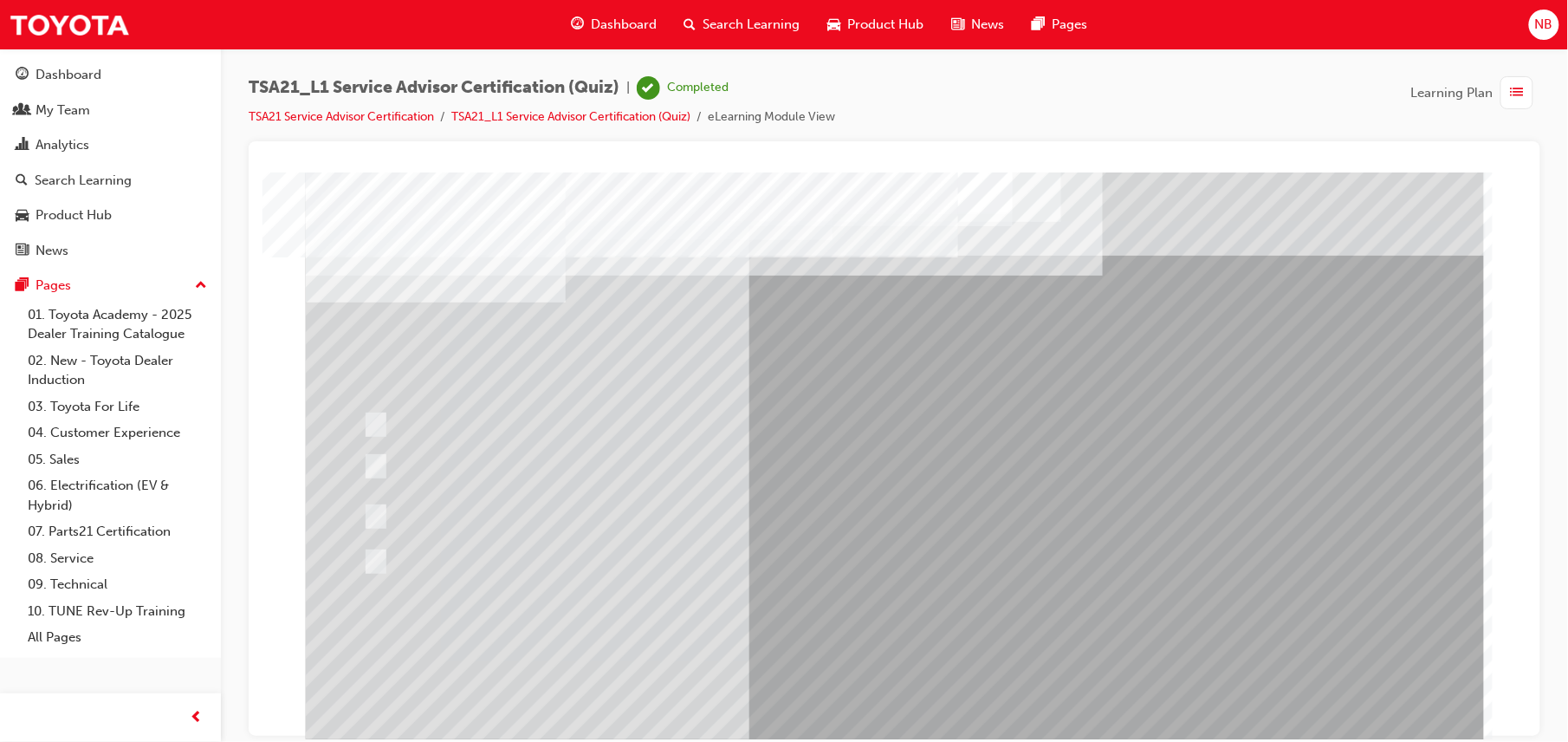 click at bounding box center [568, 2460] 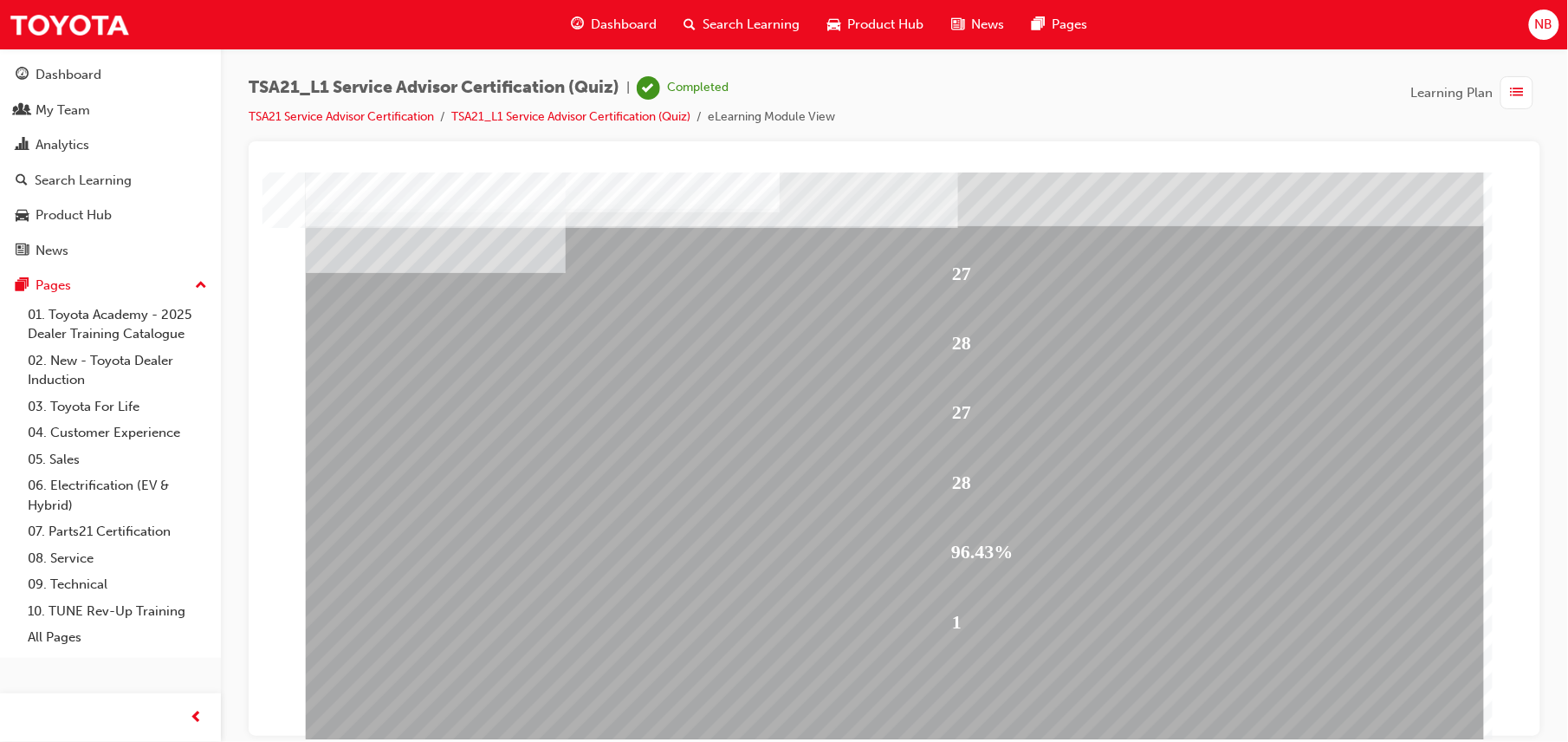 scroll, scrollTop: 56, scrollLeft: 0, axis: vertical 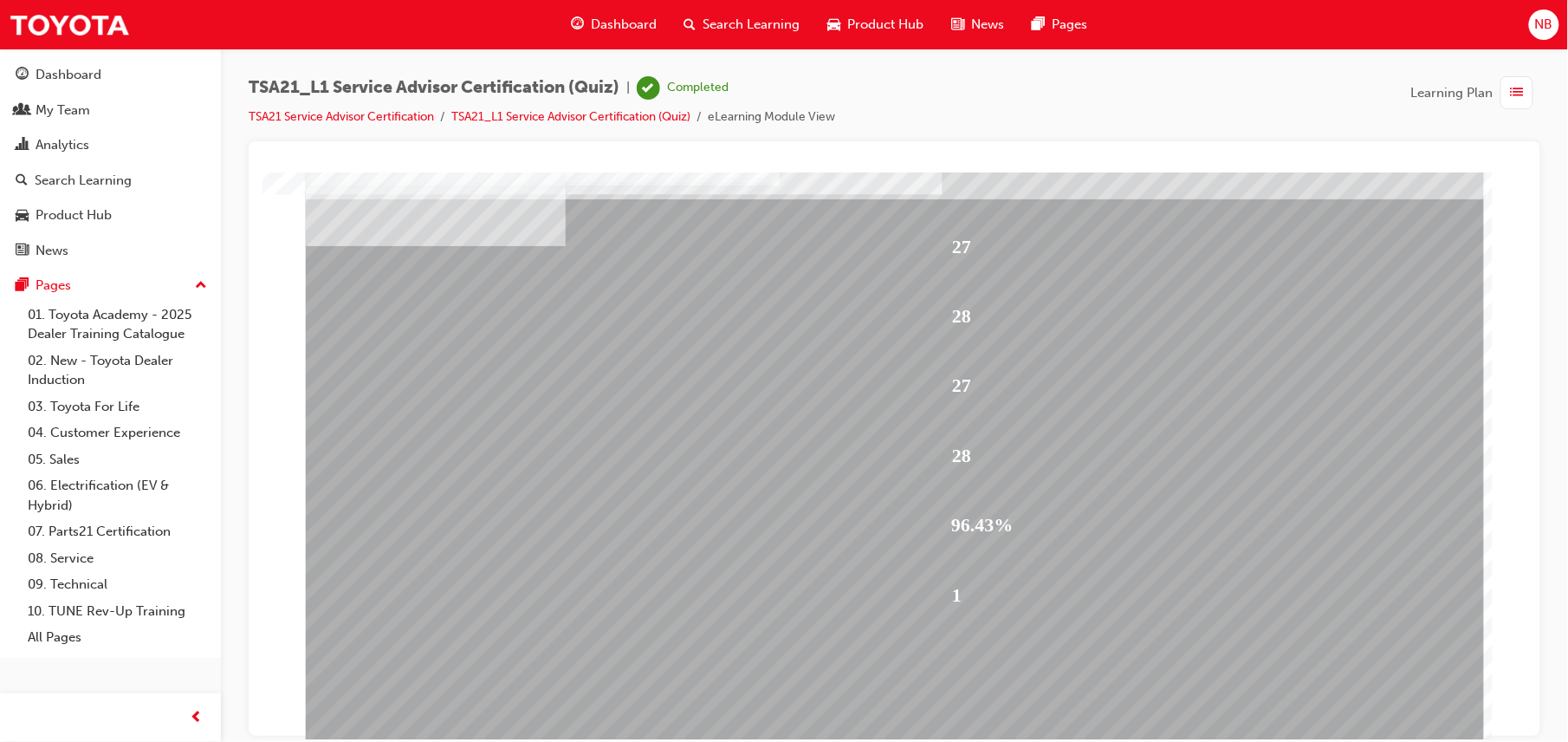 click at bounding box center [369, 1876] 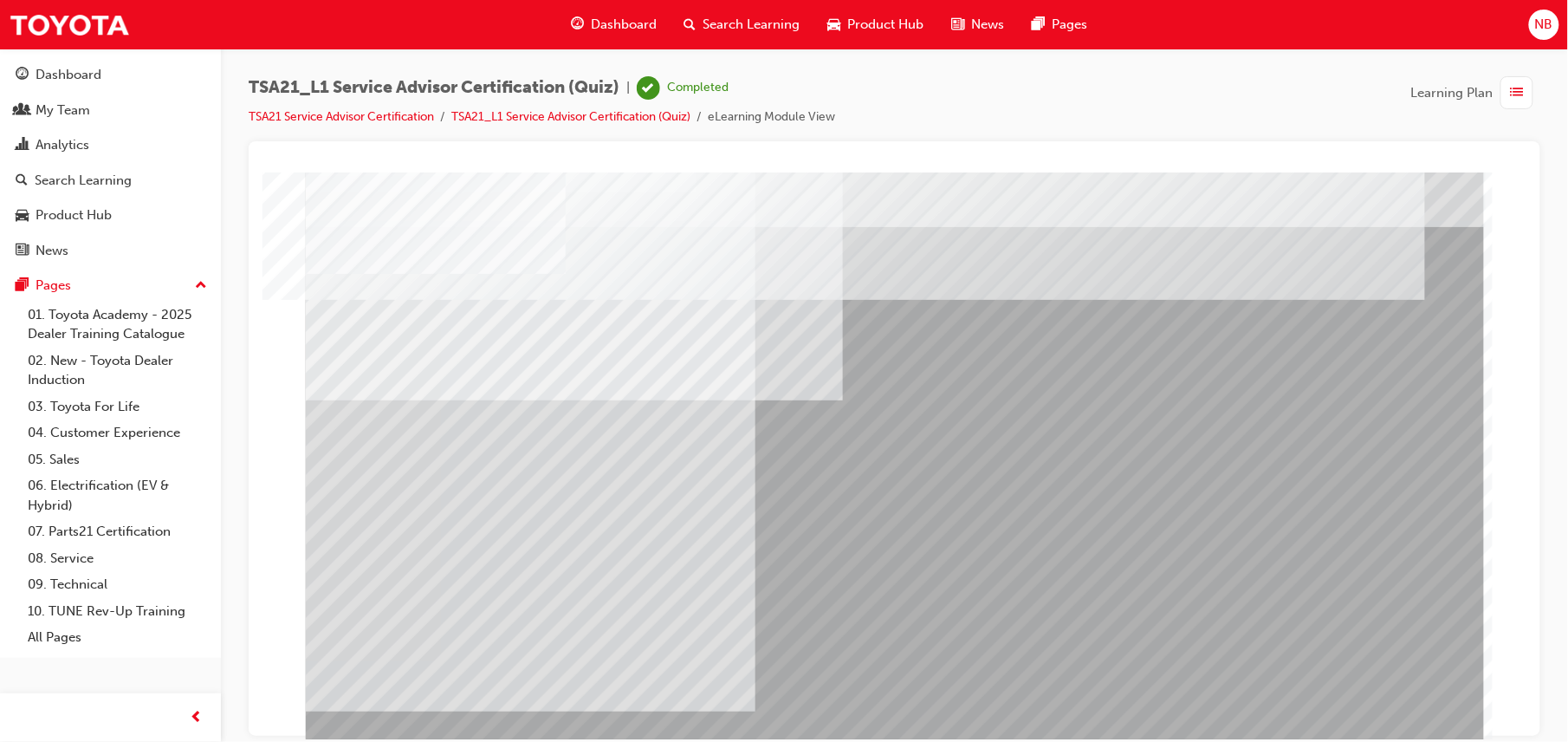 scroll, scrollTop: 56, scrollLeft: 0, axis: vertical 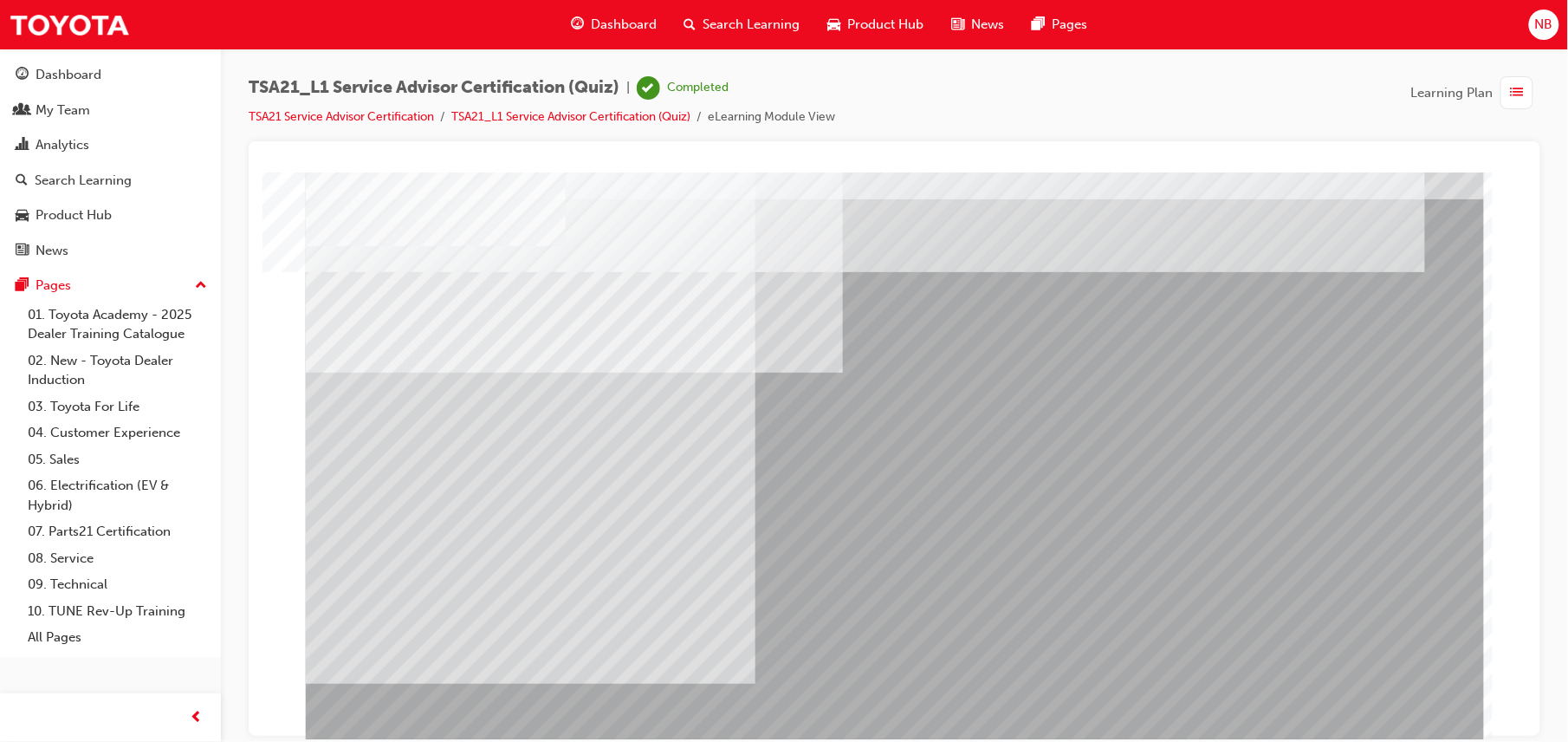 click at bounding box center [393, 2383] 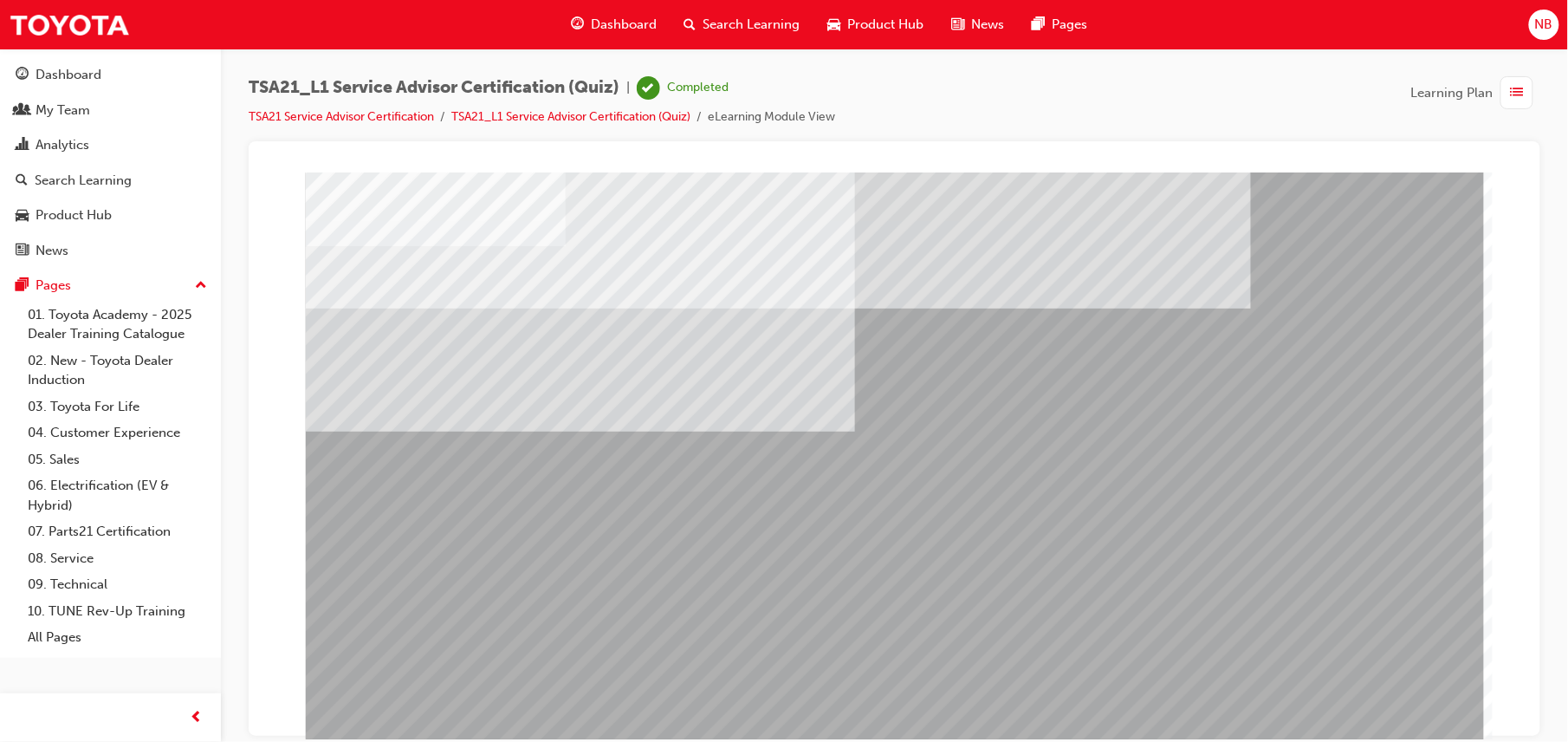 scroll, scrollTop: 0, scrollLeft: 0, axis: both 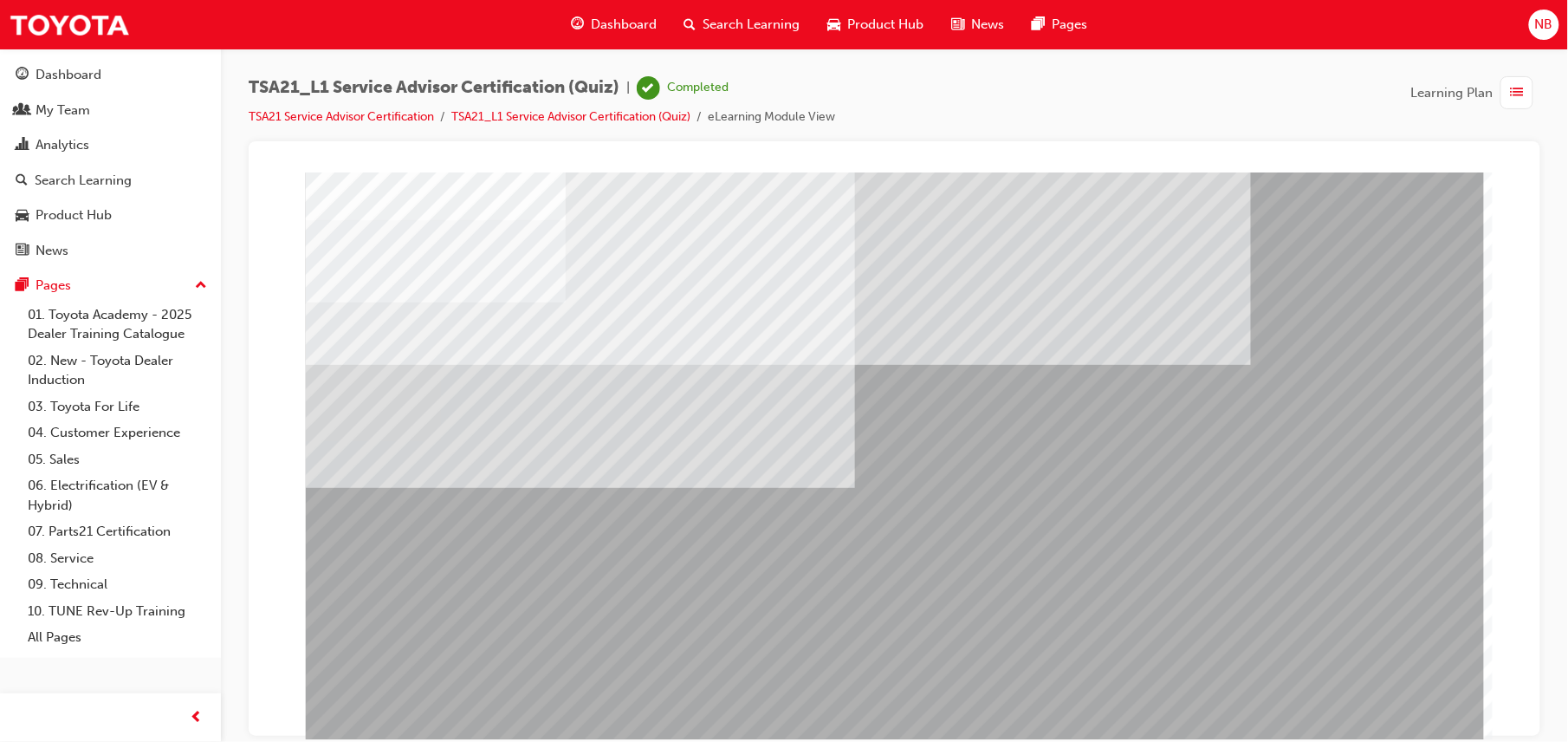 drag, startPoint x: 1067, startPoint y: 569, endPoint x: 1082, endPoint y: 569, distance: 15 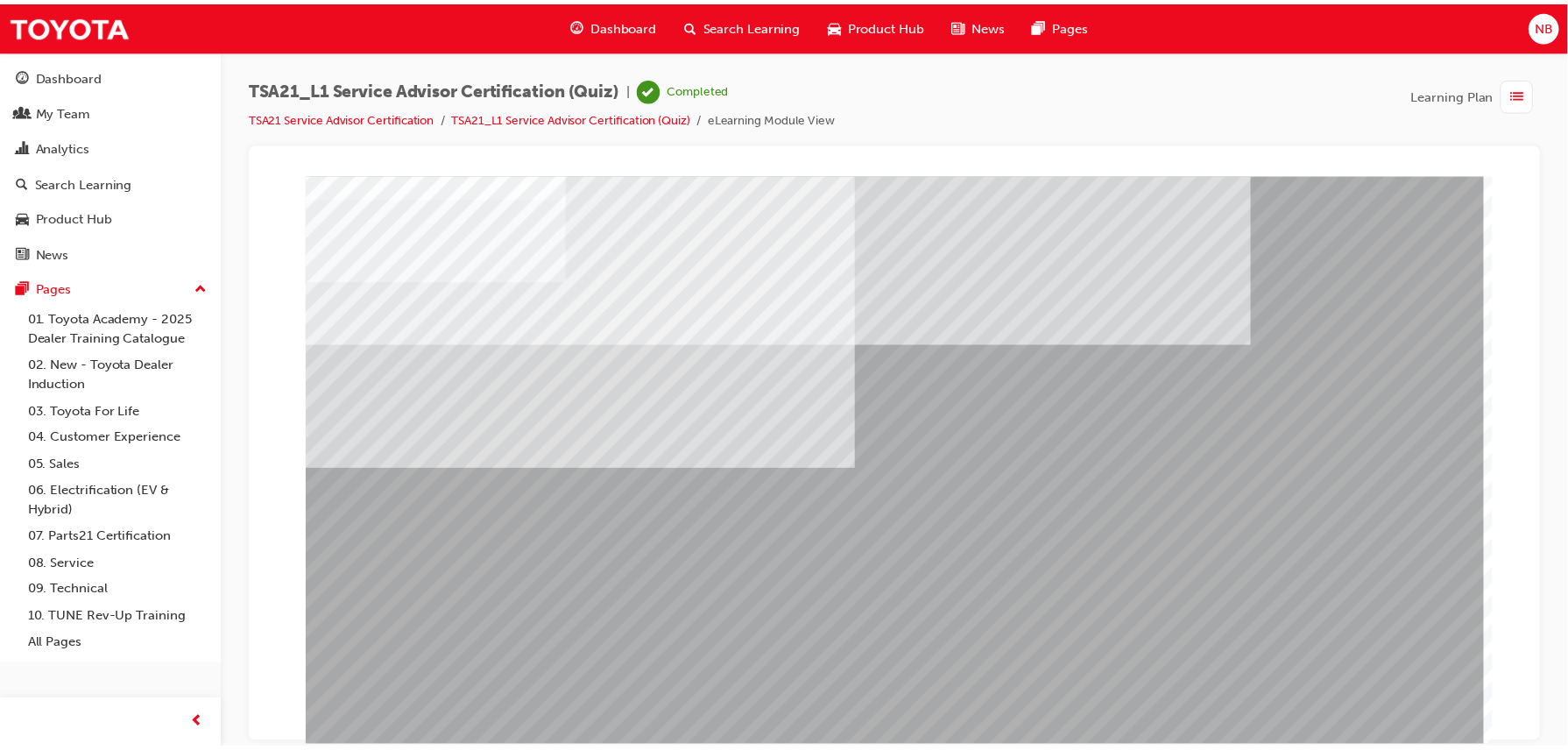 scroll, scrollTop: 57, scrollLeft: 0, axis: vertical 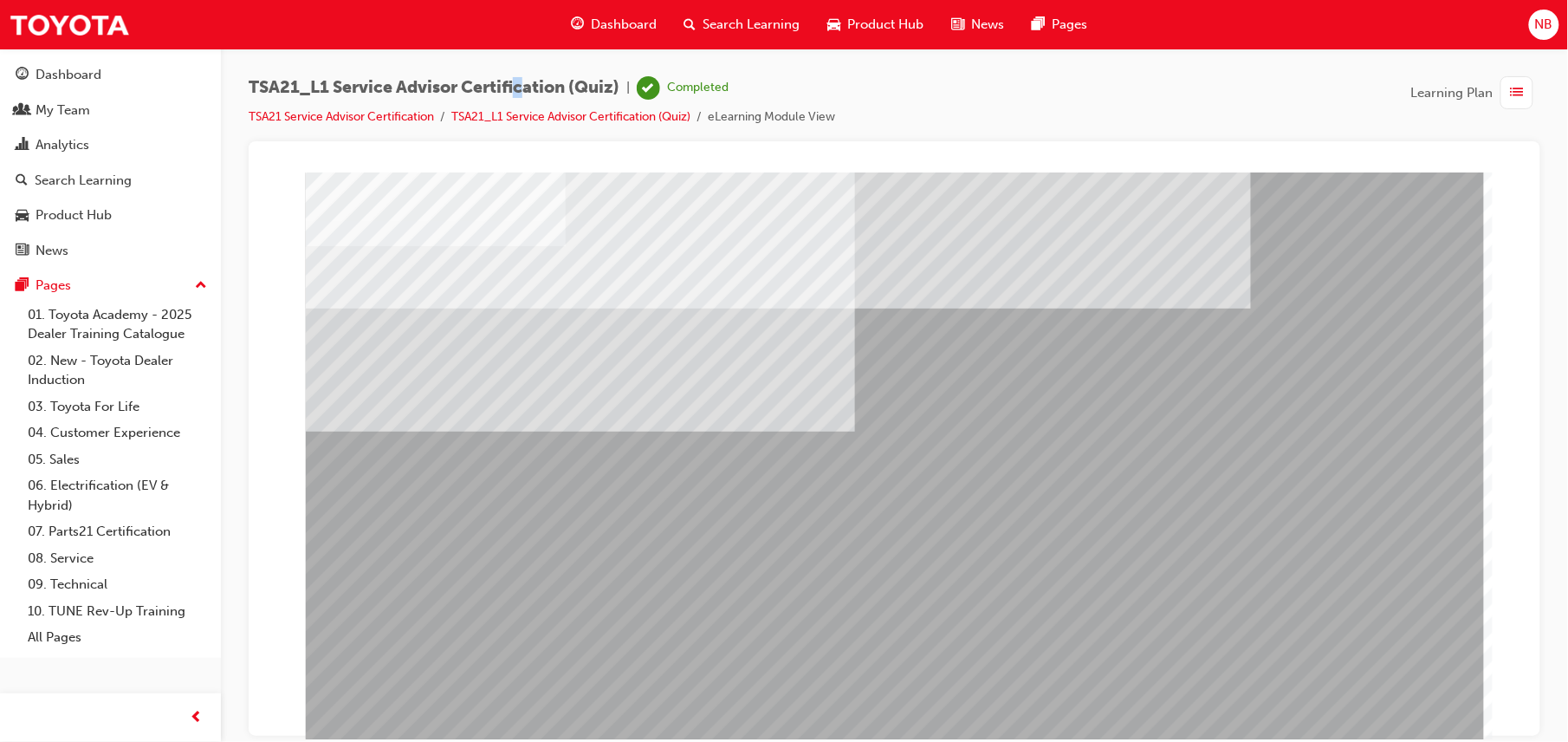 click on "TSA21_L1 Service Advisor Certification (Quiz) | Completed" at bounding box center (541, 88) 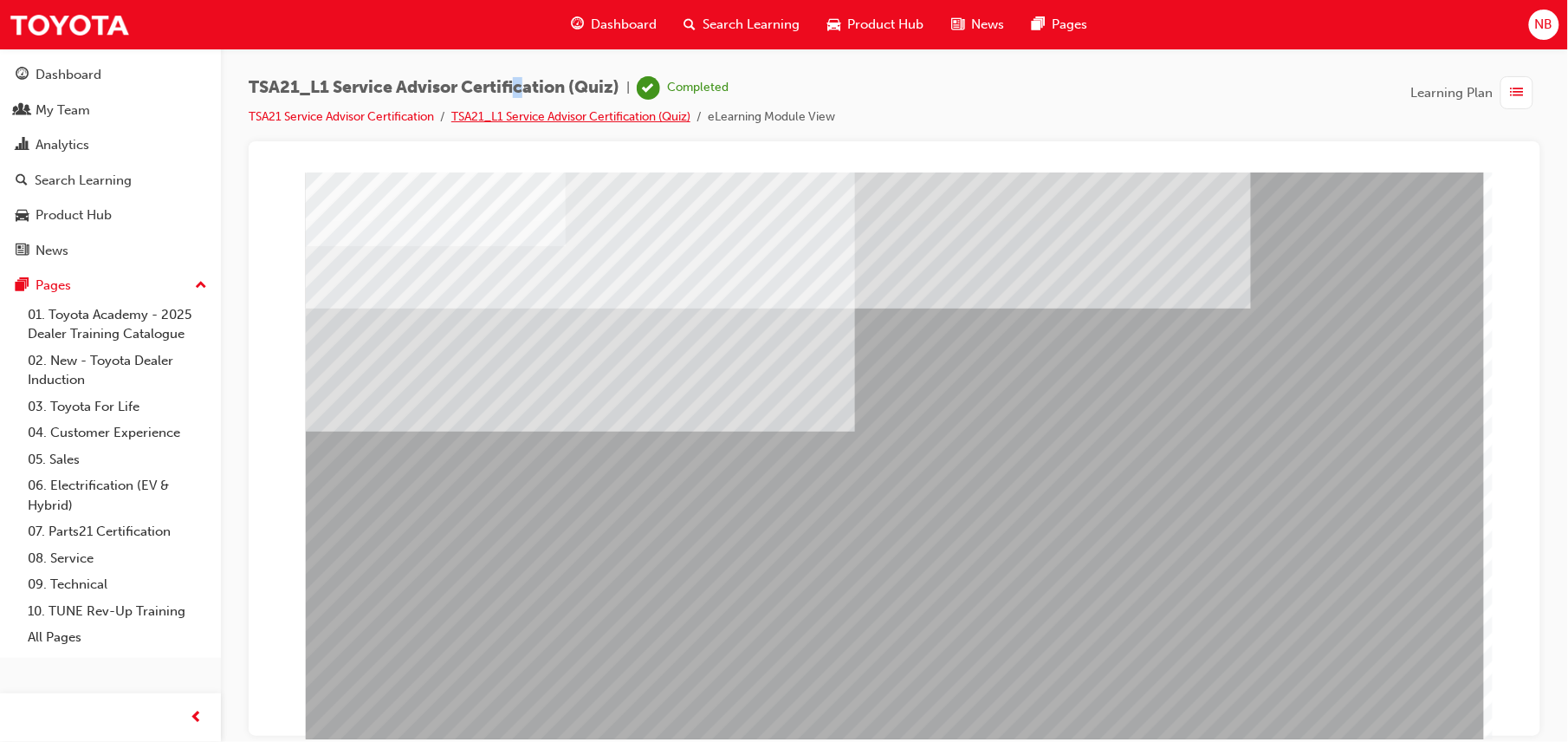 drag, startPoint x: 520, startPoint y: 99, endPoint x: 496, endPoint y: 115, distance: 28.84441 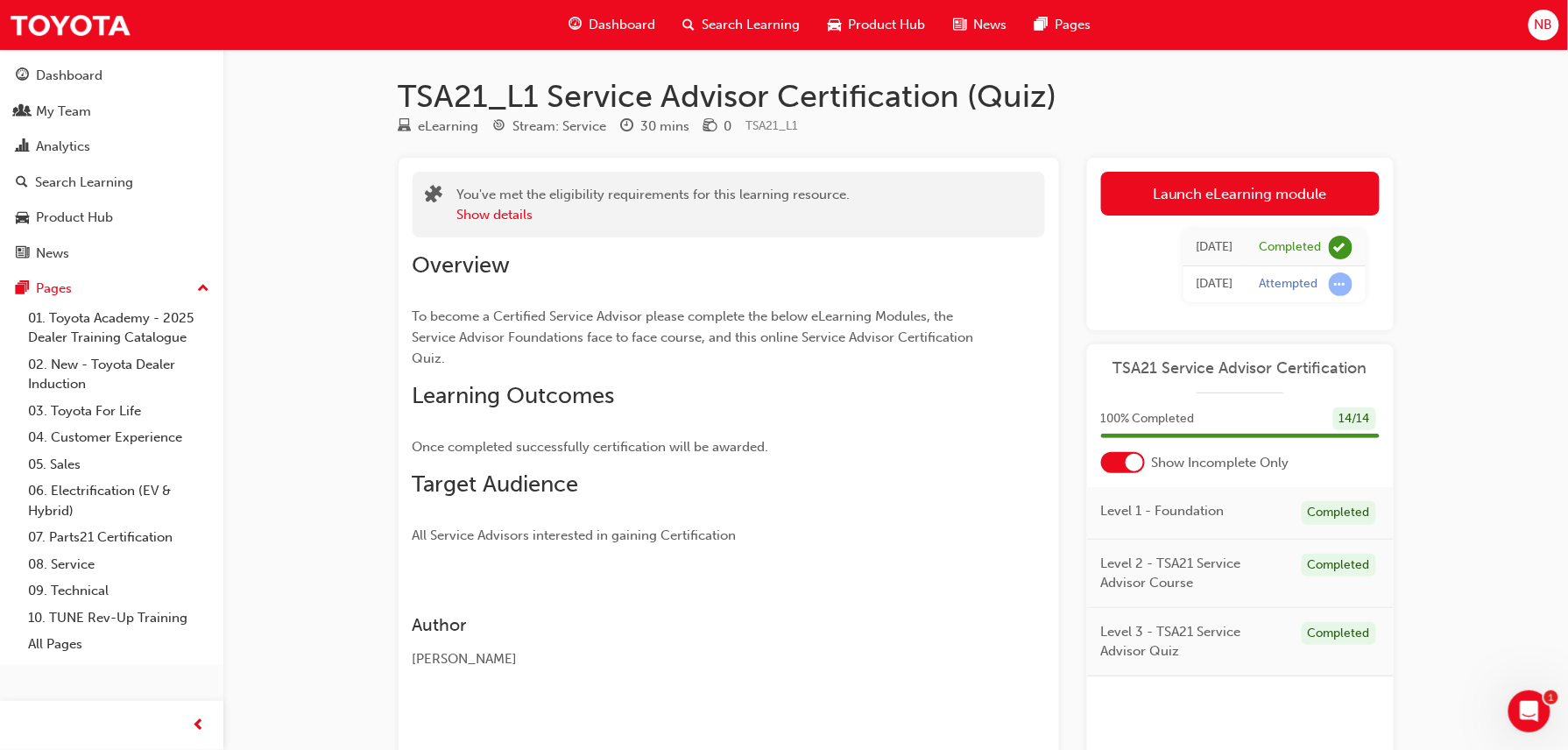 click on "Dashboard" at bounding box center (611, 25) 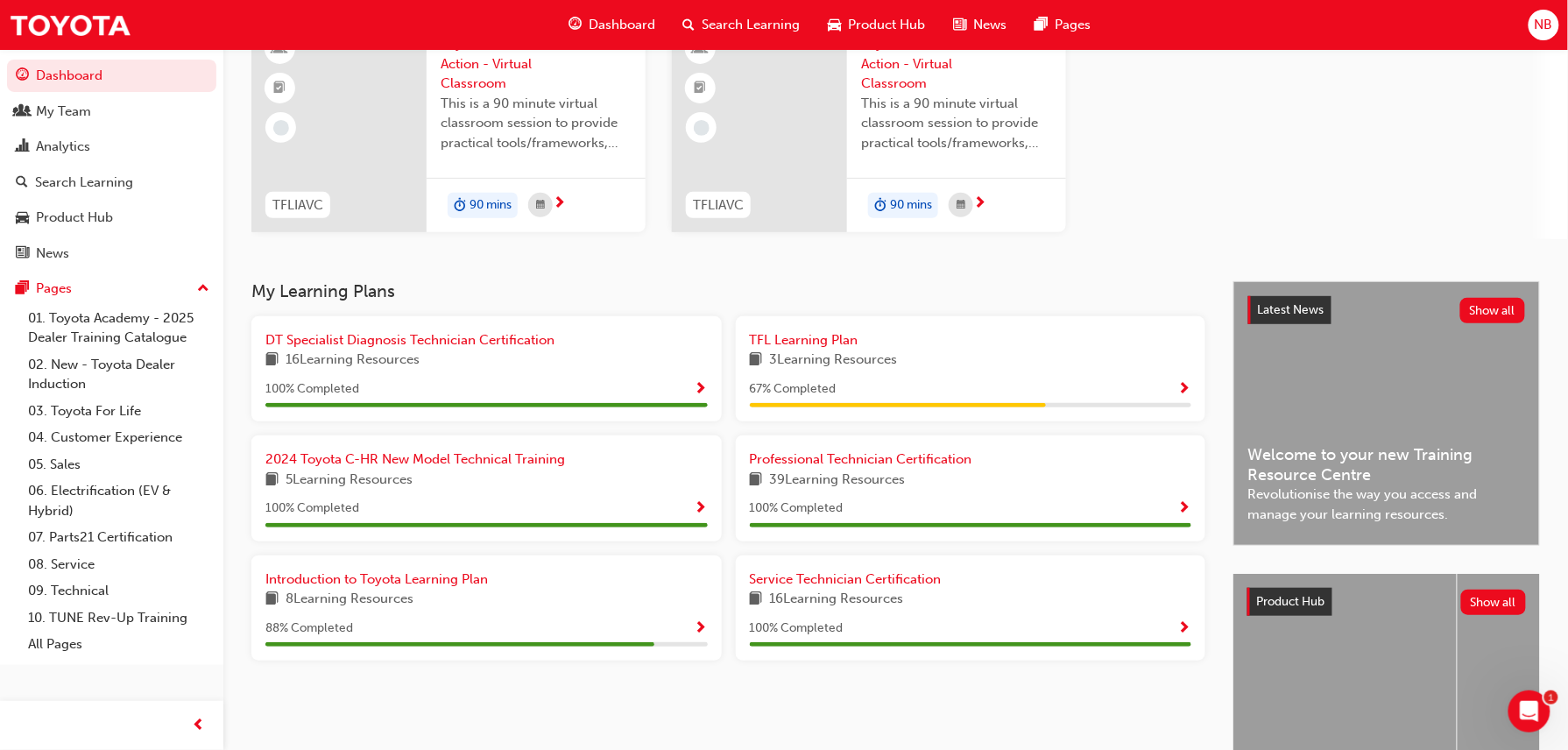 scroll, scrollTop: 233, scrollLeft: 0, axis: vertical 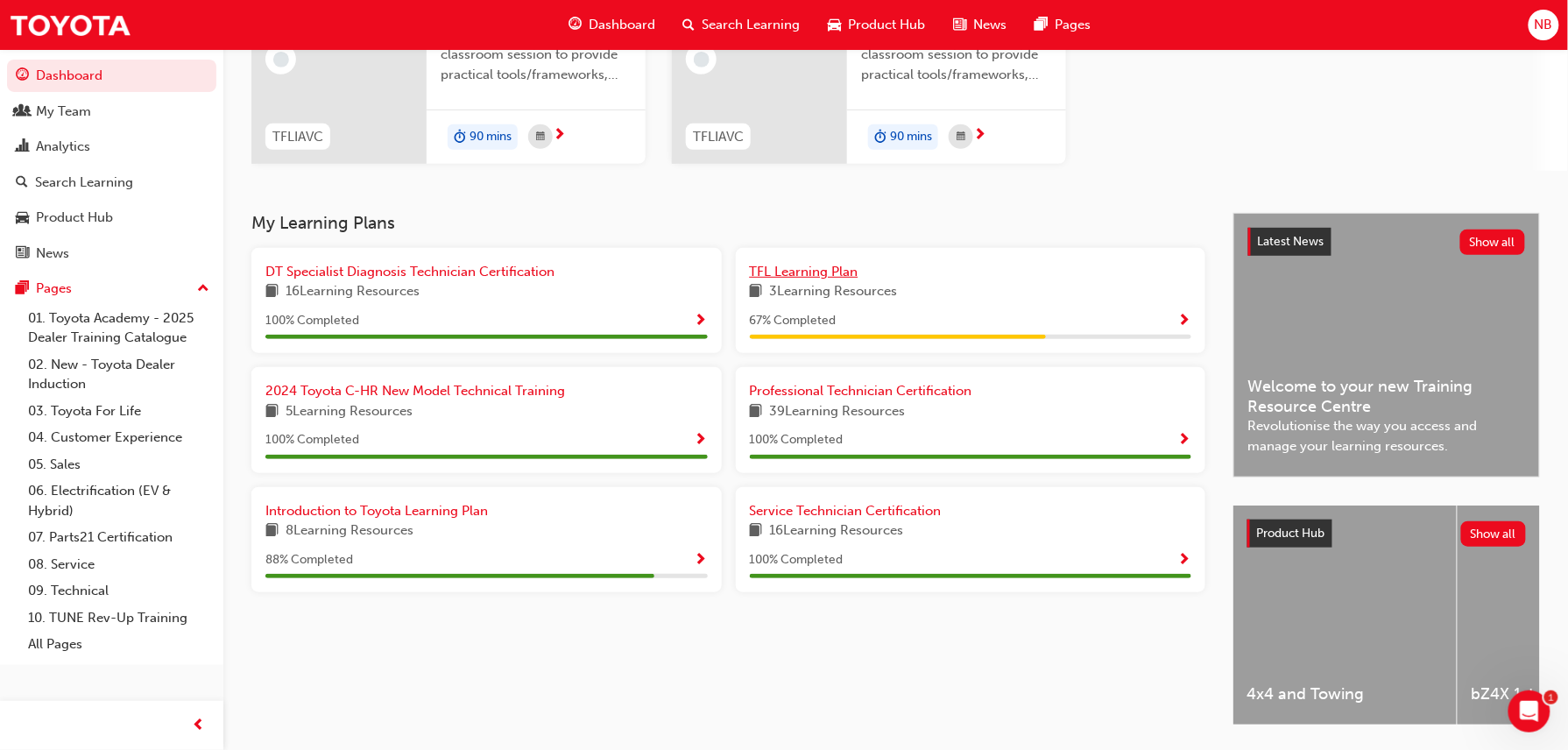 click on "TFL Learning Plan" at bounding box center [971, 272] 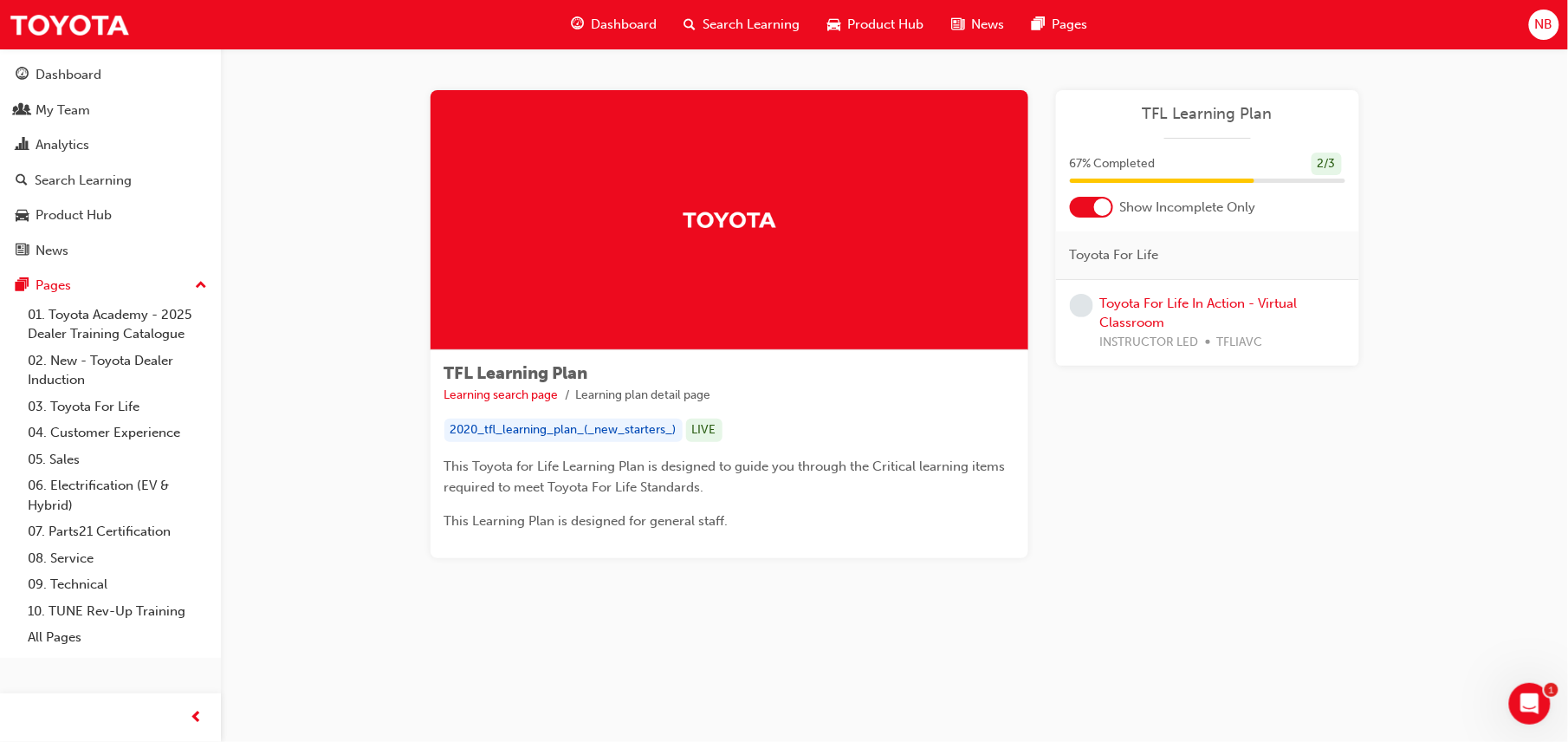 click on "Dashboard Search Learning Product Hub News Pages NB" at bounding box center (784, 24) 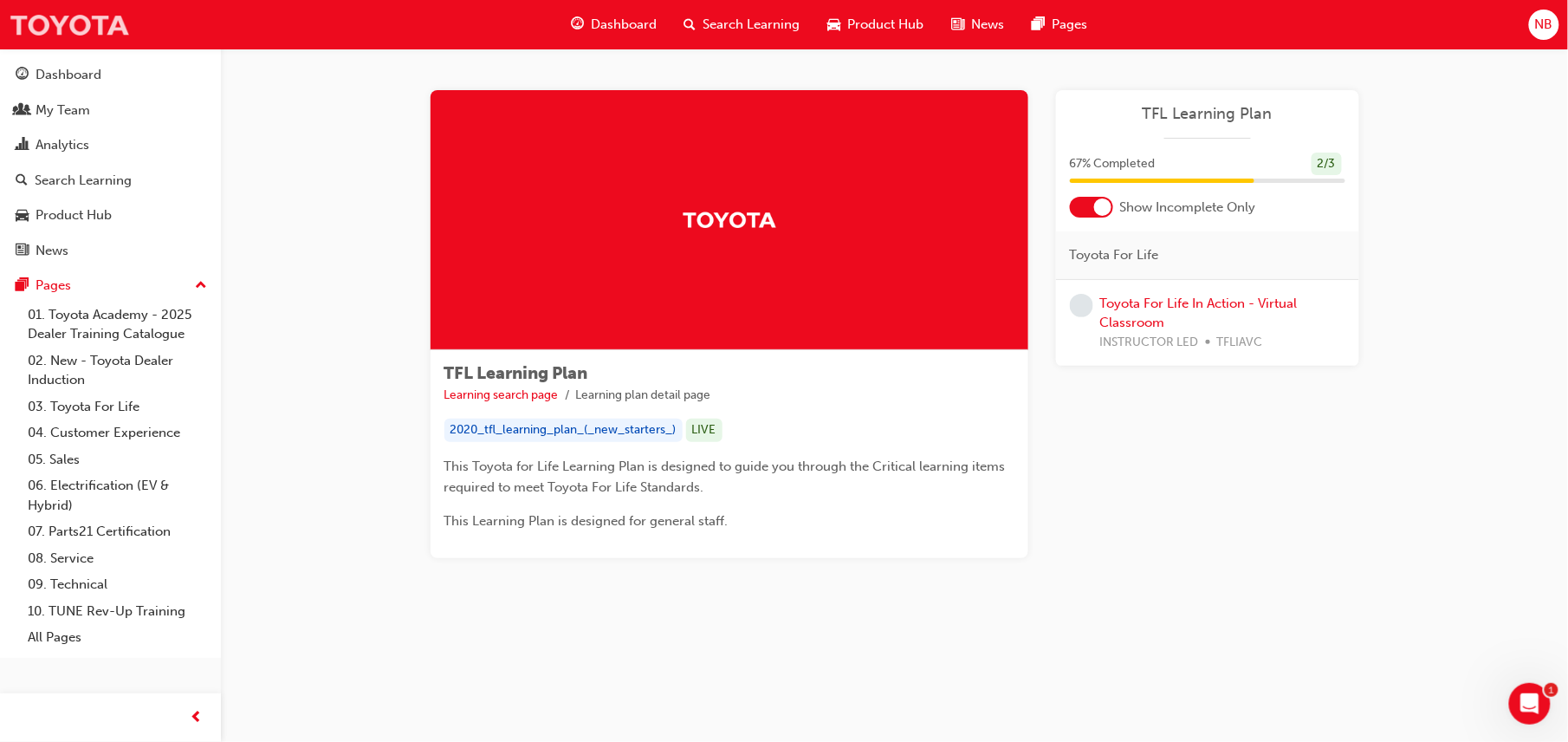 click at bounding box center (69, 24) 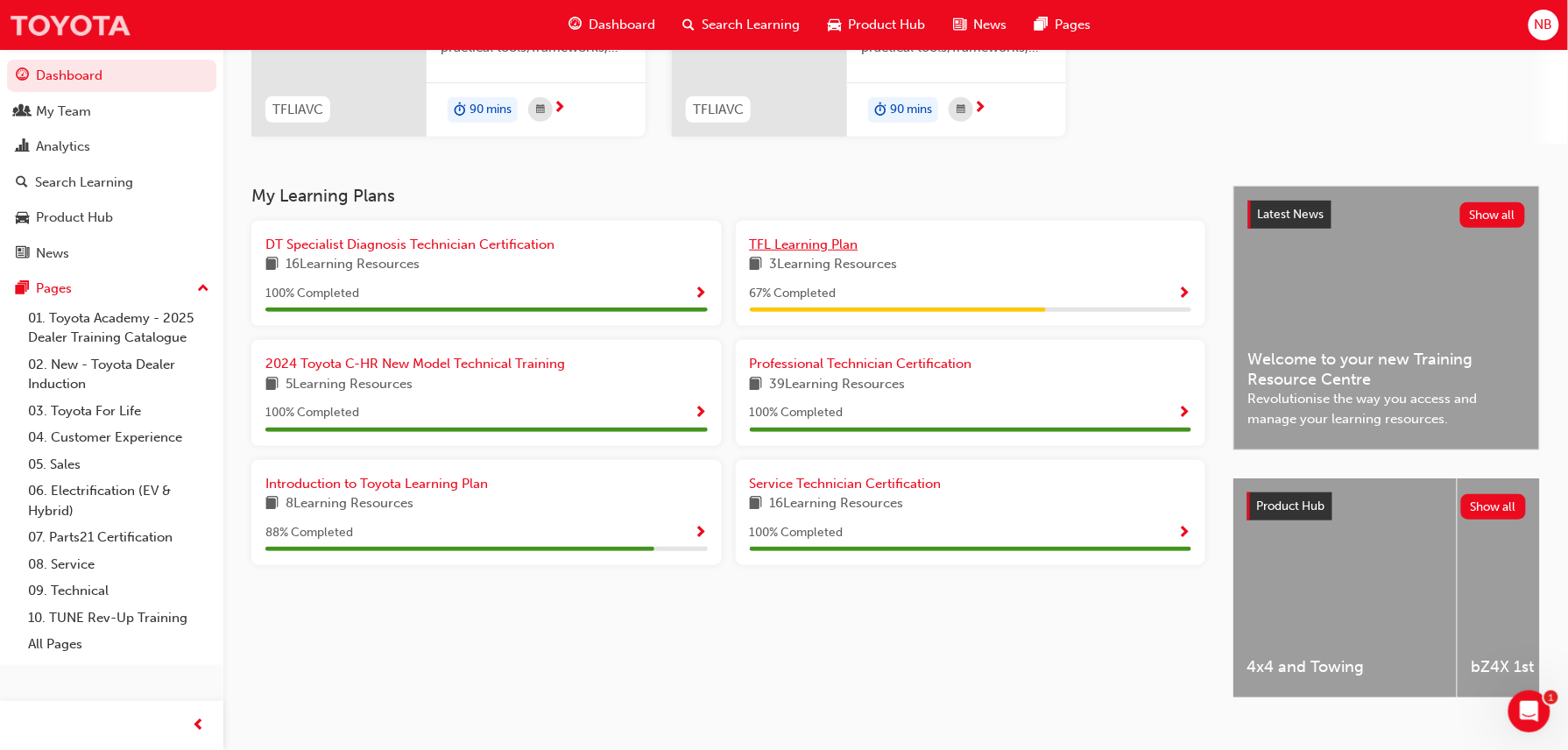 scroll, scrollTop: 291, scrollLeft: 0, axis: vertical 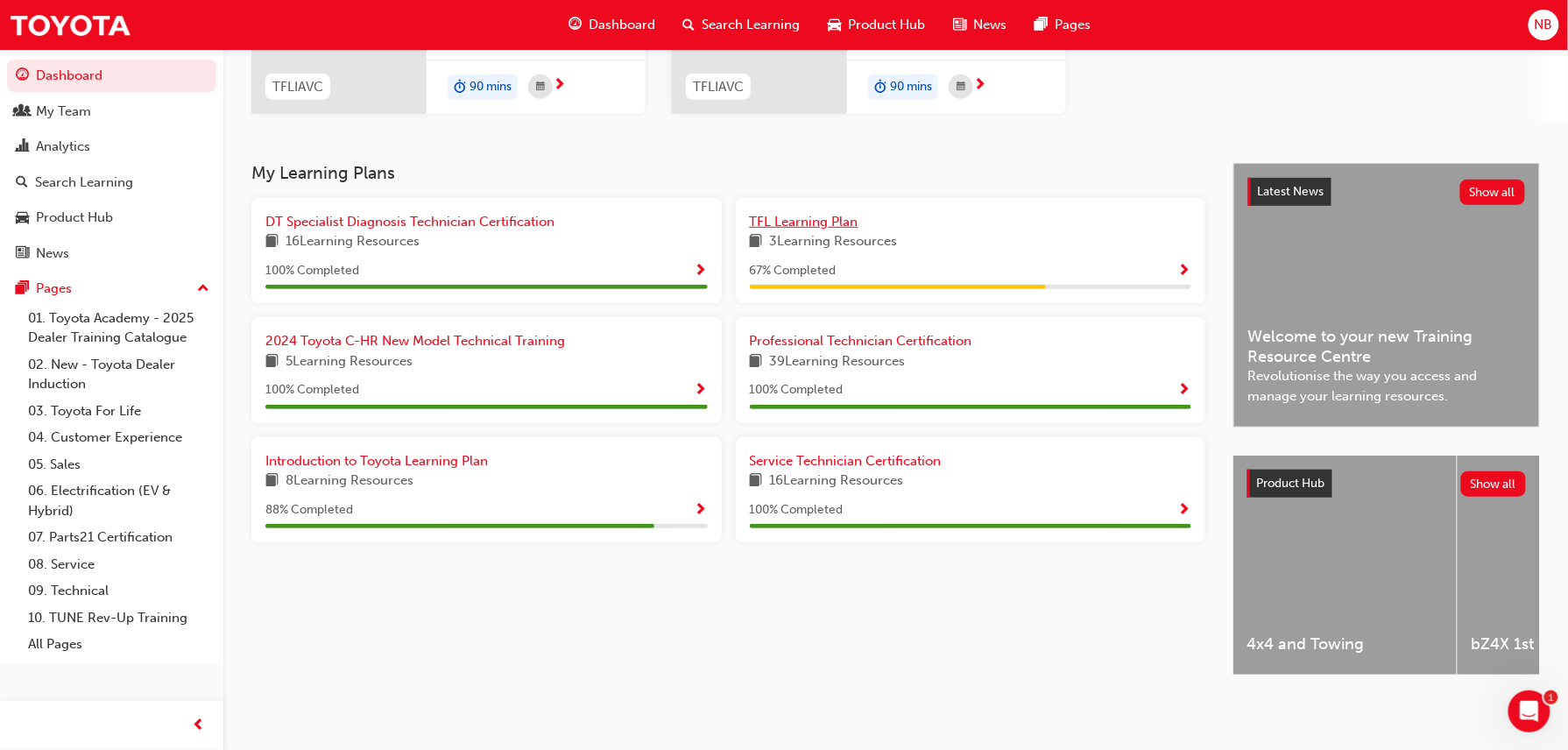 click on "TFL Learning Plan" at bounding box center (804, 222) 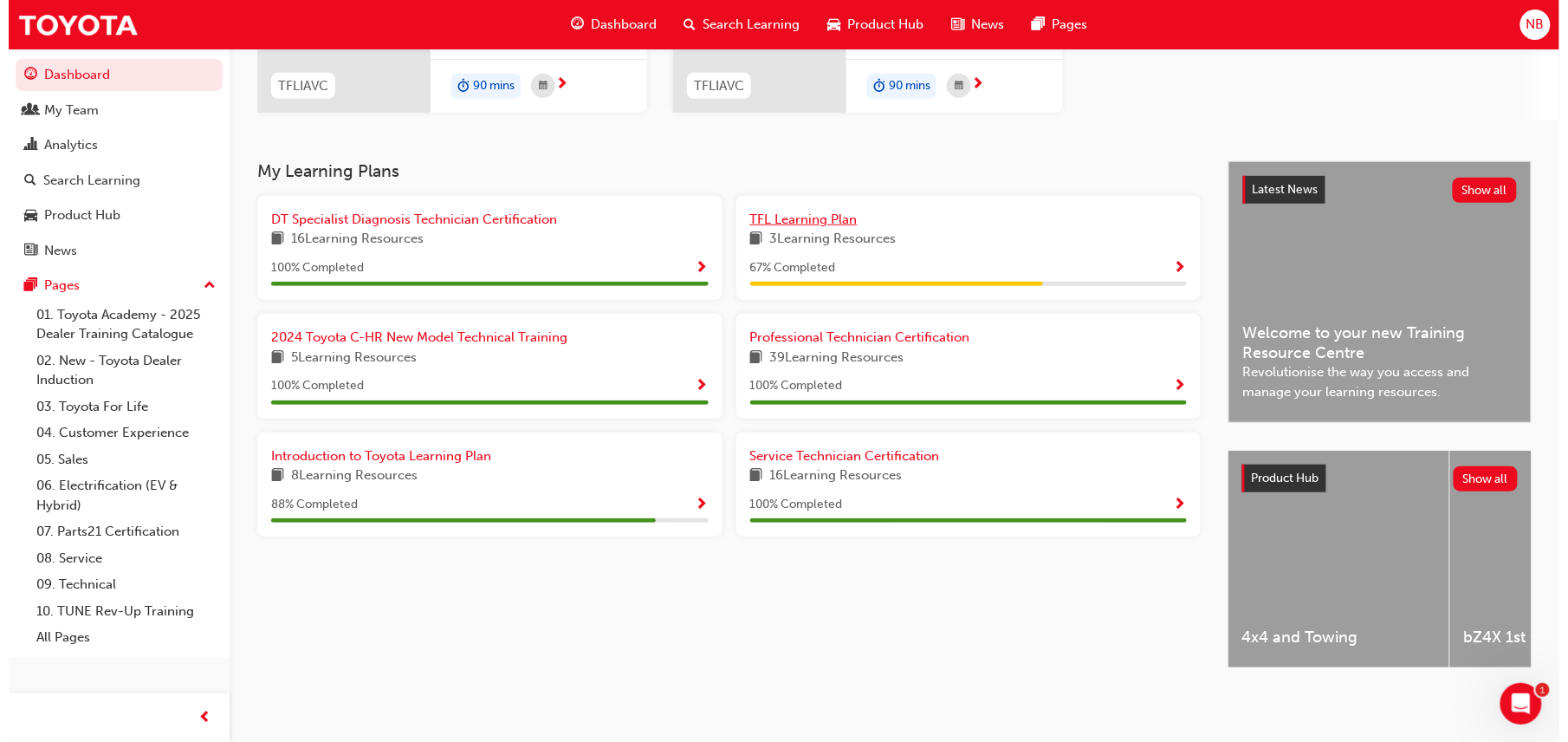 scroll, scrollTop: 0, scrollLeft: 0, axis: both 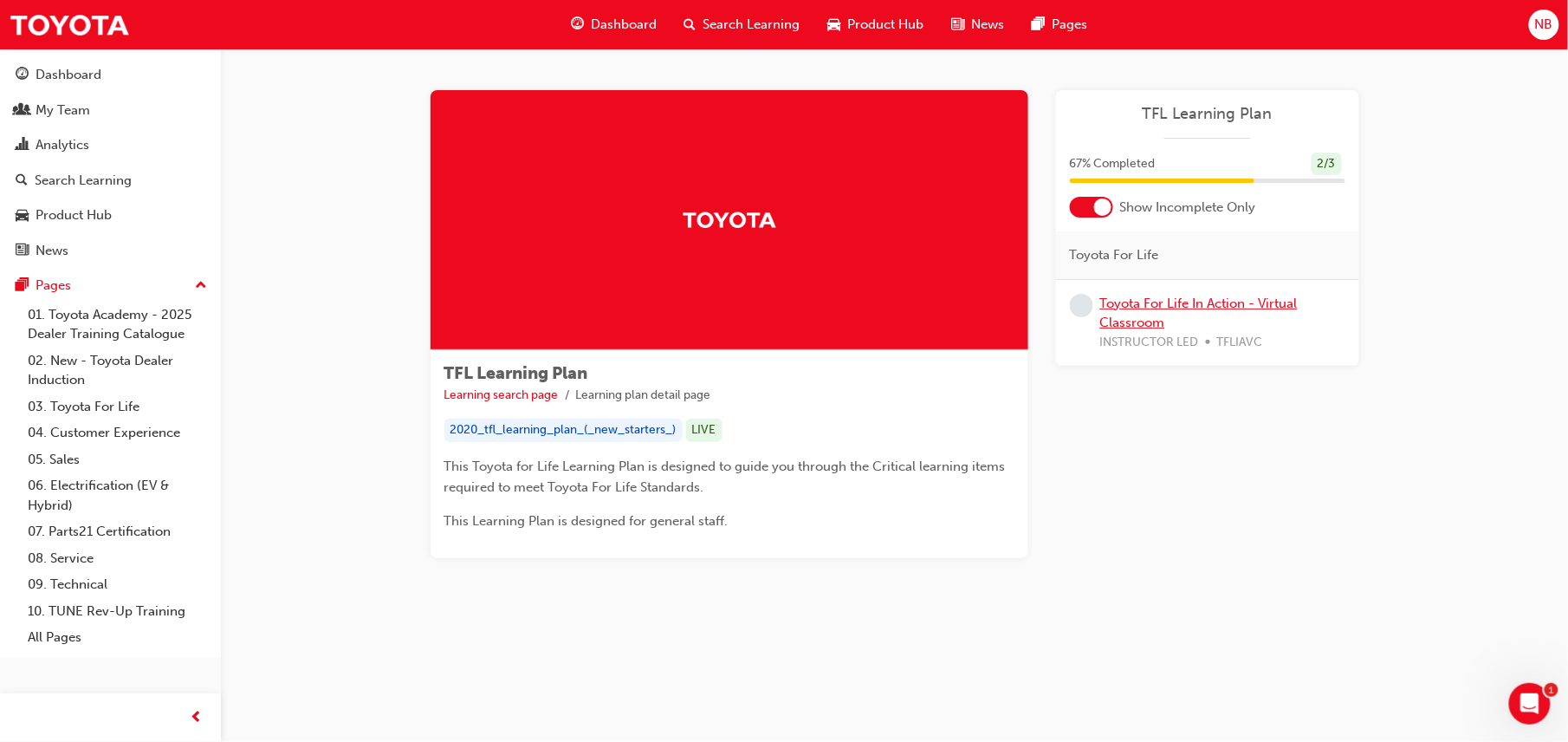 click on "Toyota For Life In Action - Virtual Classroom" at bounding box center (1199, 313) 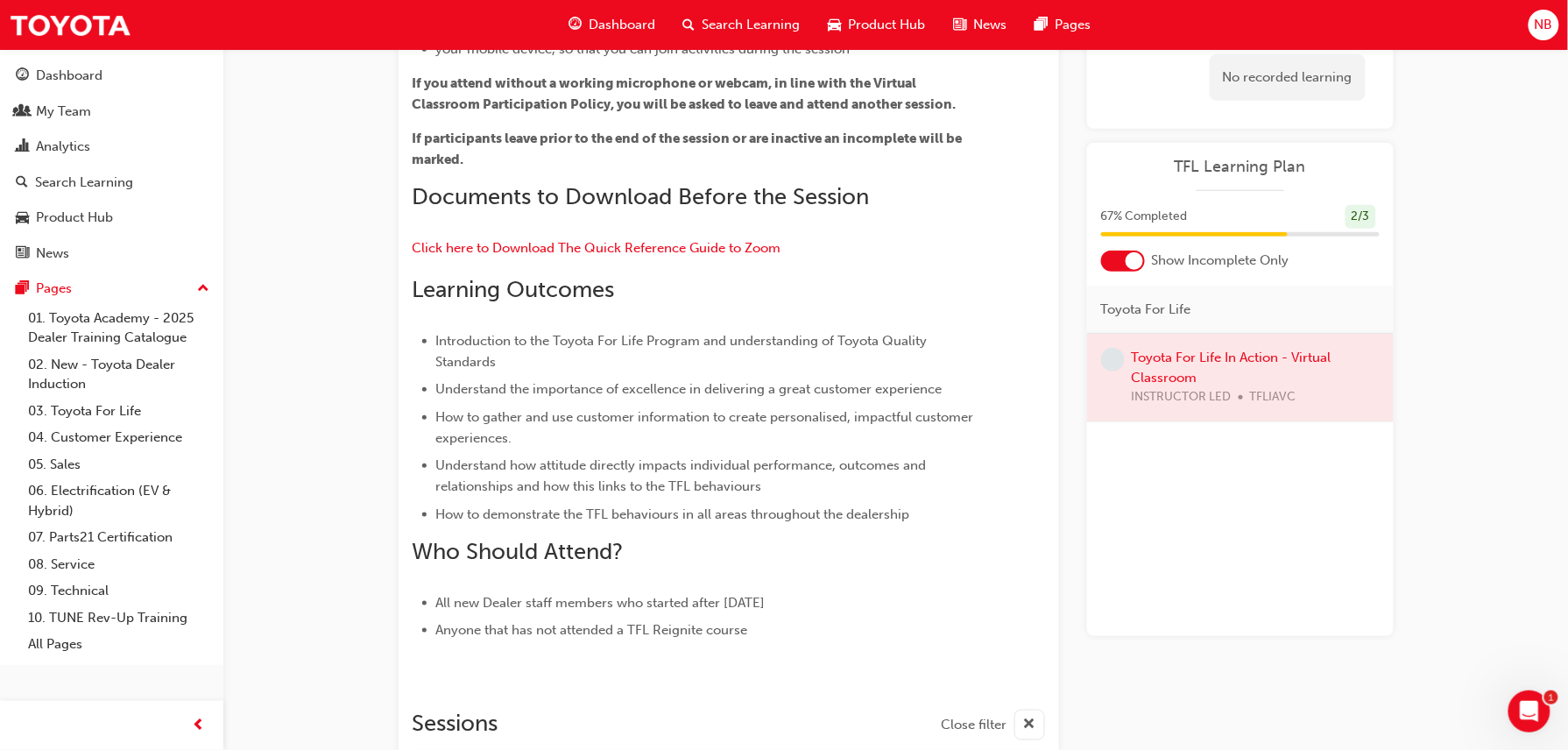 scroll, scrollTop: 0, scrollLeft: 0, axis: both 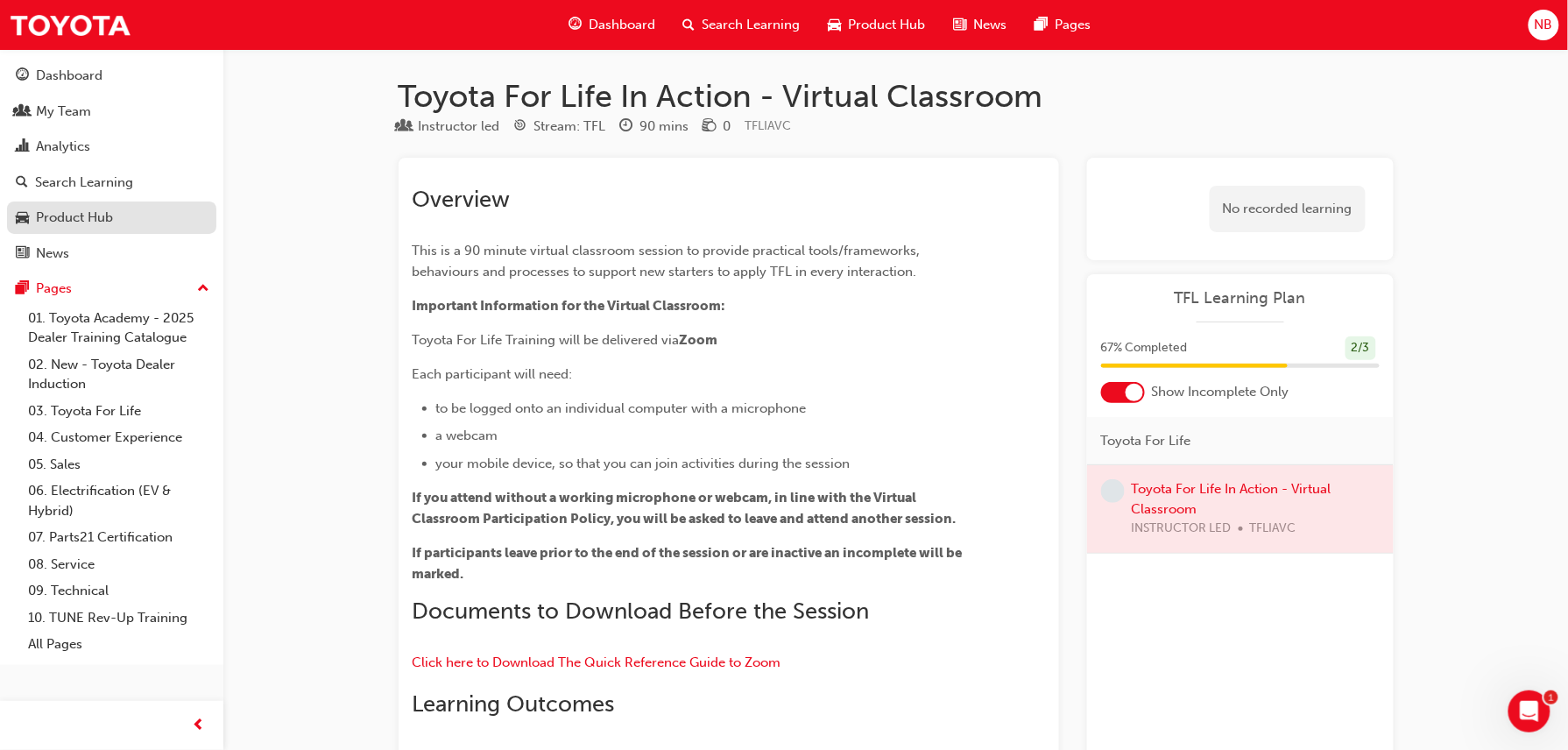 click on "Product Hub" at bounding box center [111, 217] 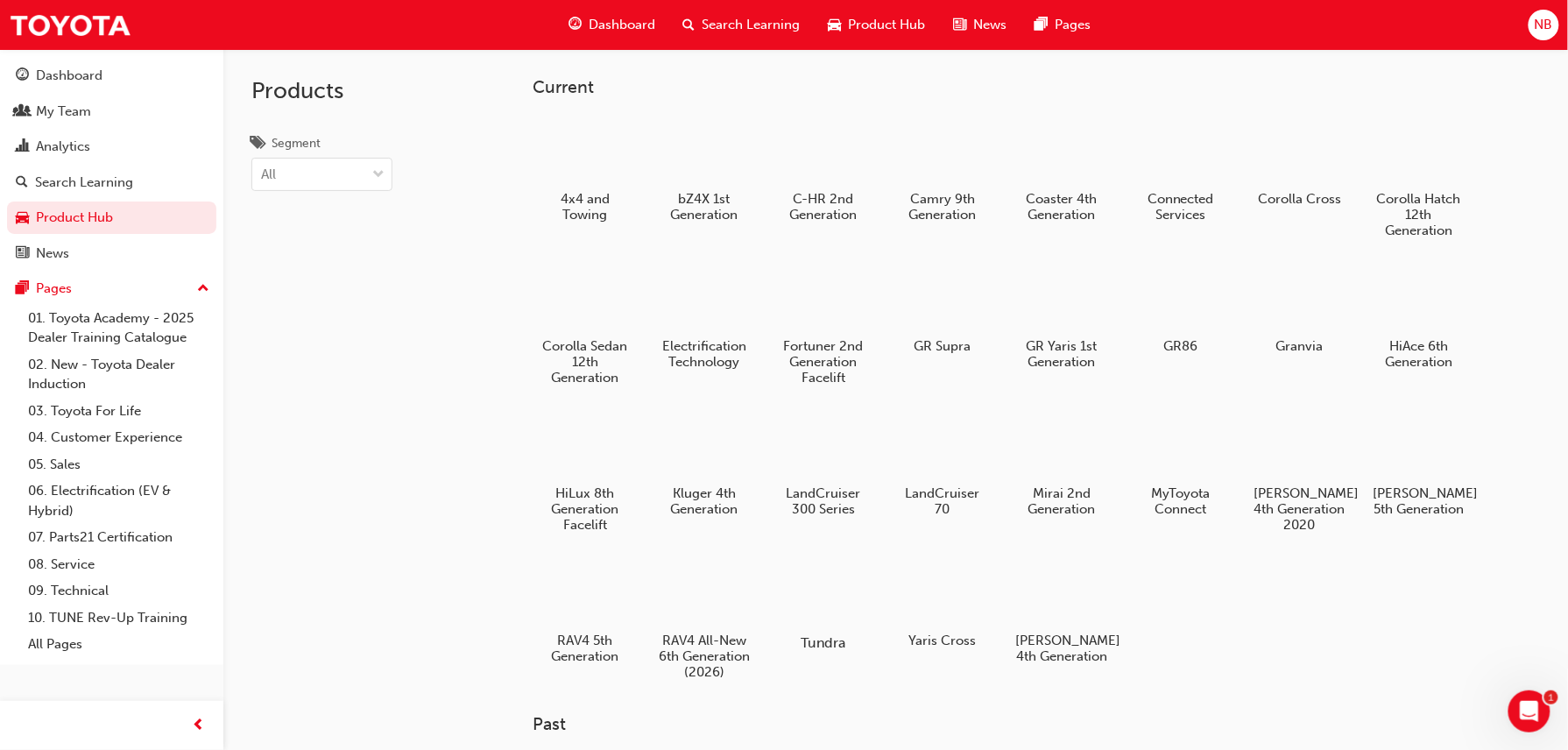 click at bounding box center (823, 591) 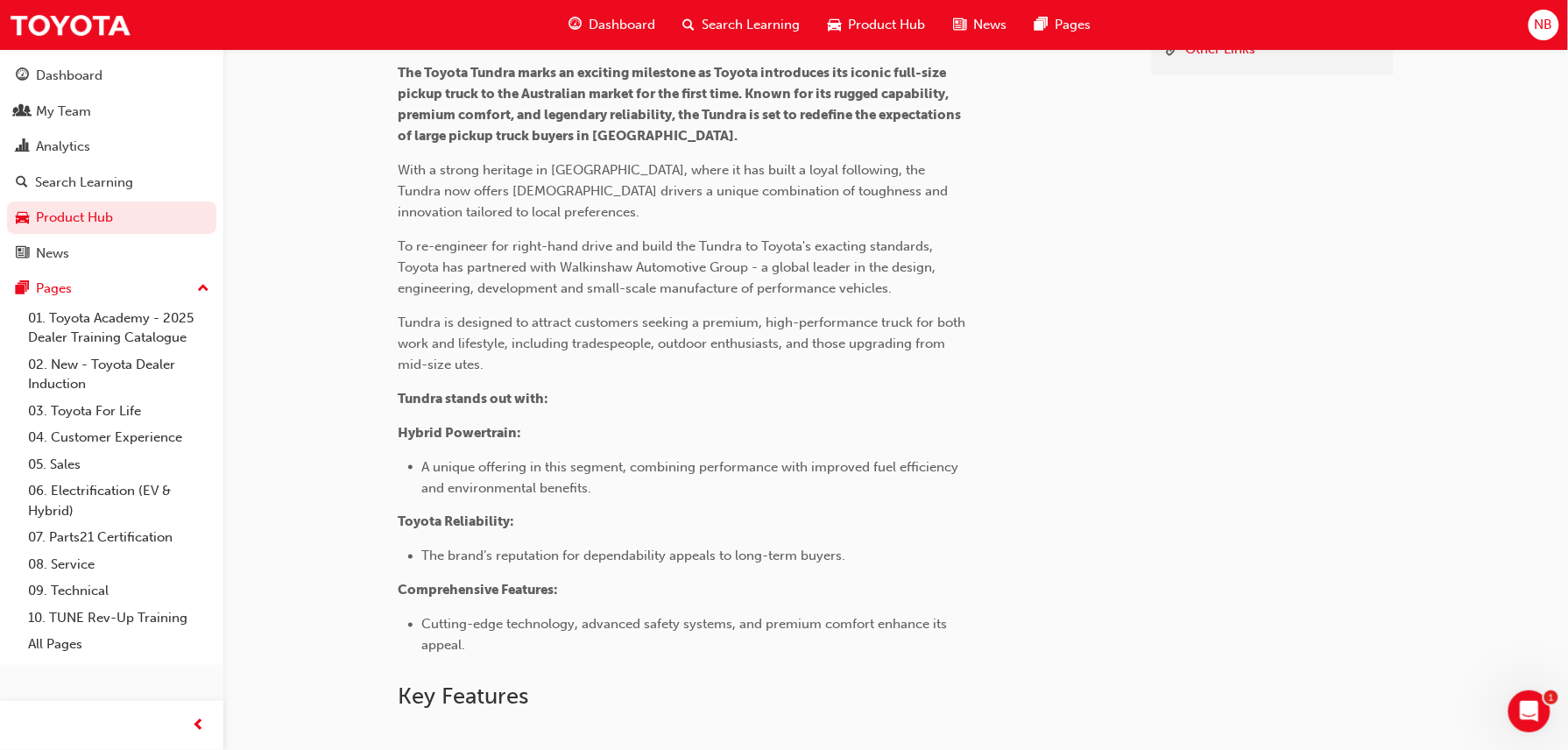 scroll, scrollTop: 295, scrollLeft: 0, axis: vertical 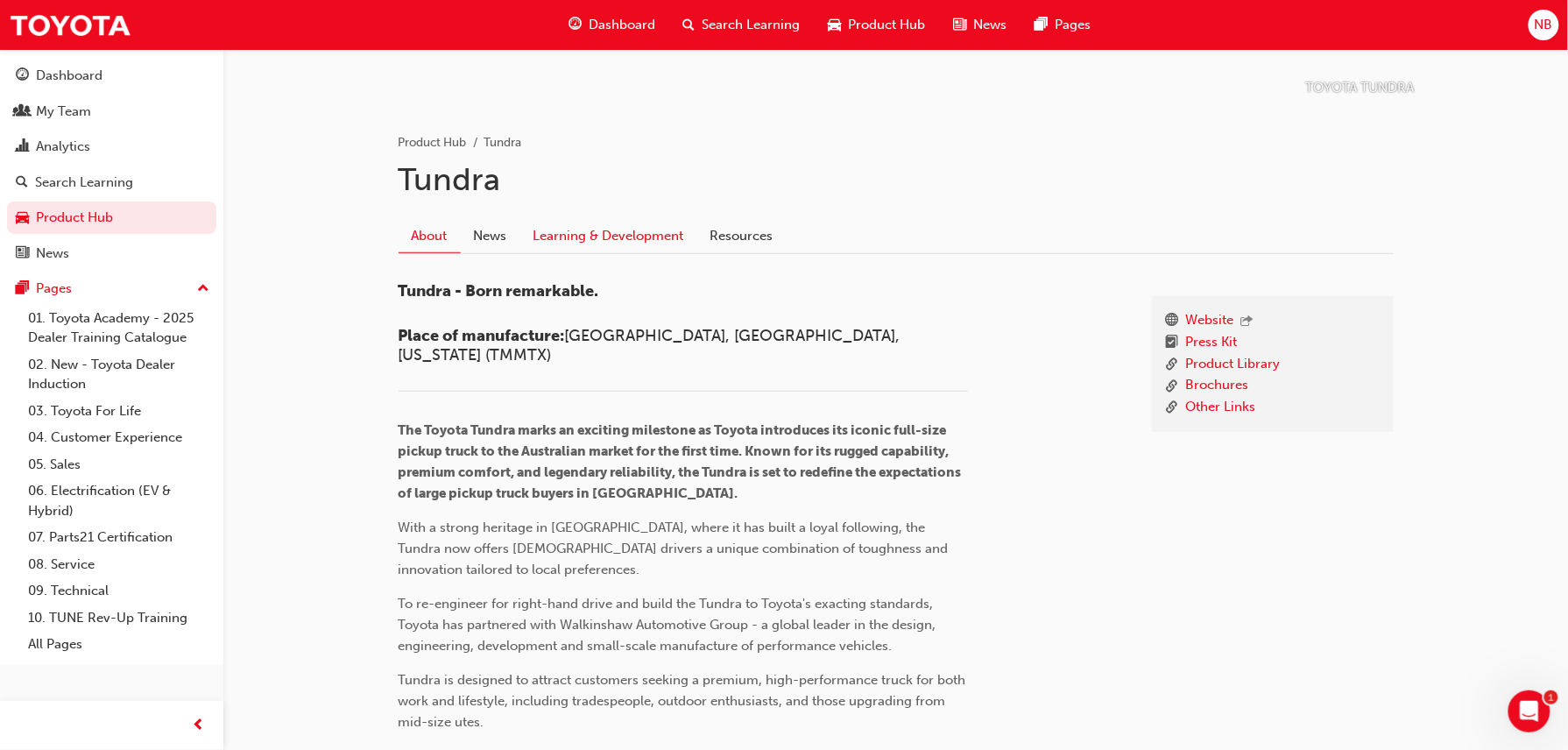 click on "Learning & Development" at bounding box center (609, 236) 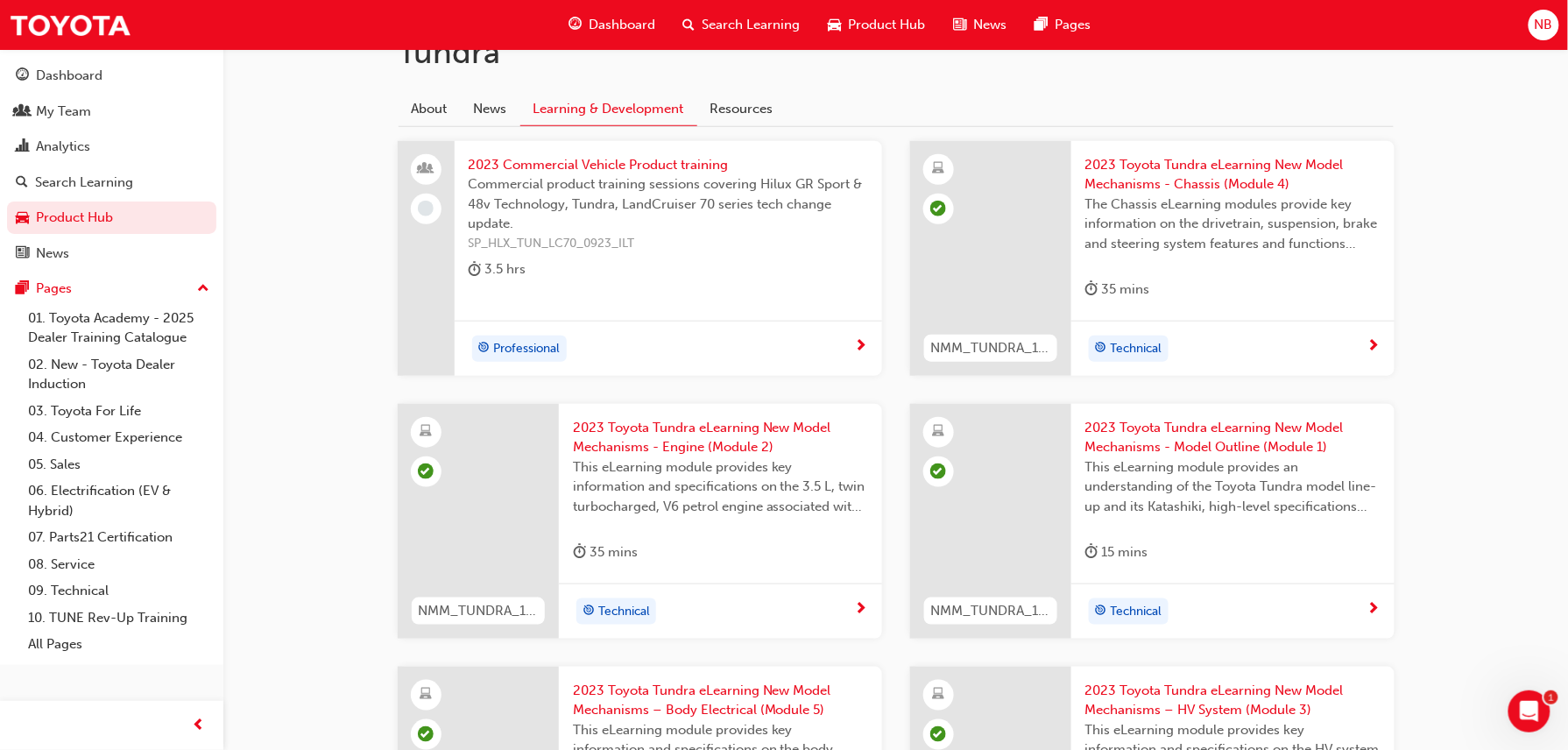 scroll, scrollTop: 467, scrollLeft: 0, axis: vertical 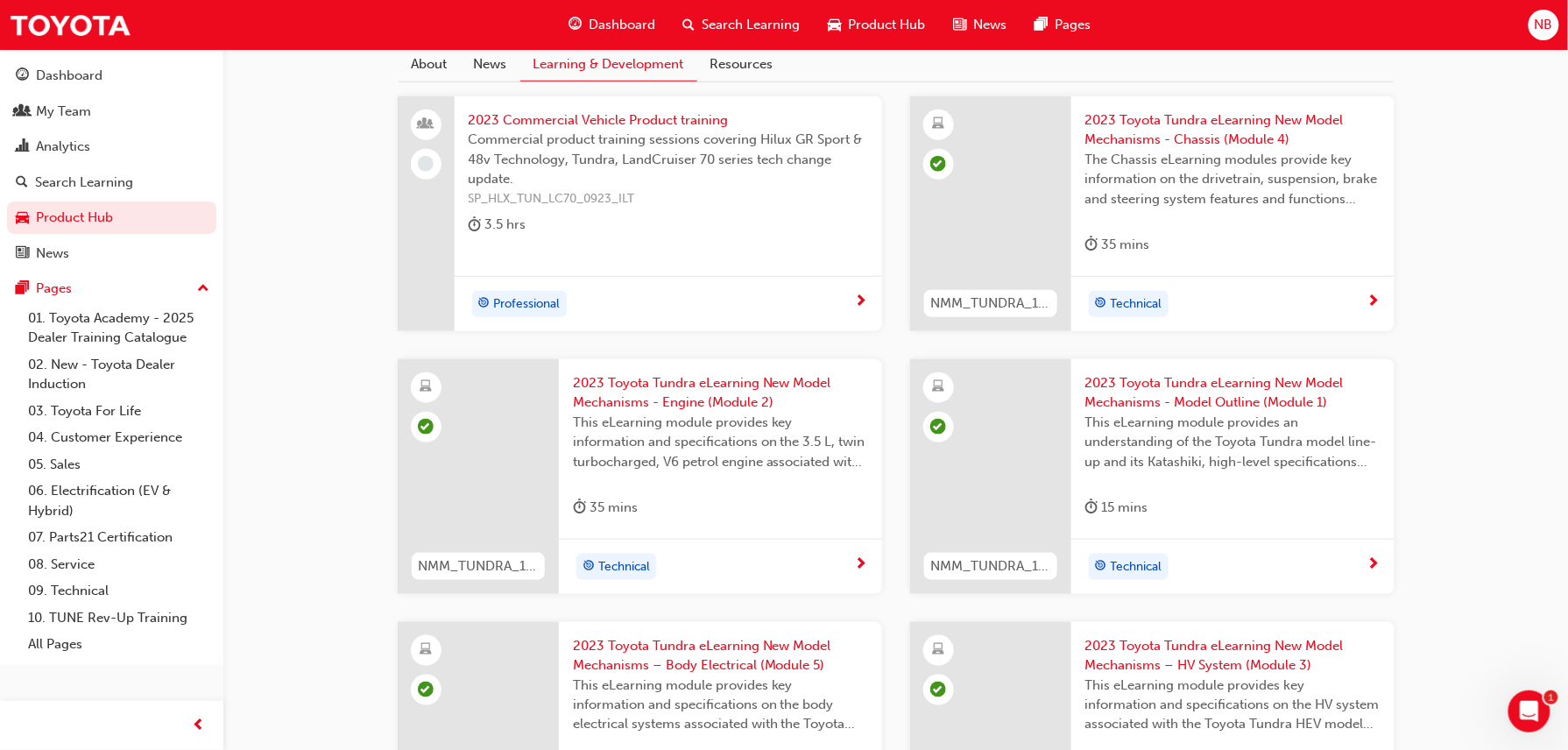 click on "2023 Commercial Vehicle Product training" at bounding box center (668, 120) 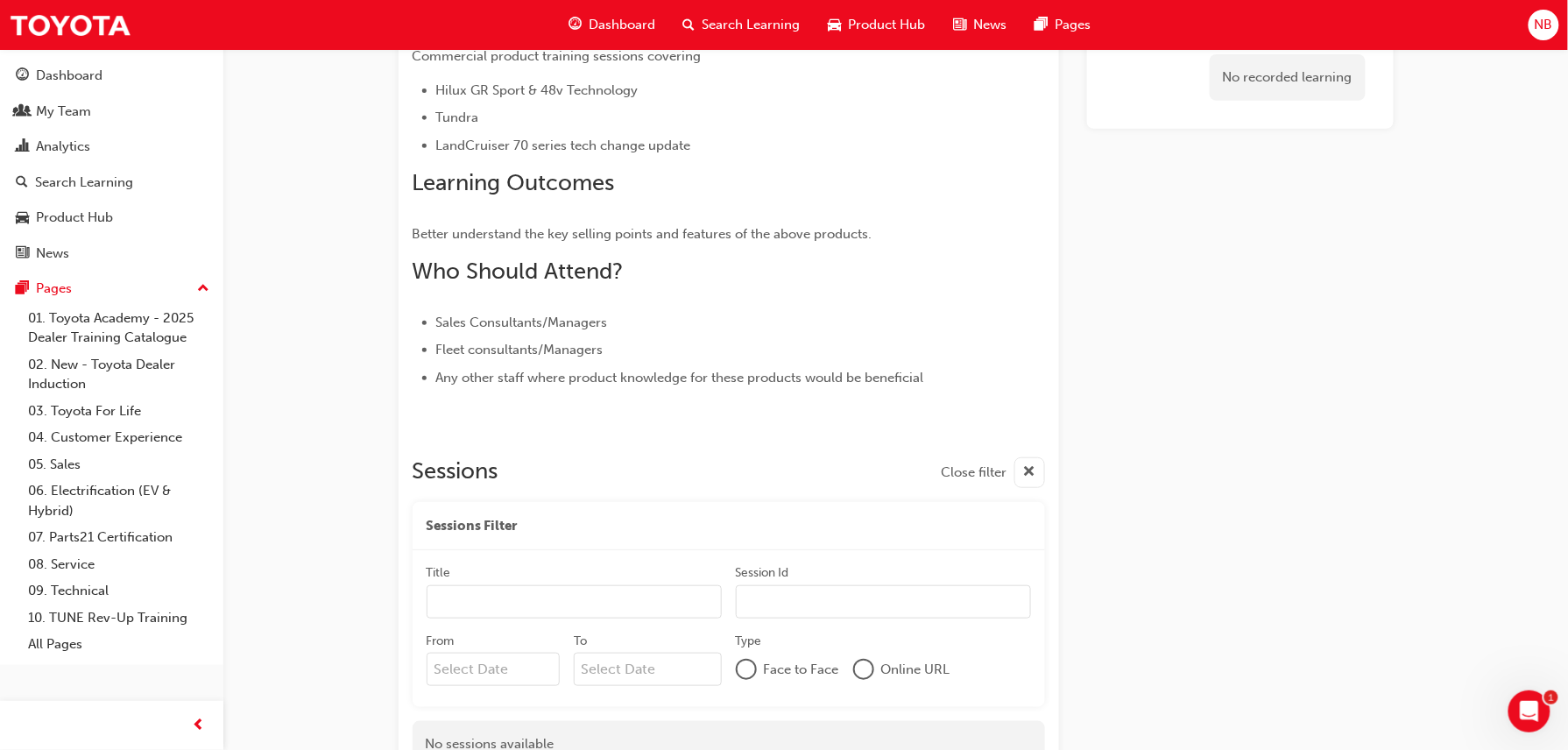 scroll, scrollTop: 0, scrollLeft: 0, axis: both 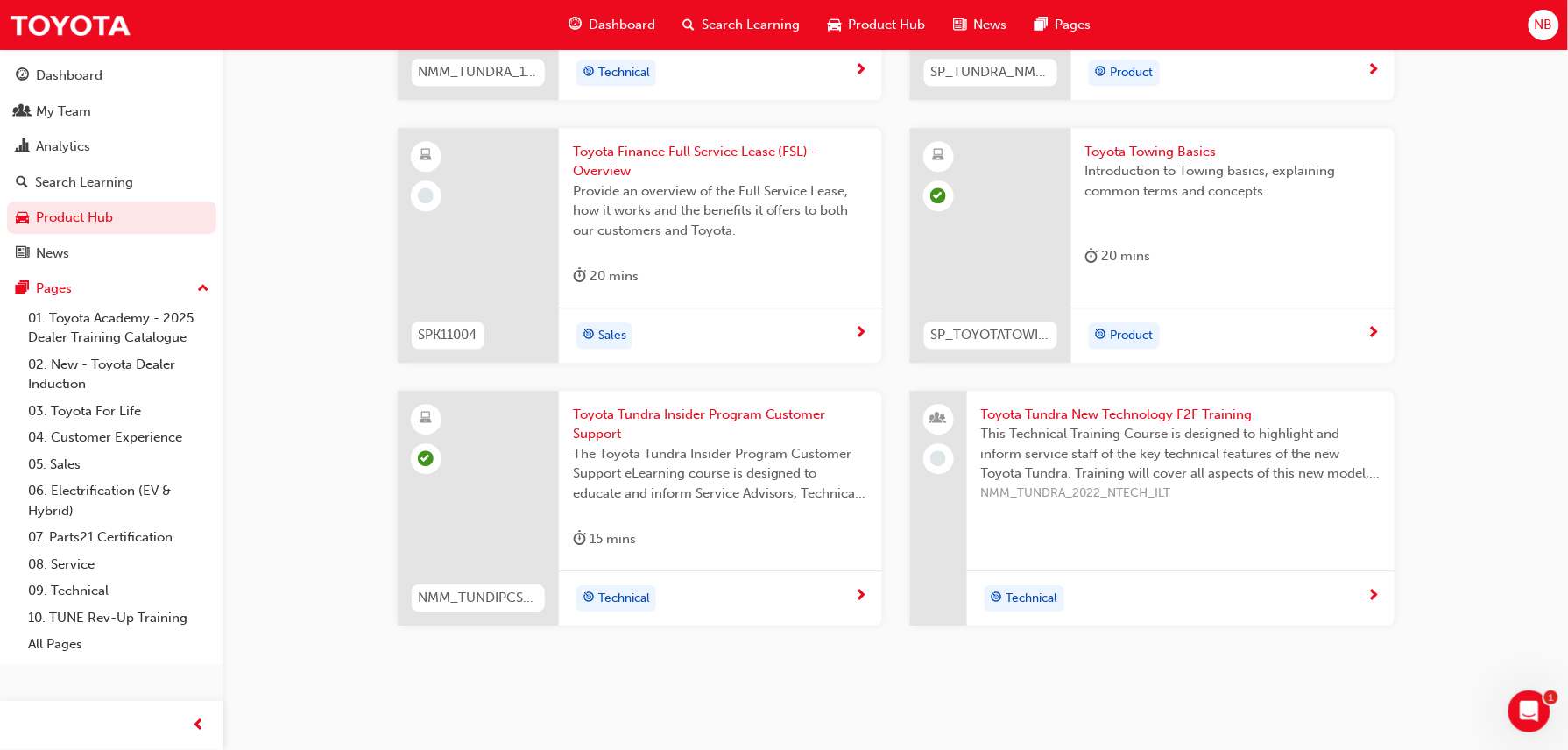 click on "Toyota Tundra New Technology F2F Training" at bounding box center [1181, 414] 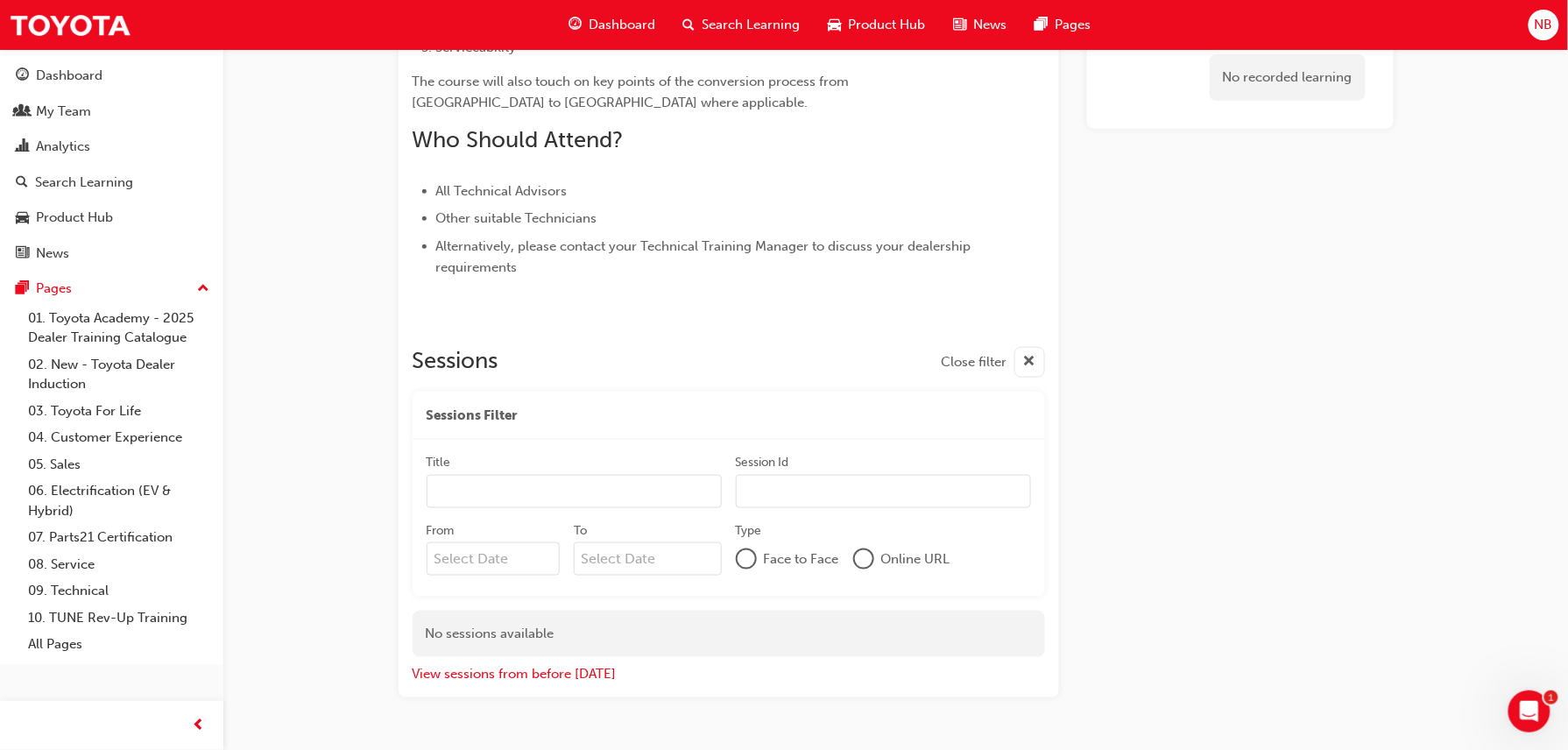 scroll, scrollTop: 505, scrollLeft: 0, axis: vertical 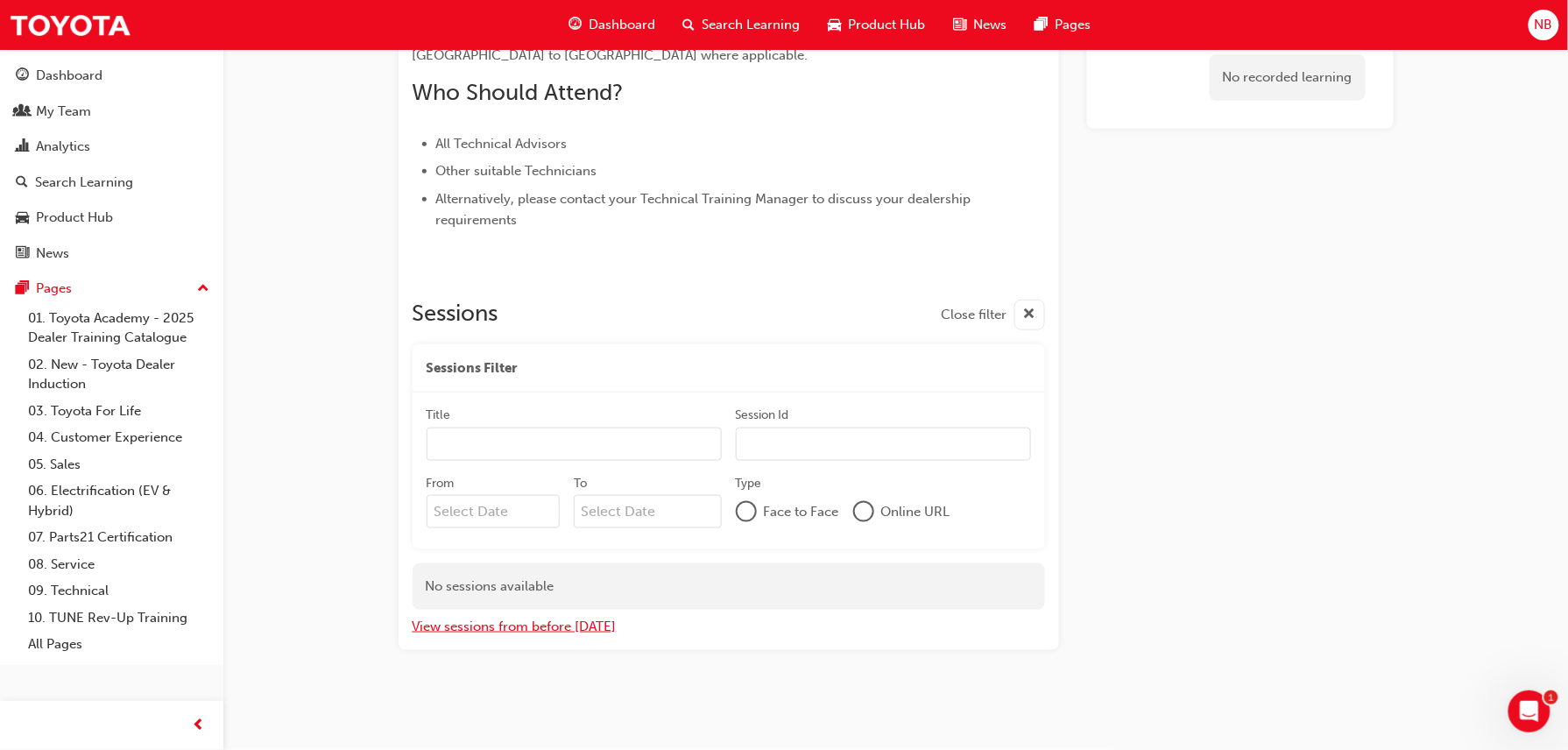 click on "View sessions from before [DATE]" at bounding box center [514, 626] 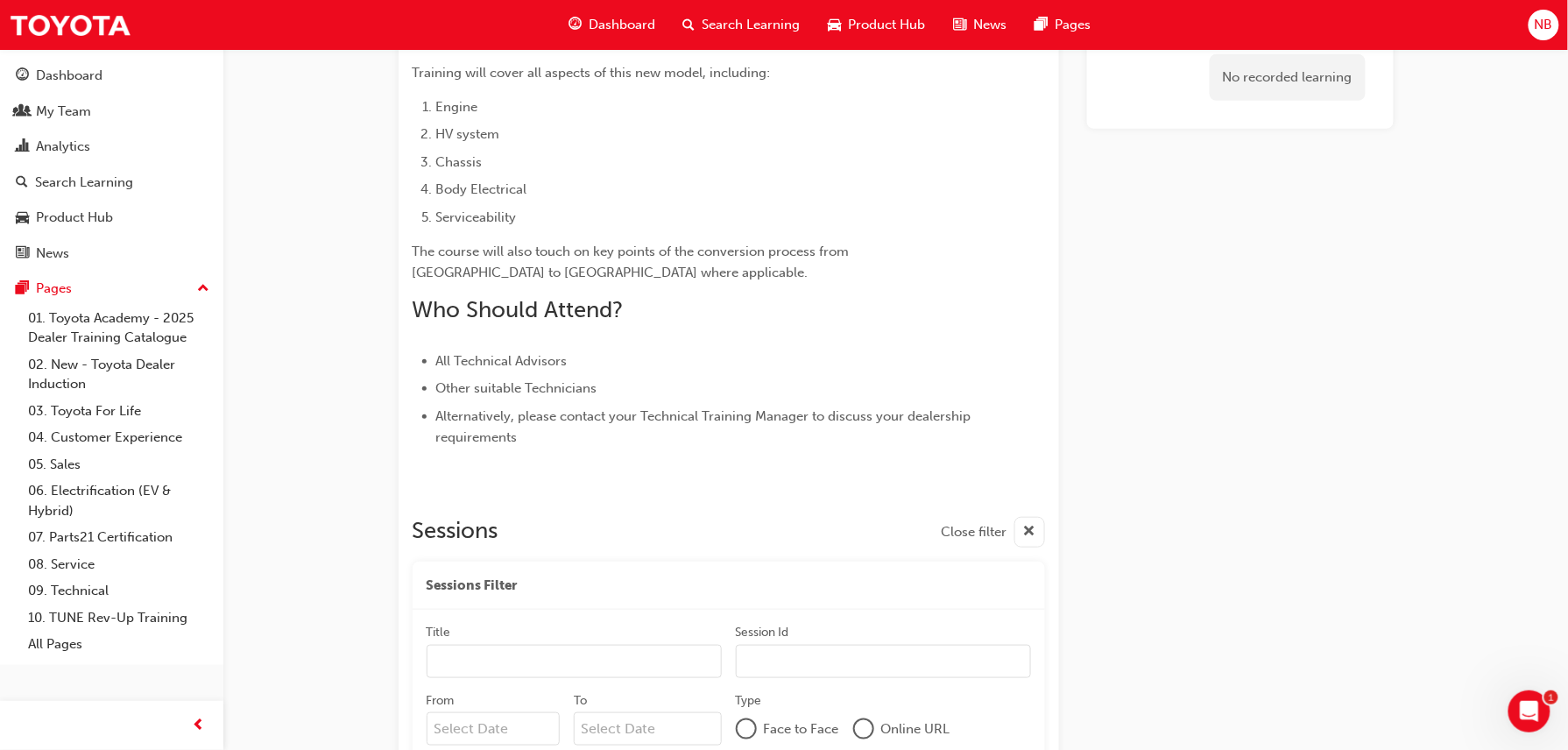 scroll, scrollTop: 271, scrollLeft: 0, axis: vertical 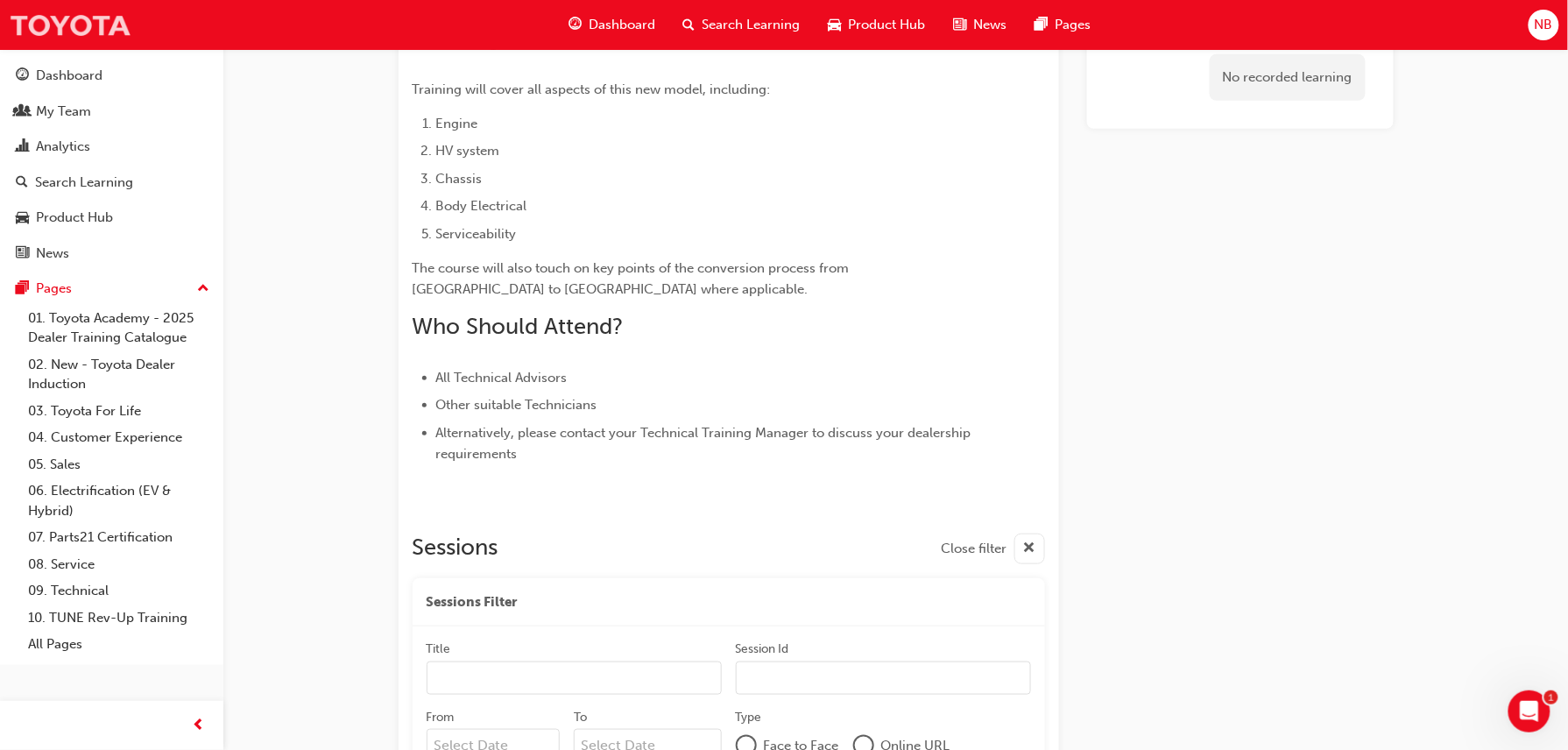 click at bounding box center [70, 25] 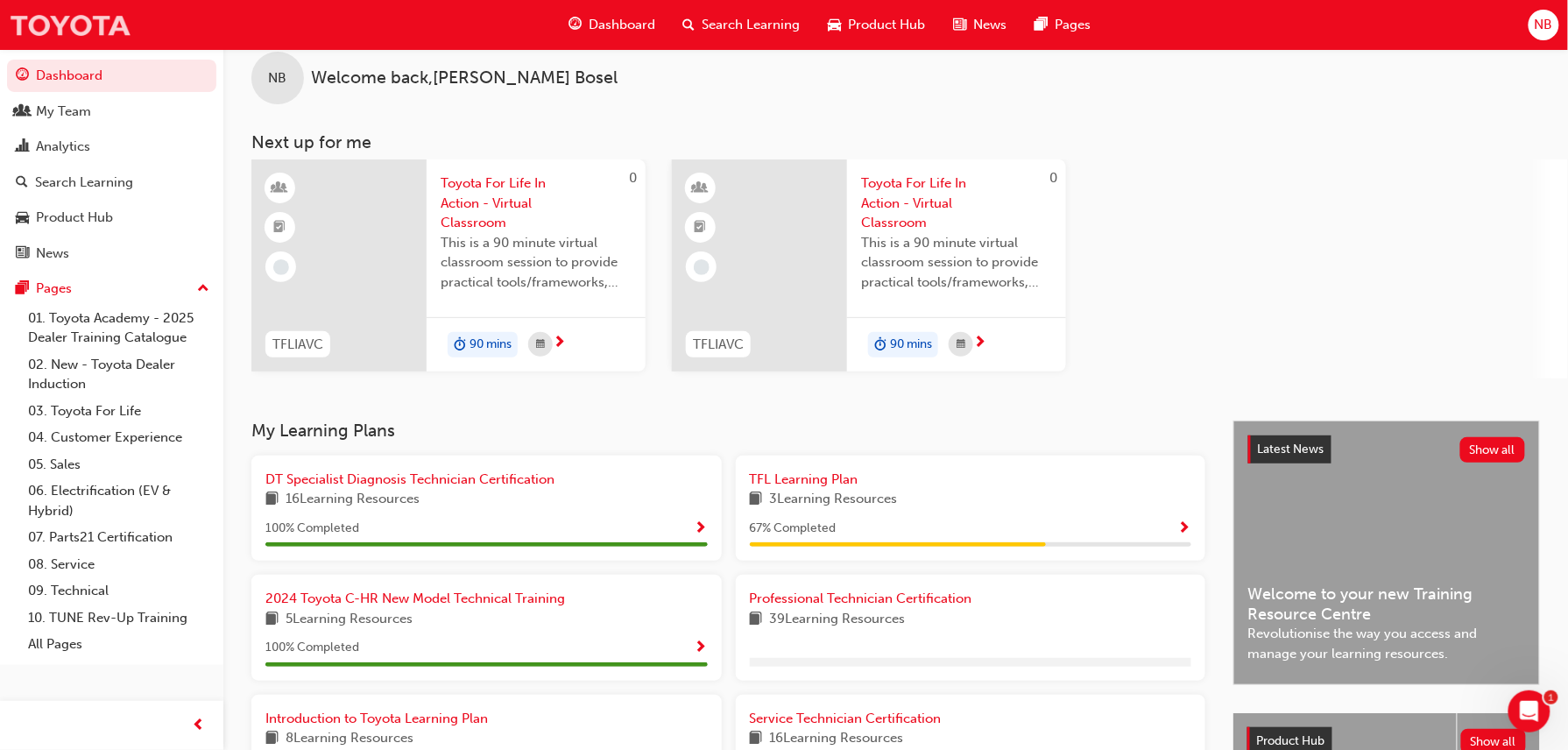scroll, scrollTop: 0, scrollLeft: 0, axis: both 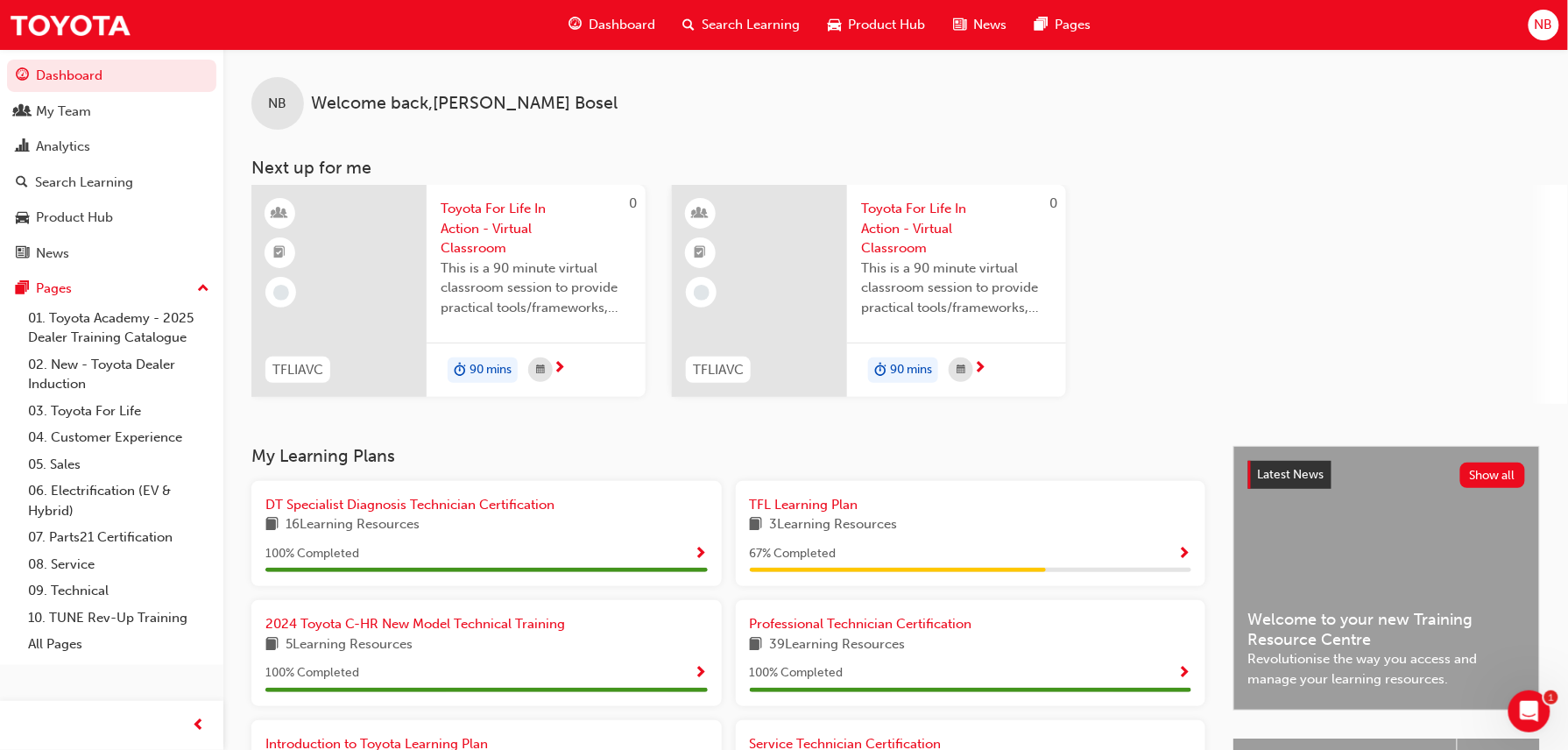 click on "Dashboard My Team Analytics Search Learning Product Hub News Pages" at bounding box center [111, 164] 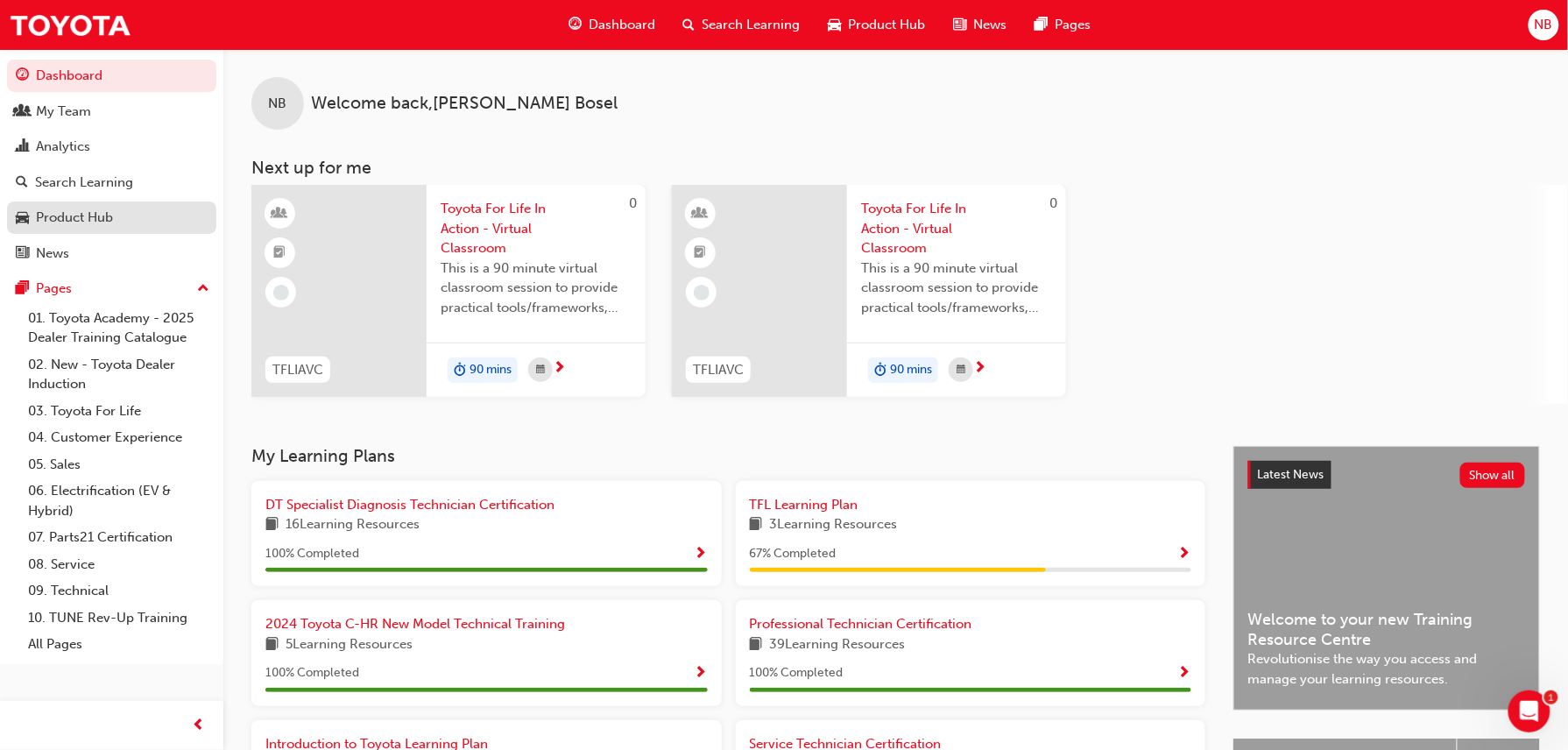click on "Product Hub" at bounding box center (111, 217) 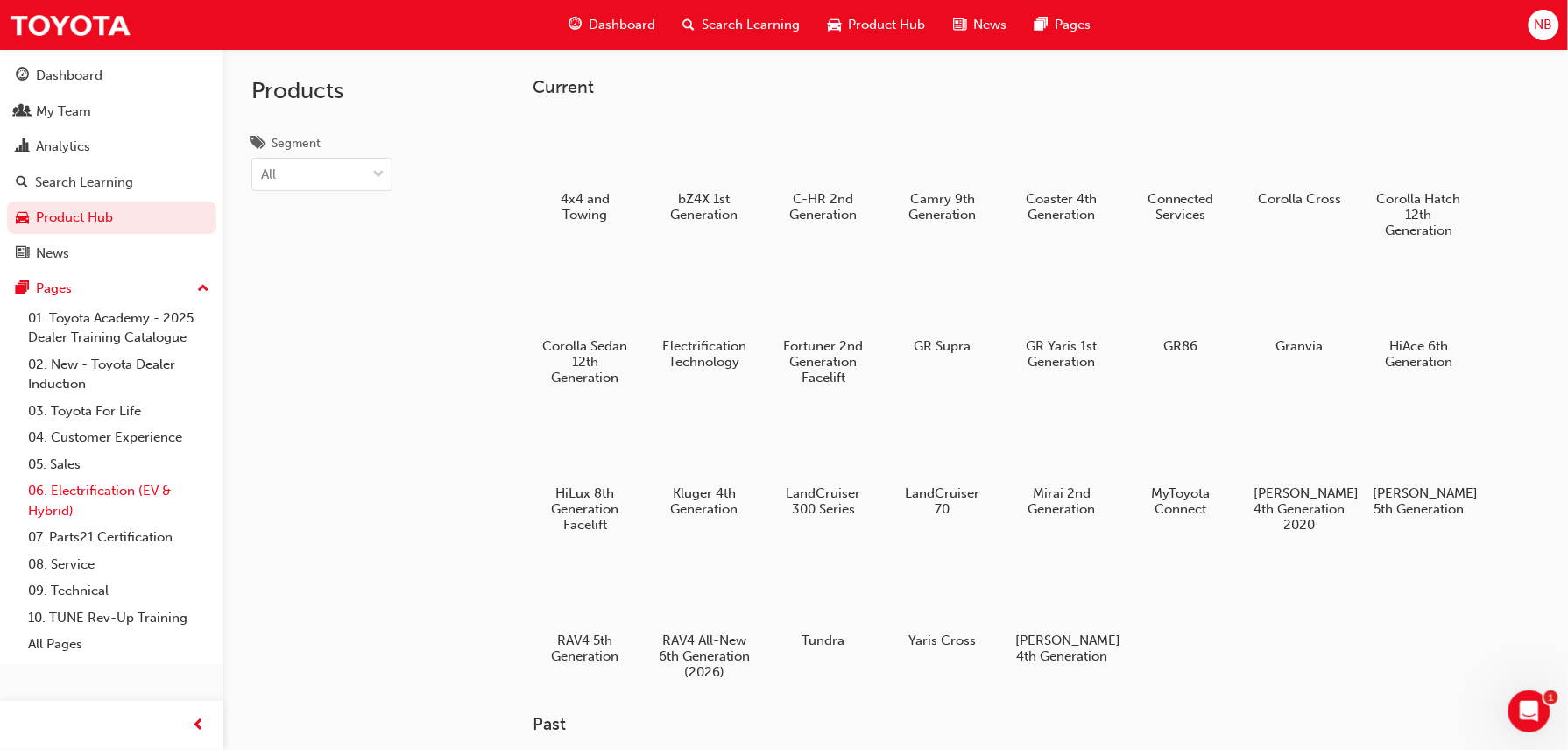 click on "06. Electrification (EV & Hybrid)" at bounding box center [118, 500] 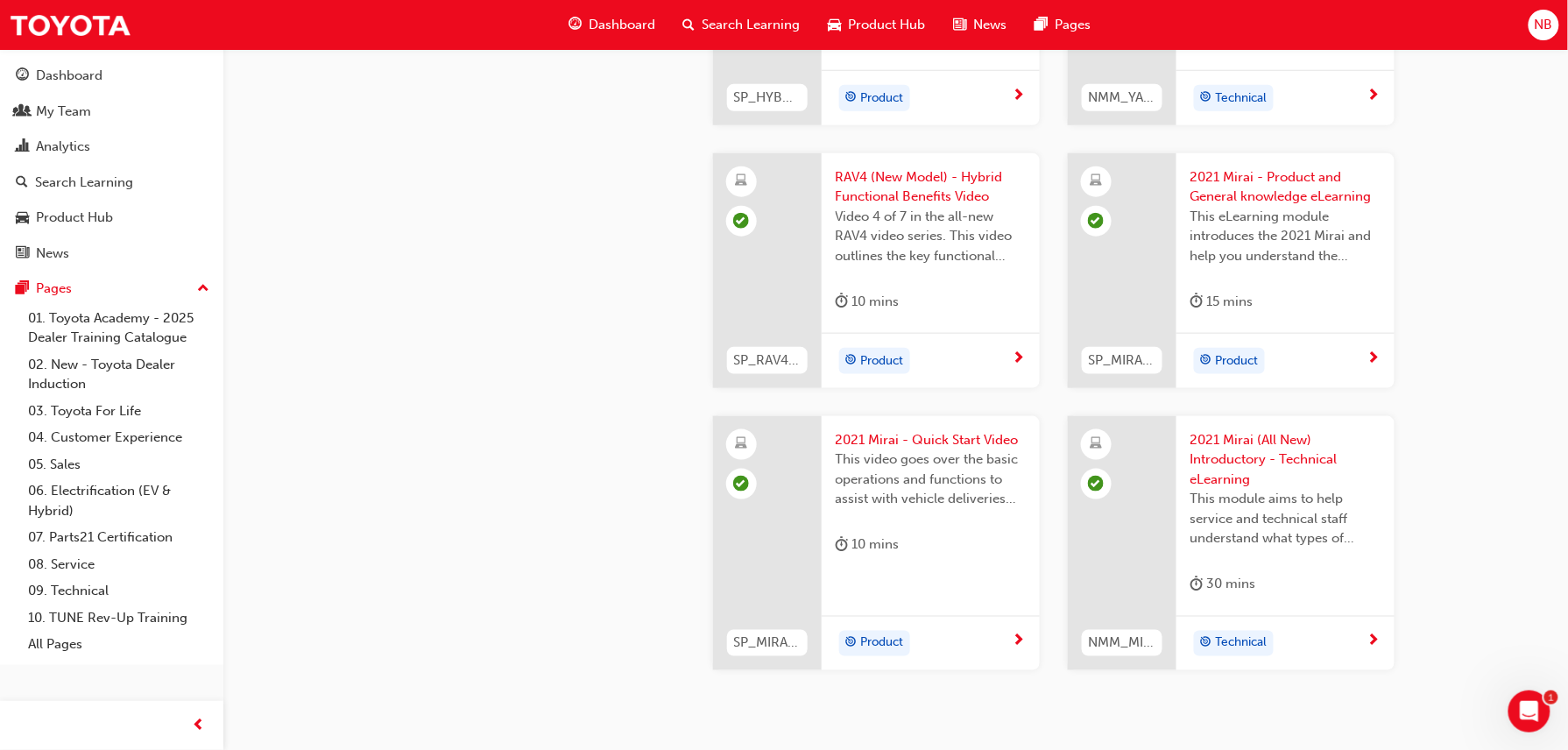 scroll, scrollTop: 2986, scrollLeft: 0, axis: vertical 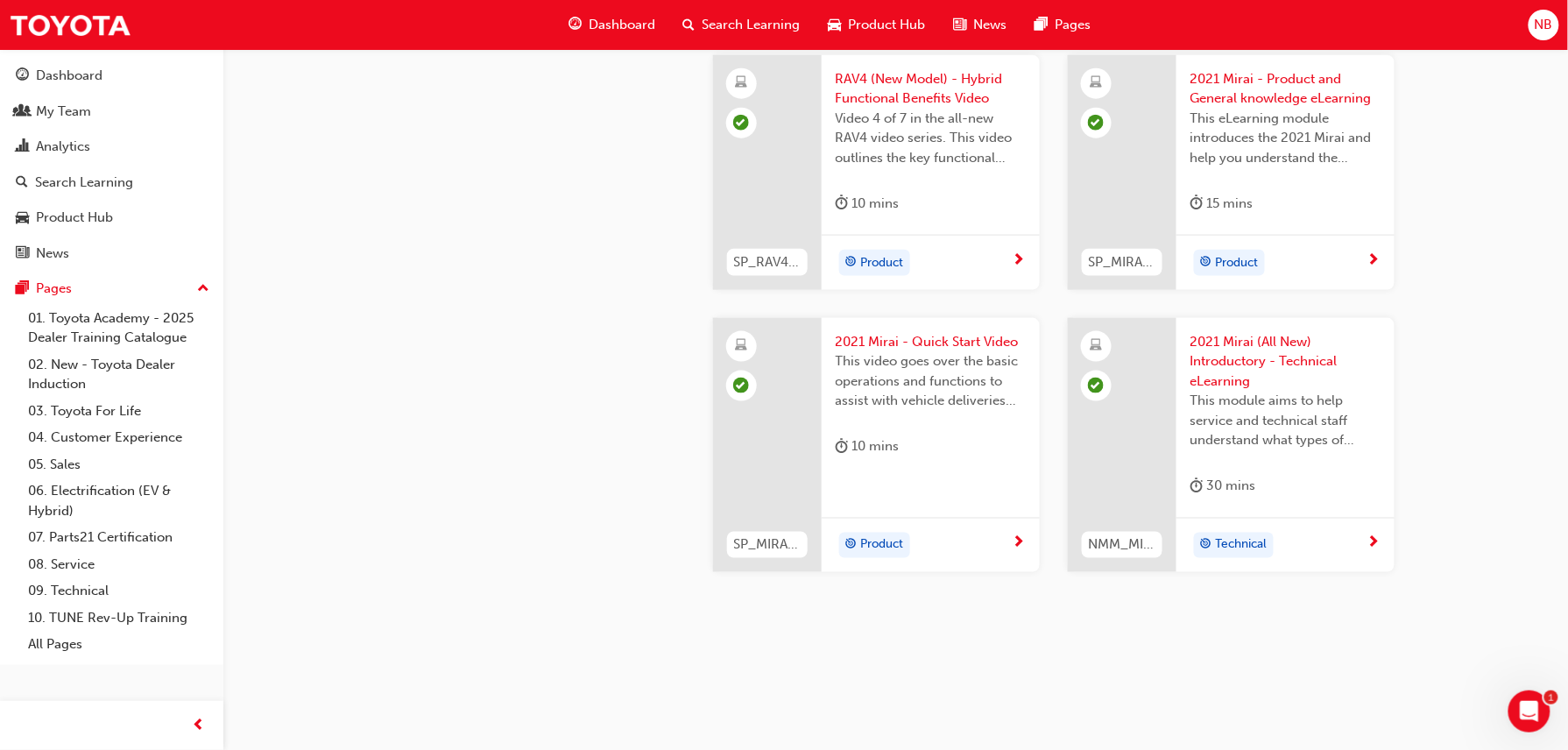 click on "06. Electrification (EV & Hybrid) ﻿ Learning Resources SP_TOYBEVBASICS_EL Toyota Electrified - EV Basics and Charging Using the bZ4x as an example, this course aims to give you a basic overview of how EV's work, how to charge them, FAQs around BEVs and some simple questions you can use to find out if an EV is right for your customers   30 mins Product SP_EVQUALIFICATION_1223 Toyota Electrified - Needs Analysis & Qualification Understand the importance of needs analysis and qualifying EV customers, with examples of how to do this effectively.   10 mins Product Toyota Electrified & bZ4x Product Training 2023 This interactive session will provide you with a strong foundation to support a successful sales launch of our first ever EV locally early next year, as well as provide you with the opportunity to touch and feel early sample vehicles of the bZ4x for yourself well before production vehicles arrive in [GEOGRAPHIC_DATA].
SP_BZ4X_1123_ILT   3 hrs Sales NT_ 48V MILD HYBRID_032024   1 hr Technical   30 mins Product" at bounding box center (784, -1115) 